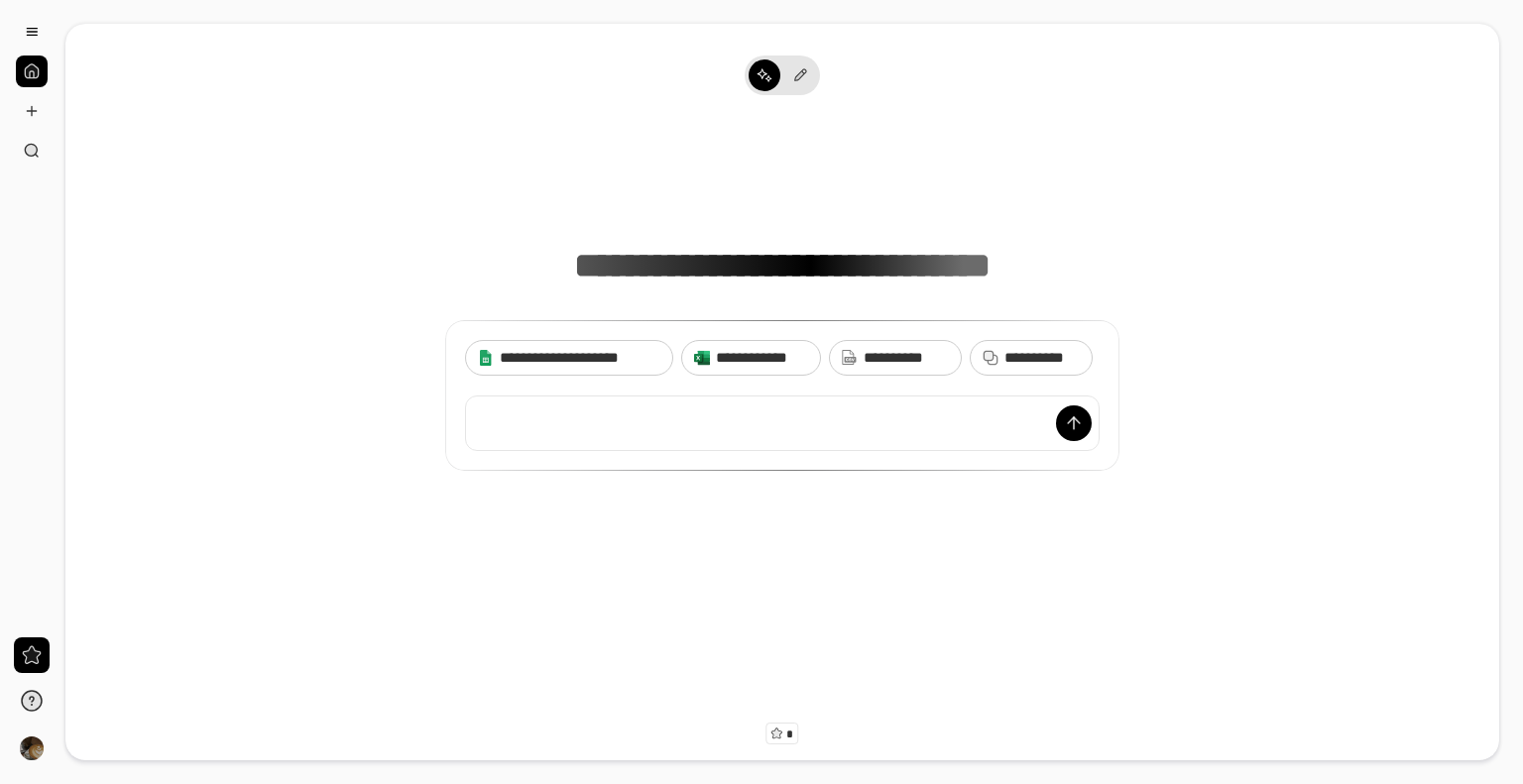 scroll, scrollTop: 0, scrollLeft: 0, axis: both 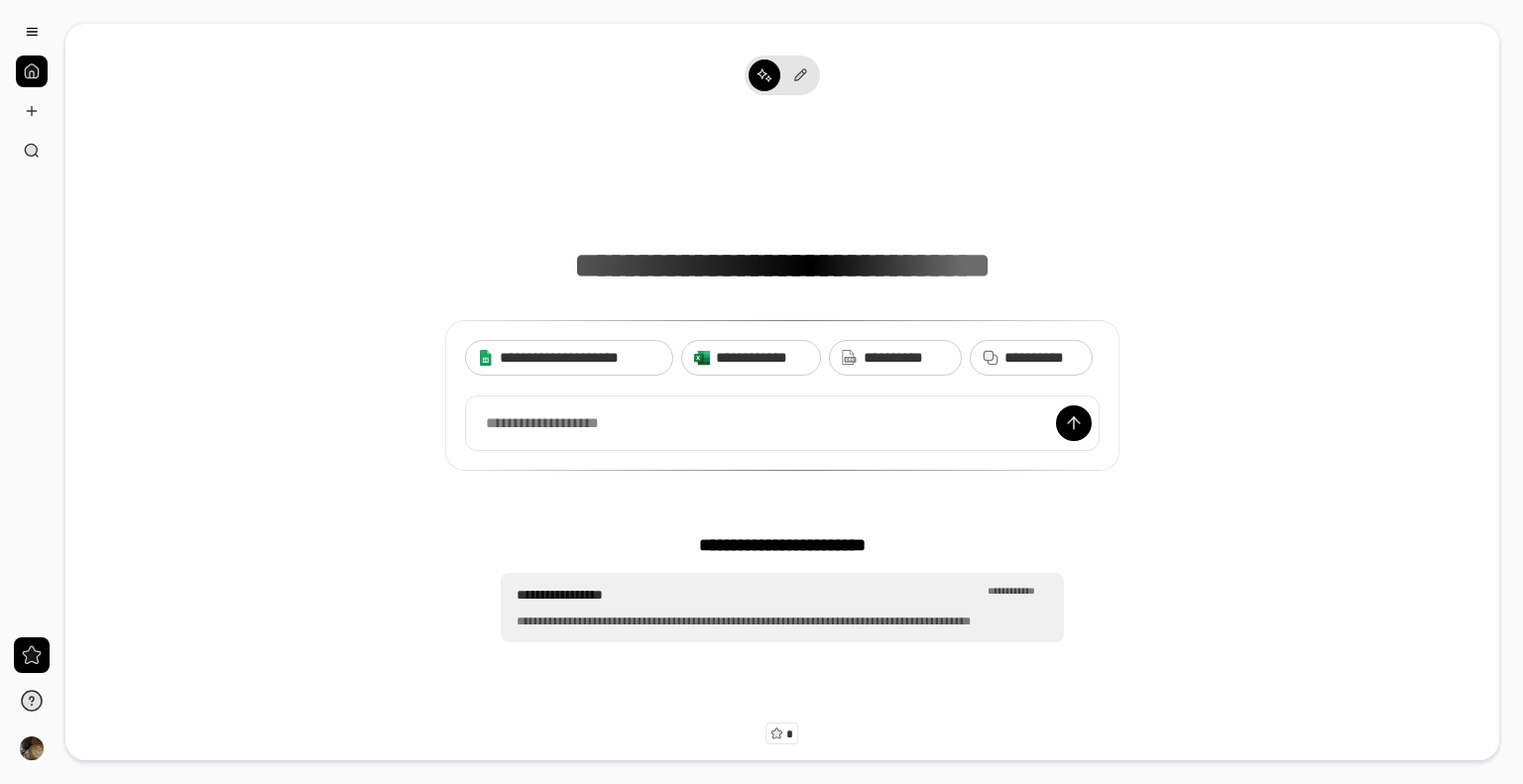 click on "**********" at bounding box center (750, 595) 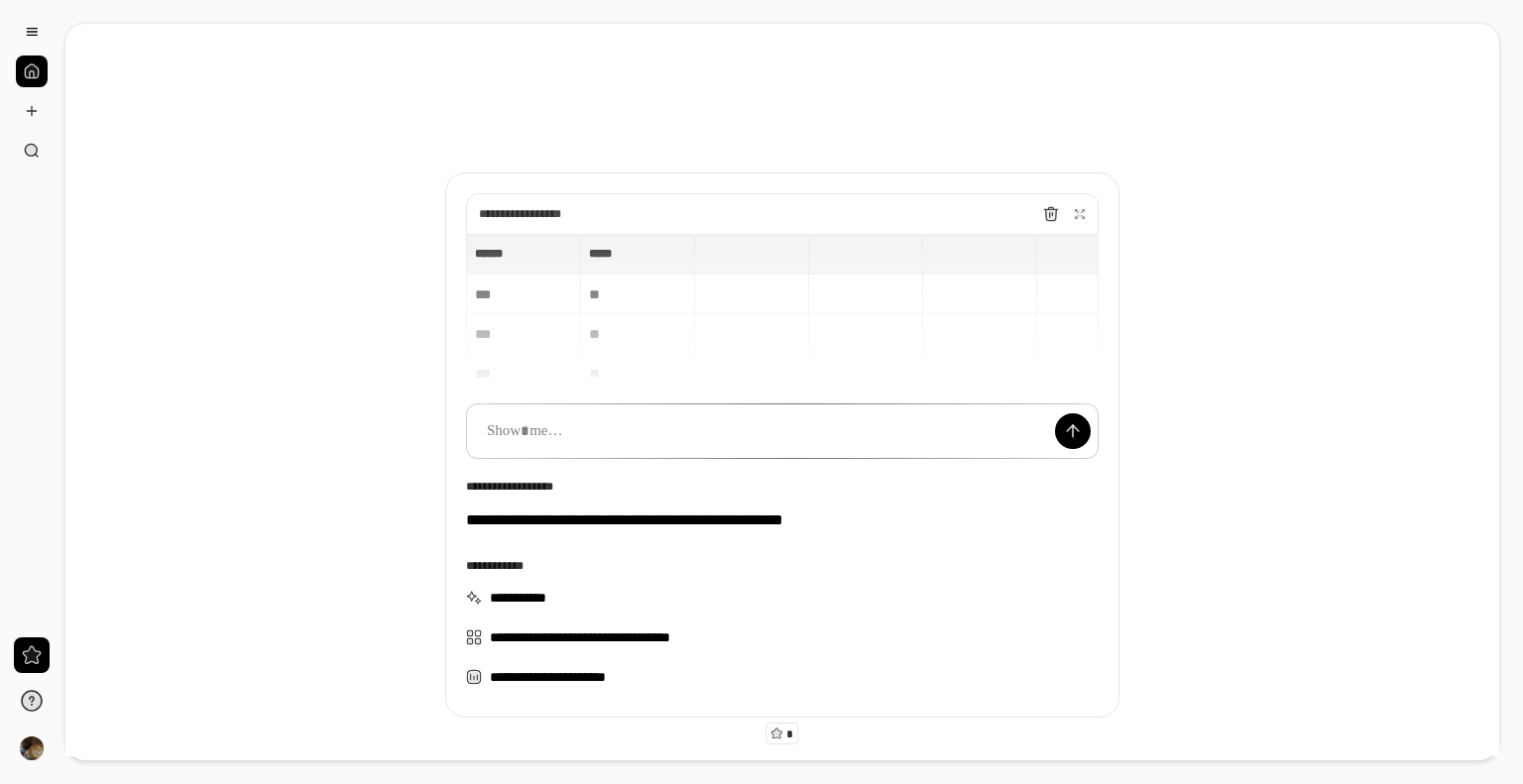 click on "****** ****** ***** ***** *** ** *** ** *** ** *** **" at bounding box center [782, 309] 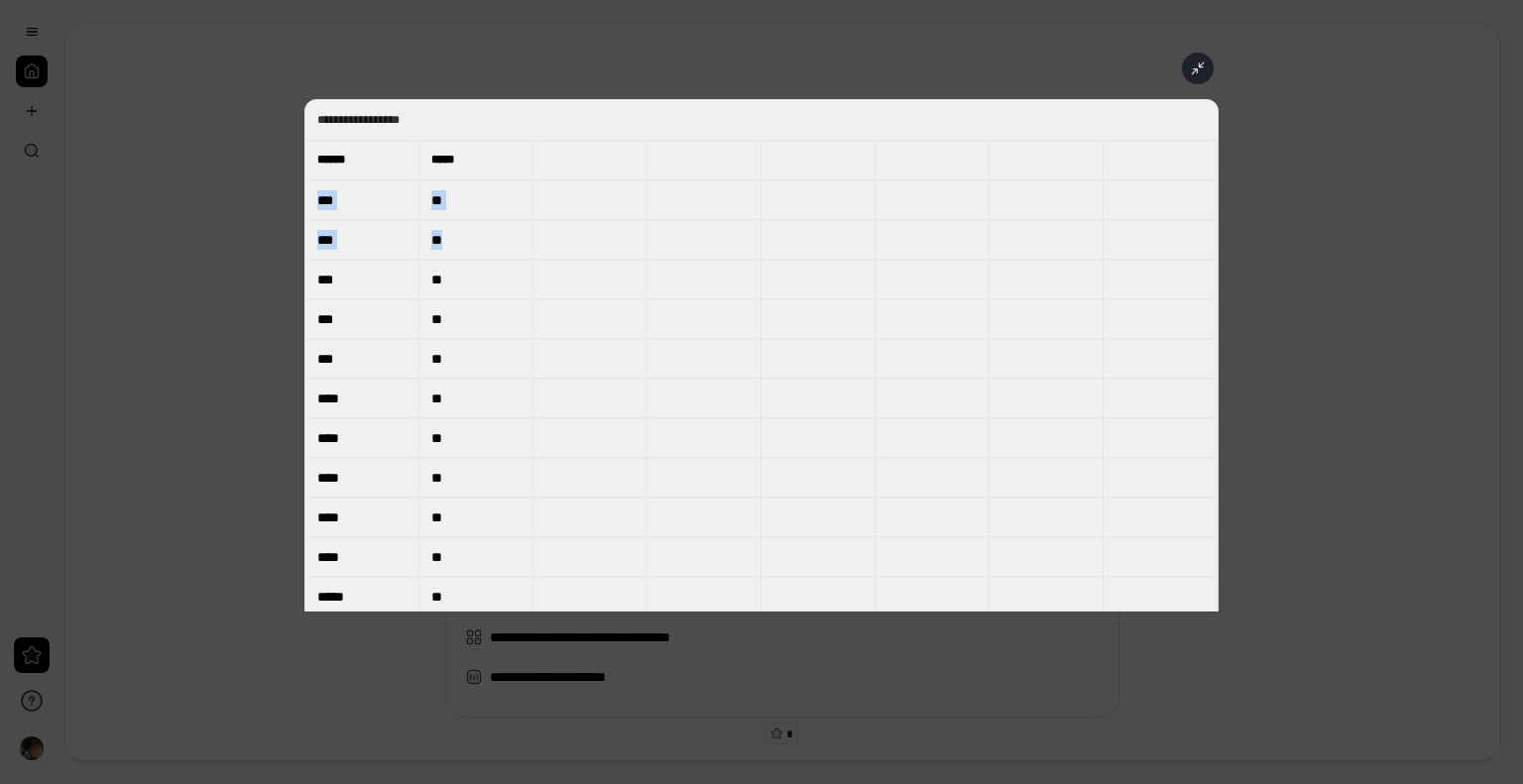 drag, startPoint x: 330, startPoint y: 194, endPoint x: 339, endPoint y: 261, distance: 67.601775 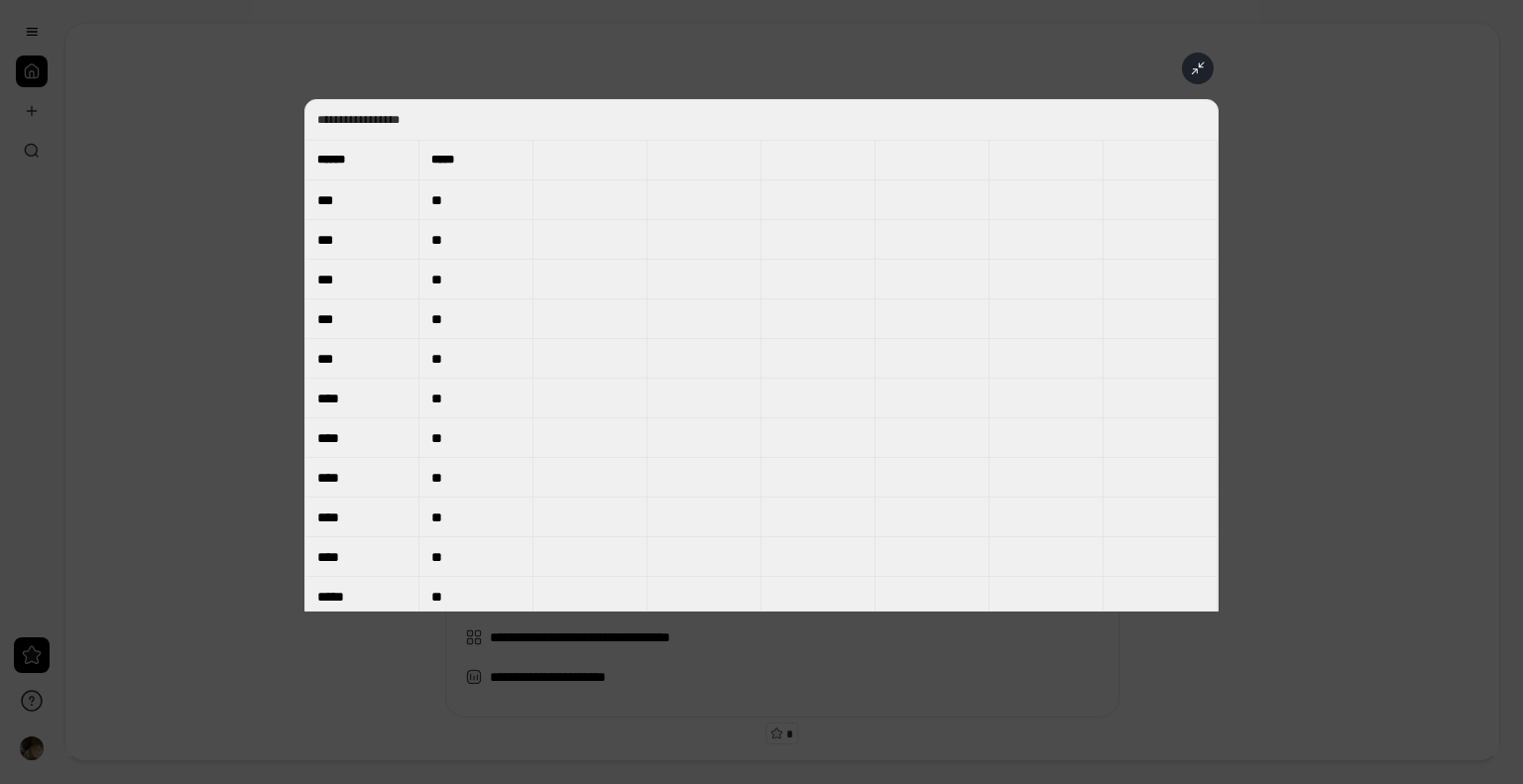 click on "**********" at bounding box center (762, 355) 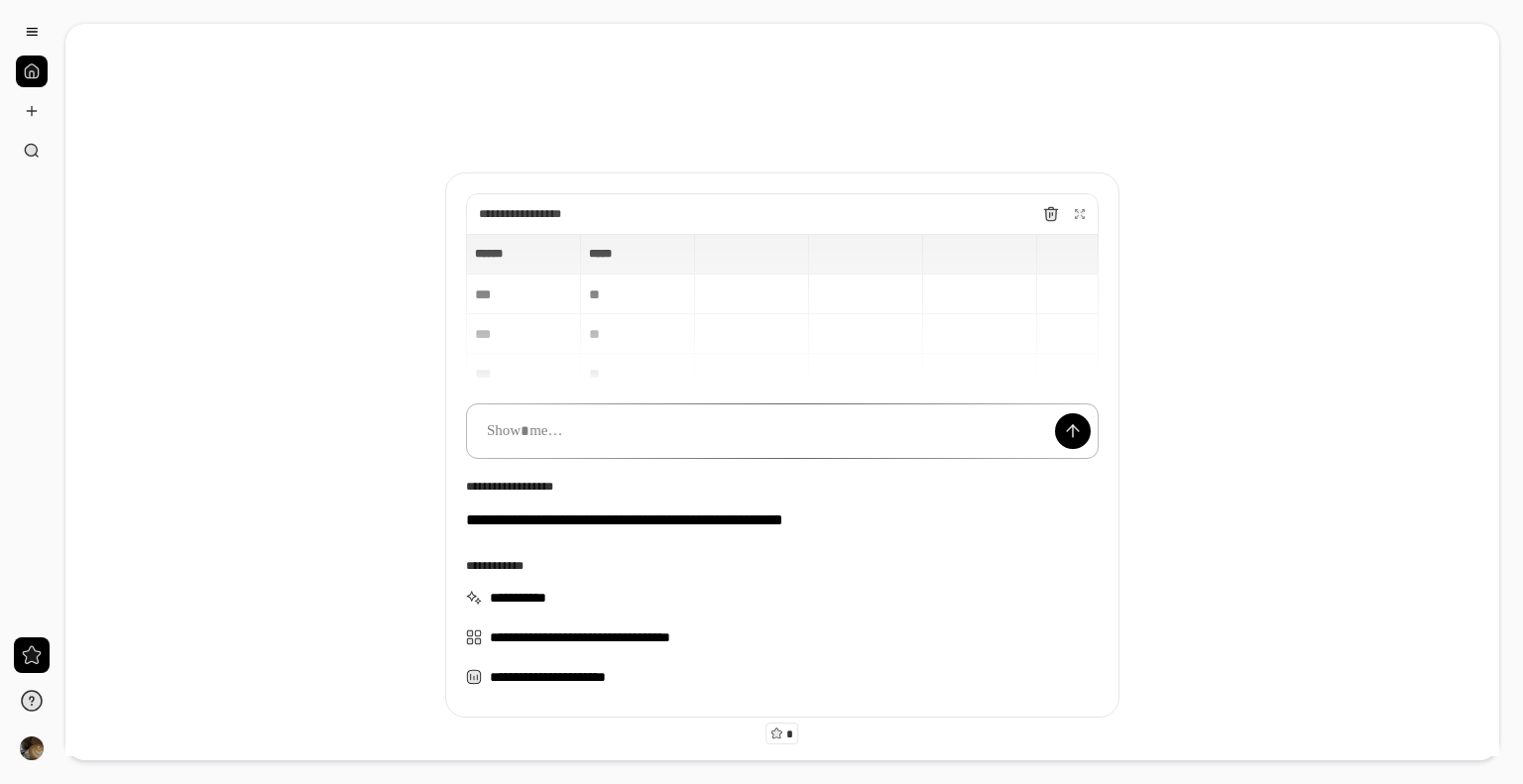 click at bounding box center (782, 431) 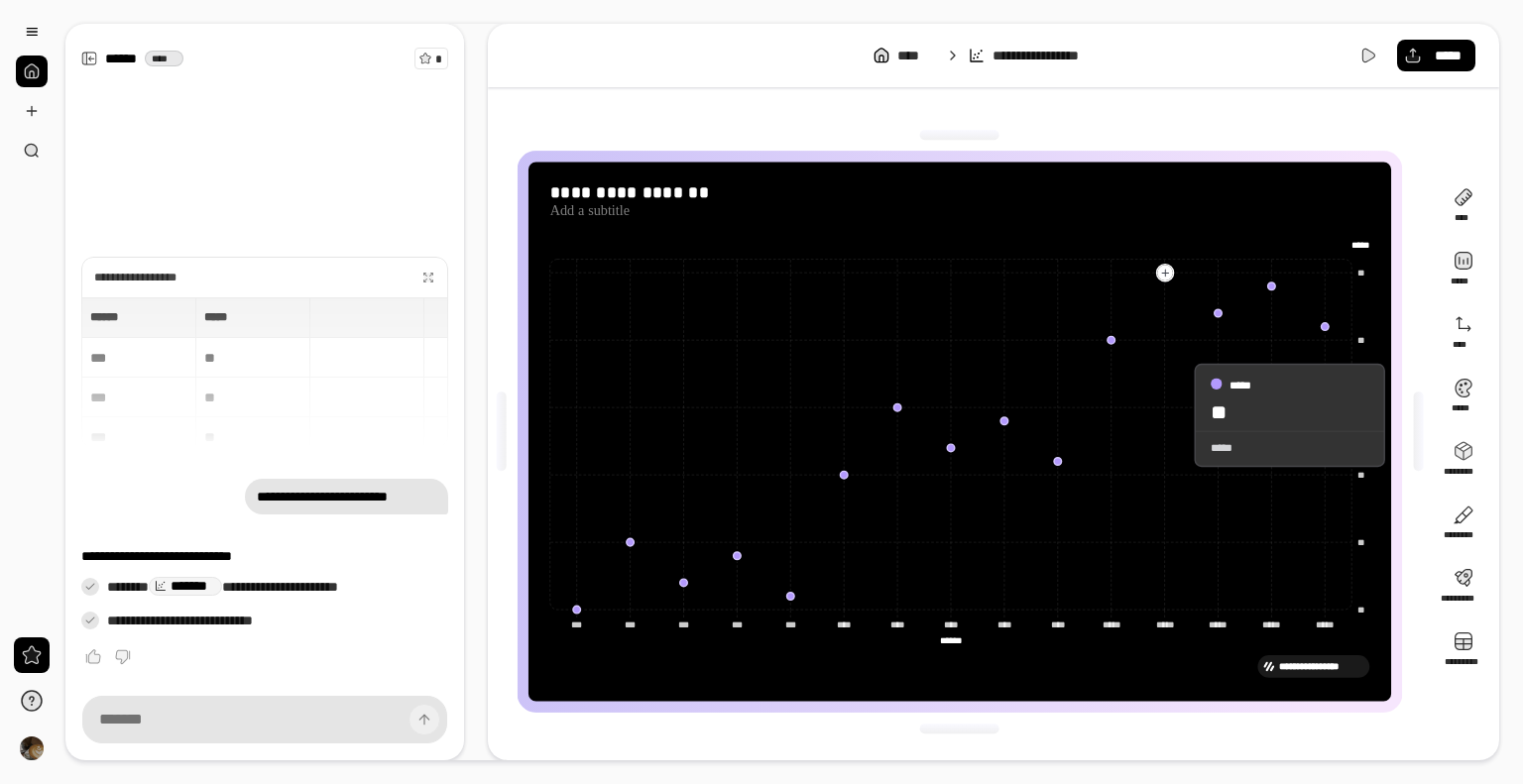 click 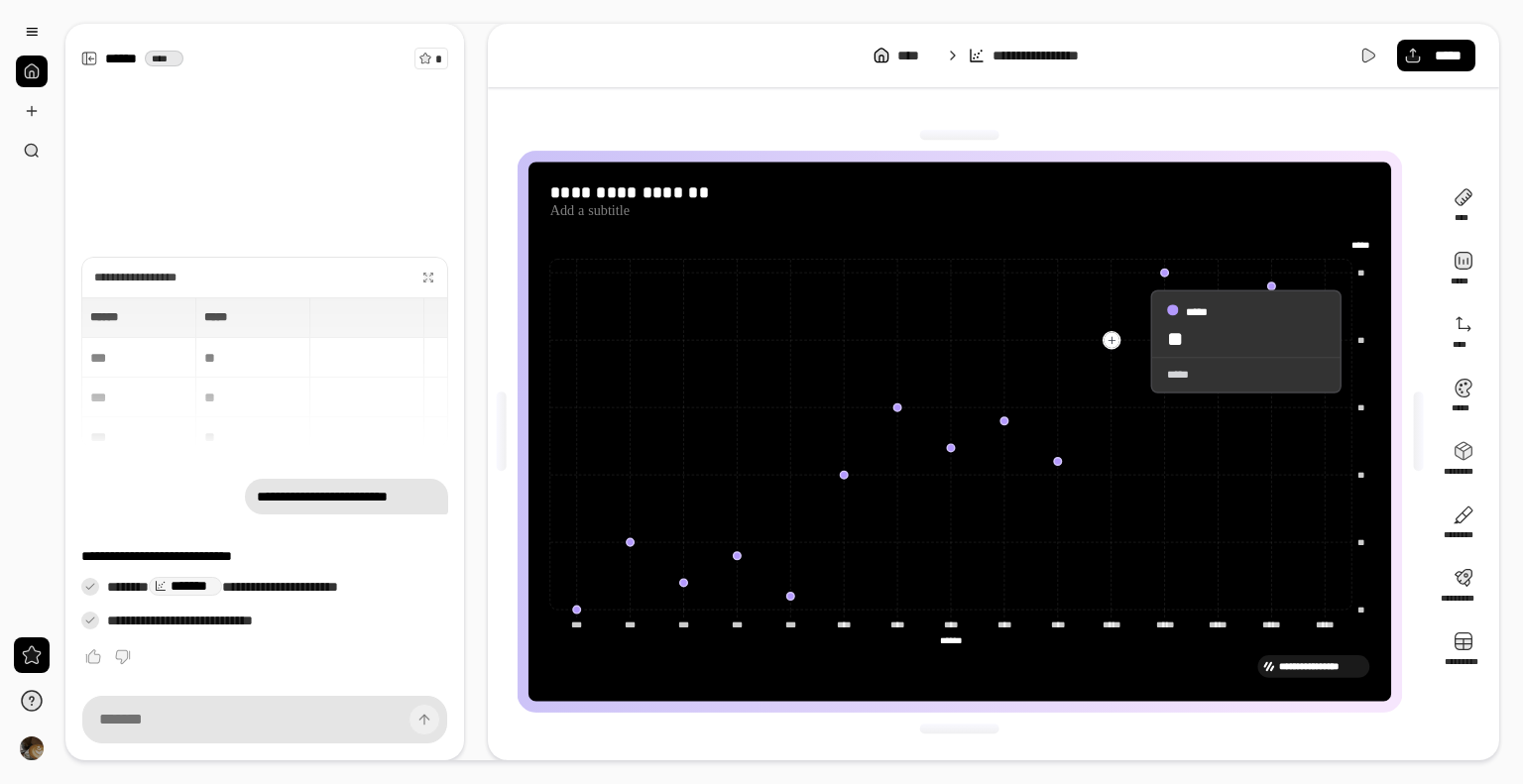 click 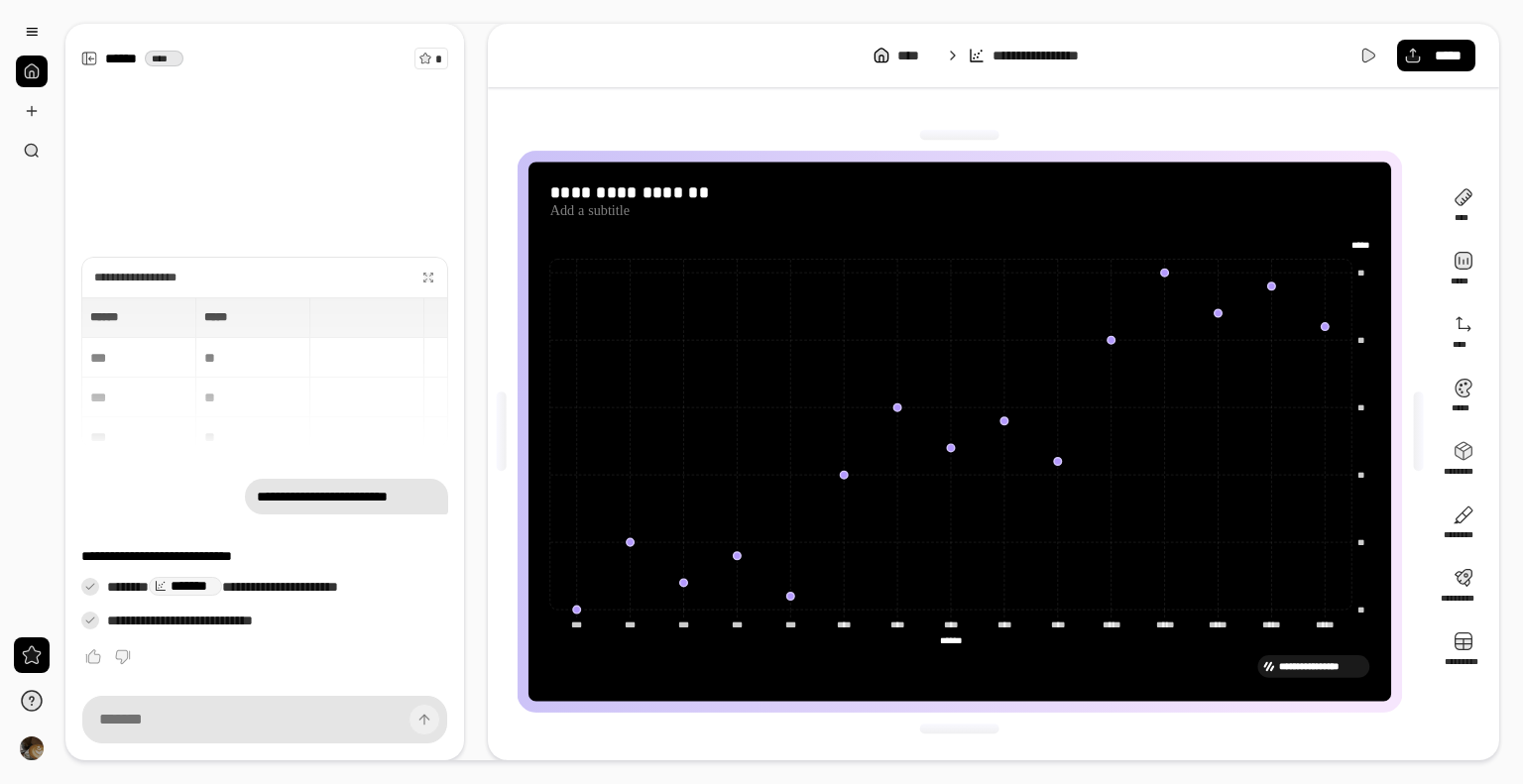 click on "****** ****** *********" at bounding box center [950, 639] 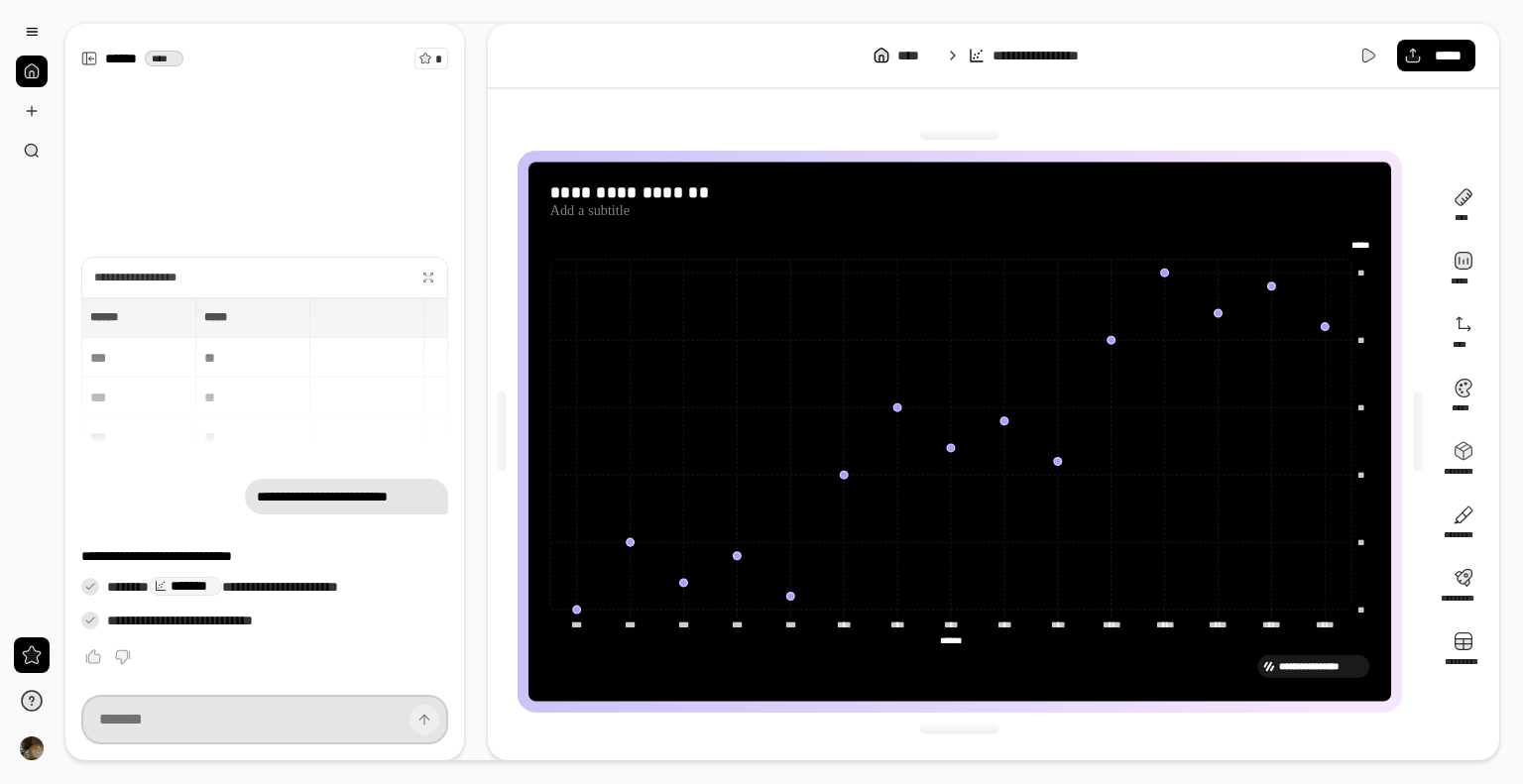 click at bounding box center (265, 720) 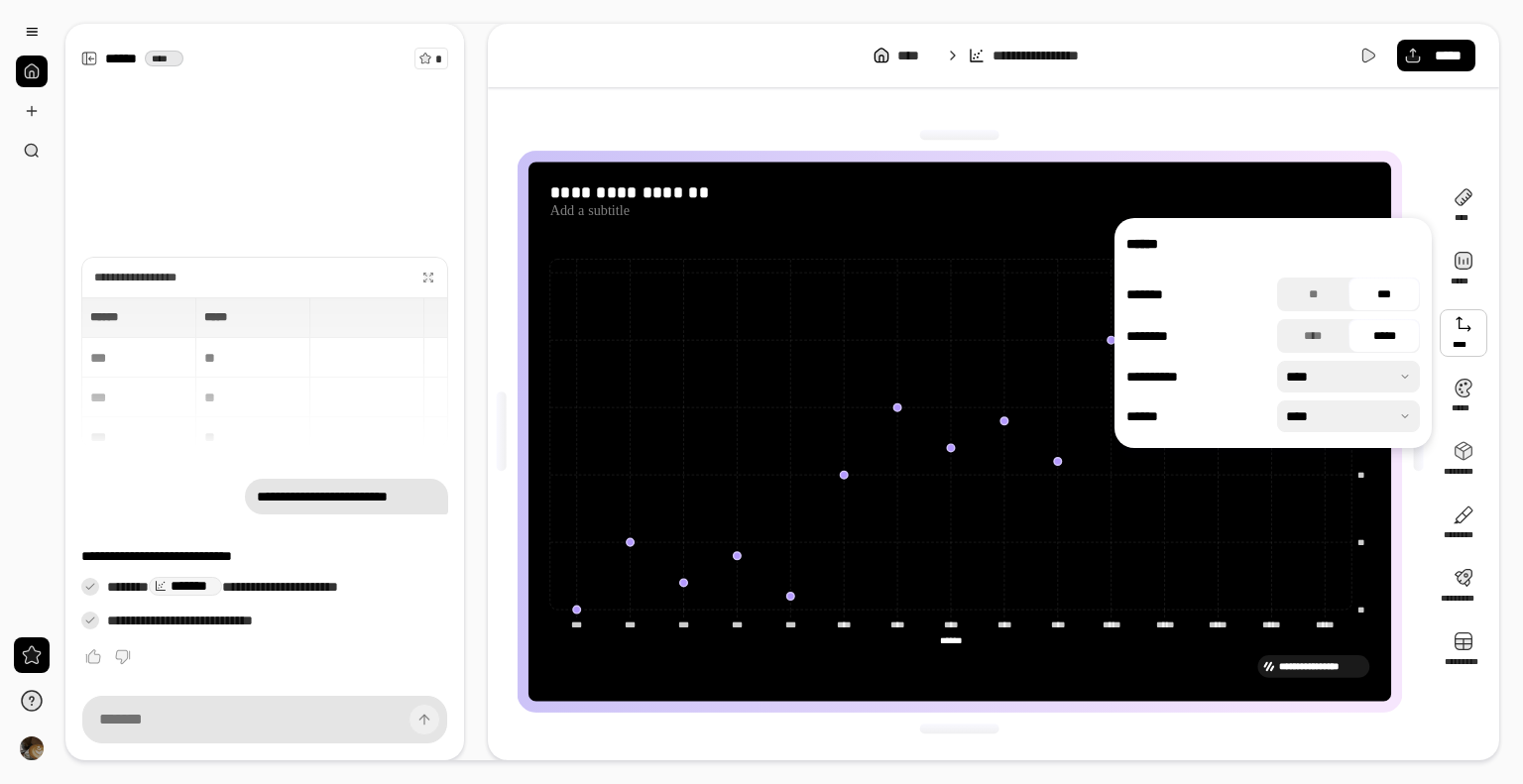 click at bounding box center [1464, 333] 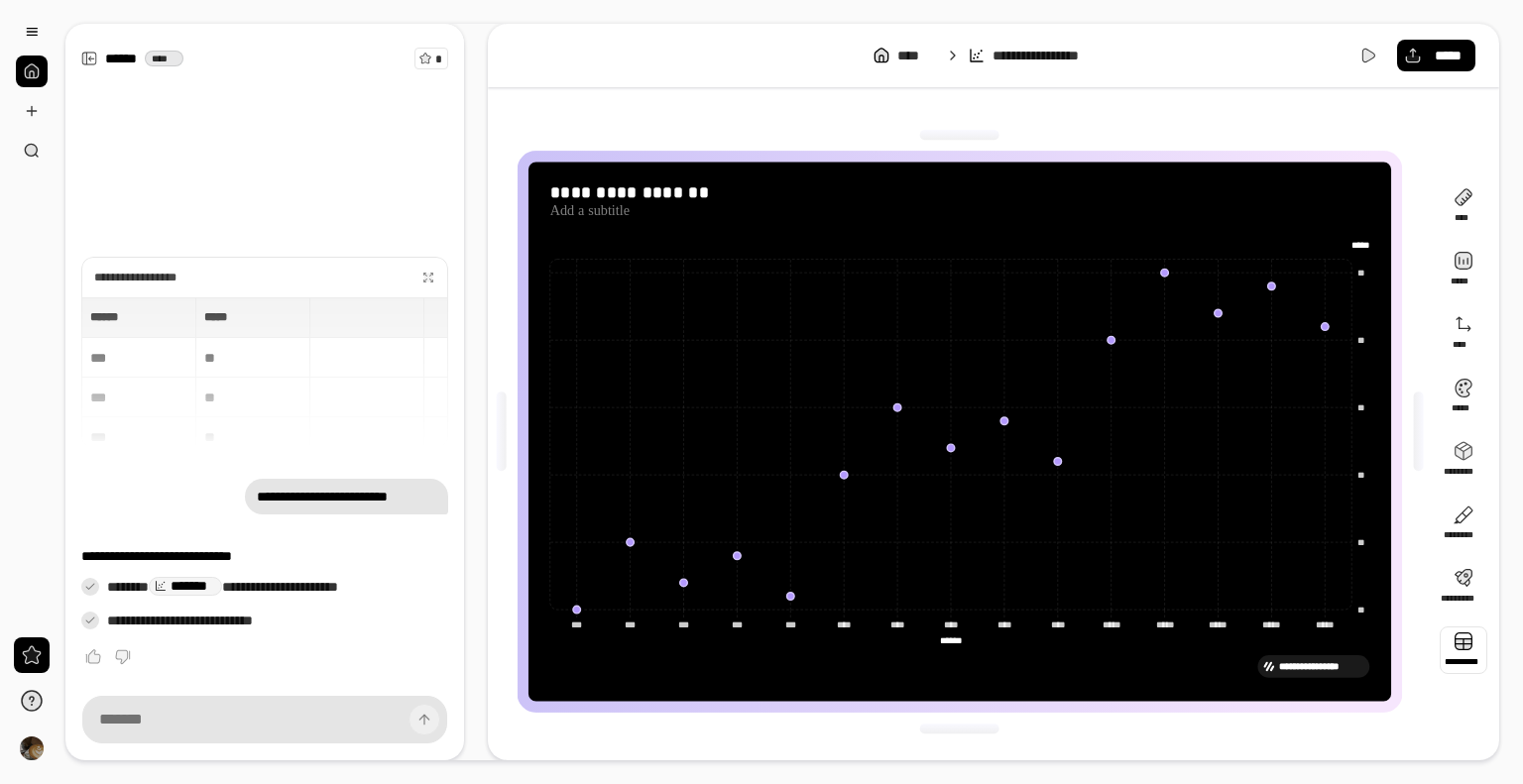 click at bounding box center (1464, 650) 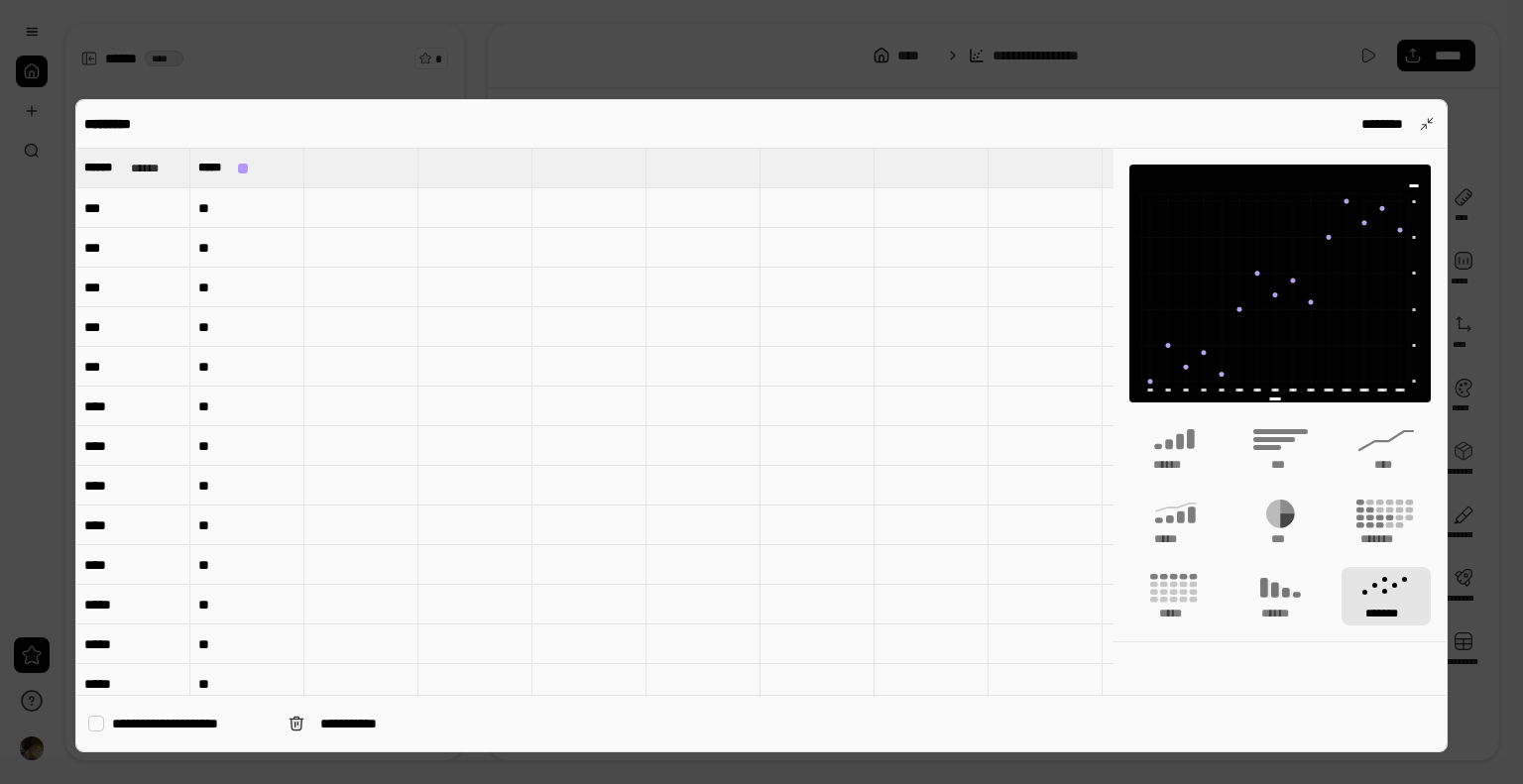 click on "***" at bounding box center (133, 248) 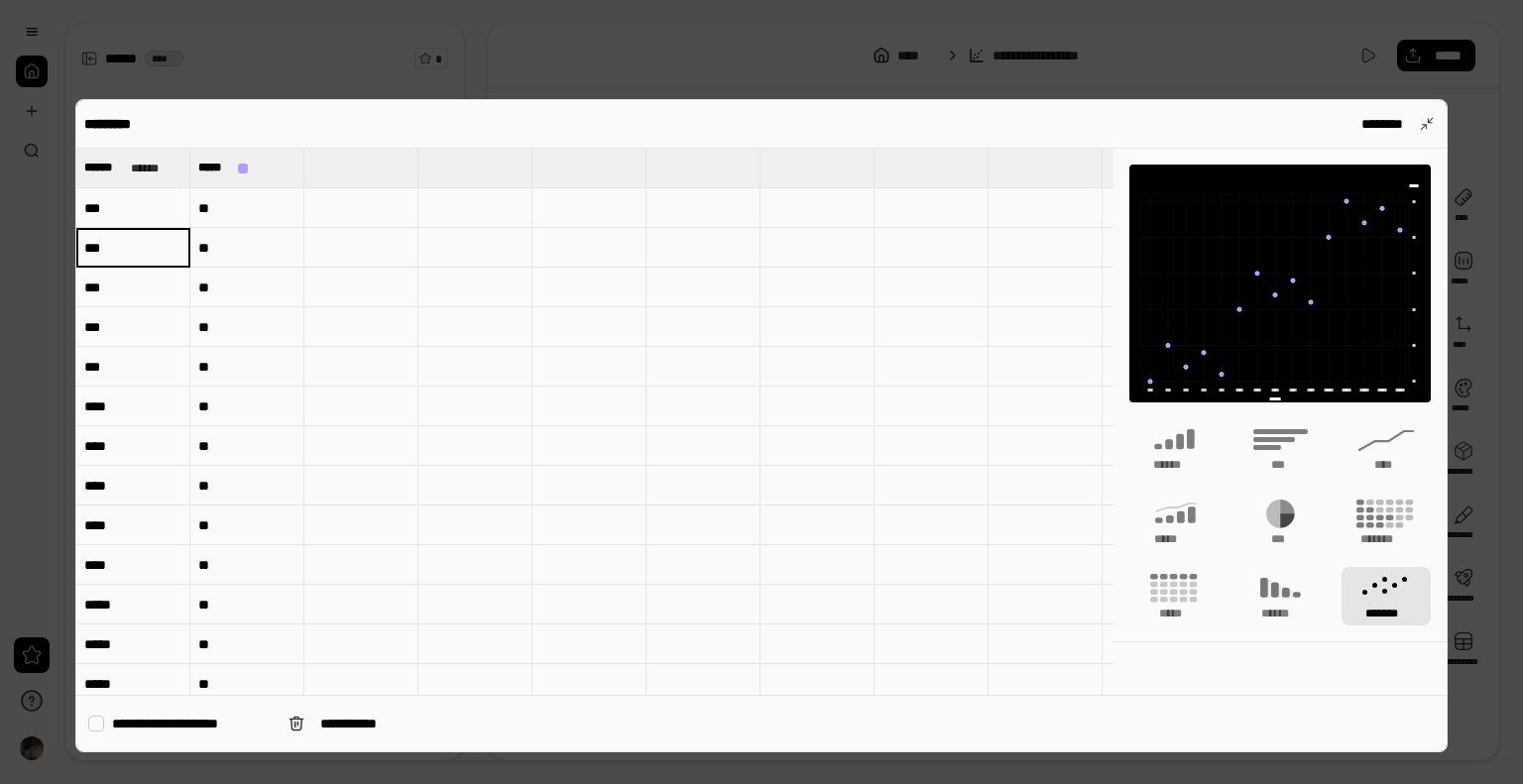 click on "***" at bounding box center (133, 248) 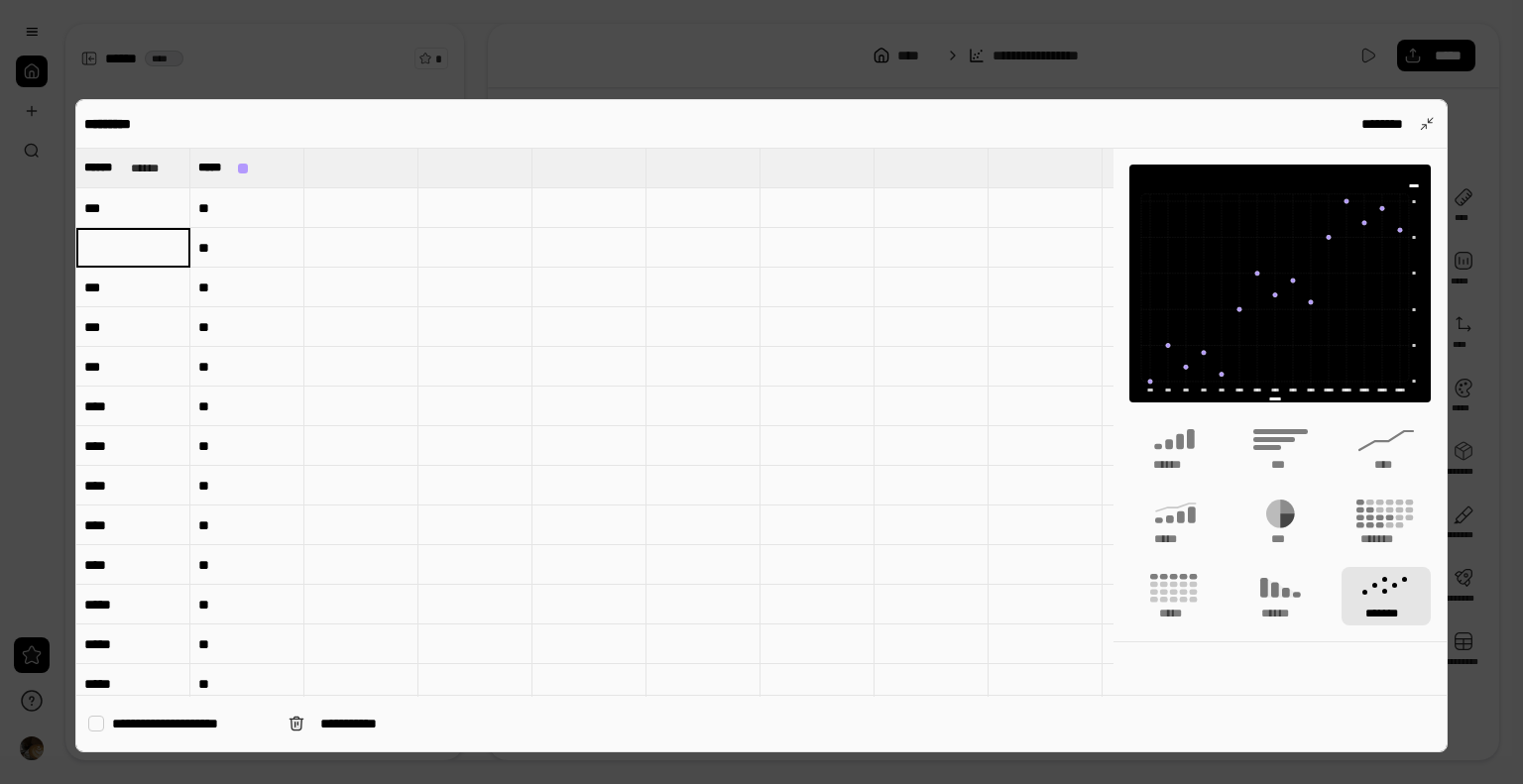 type 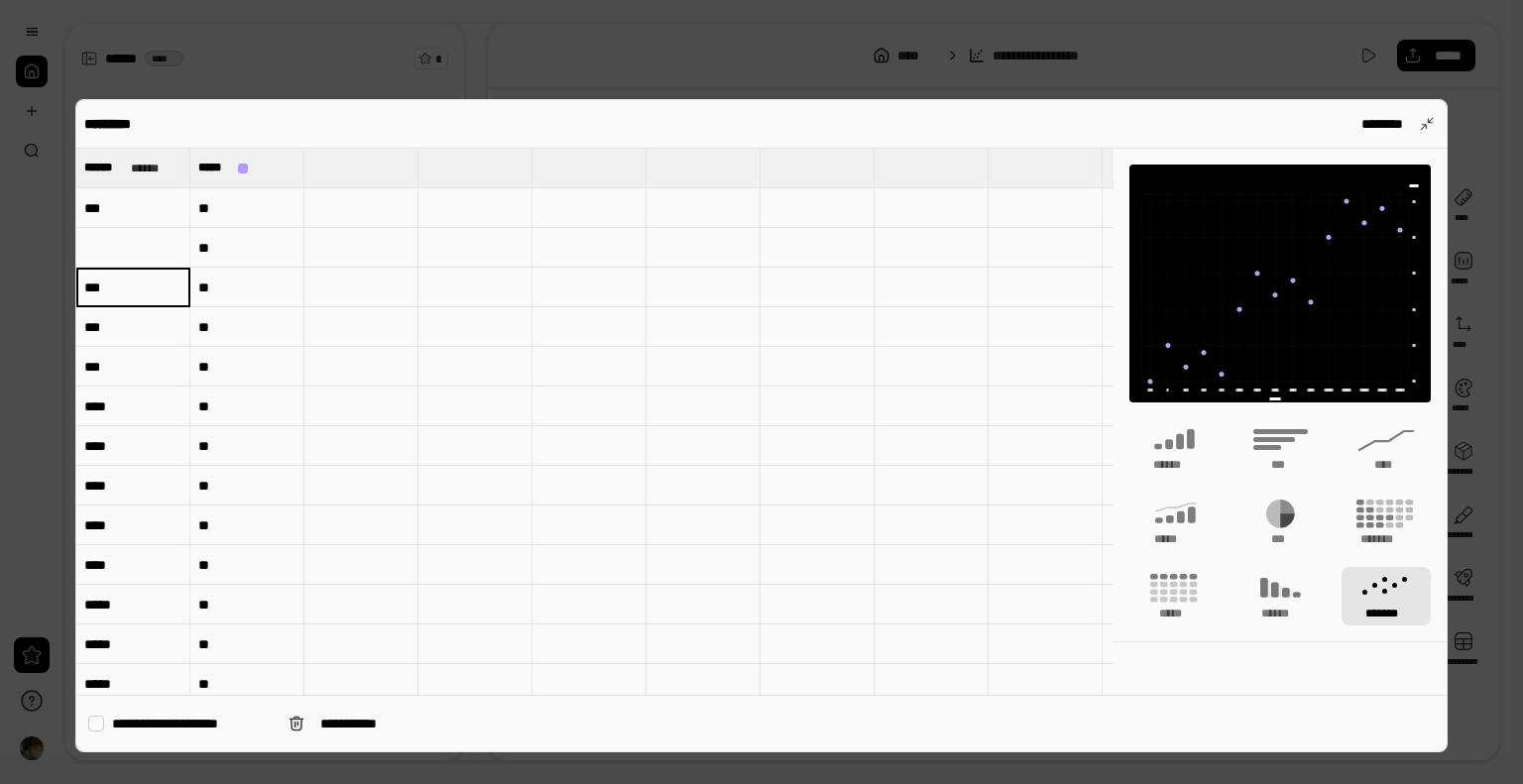 type 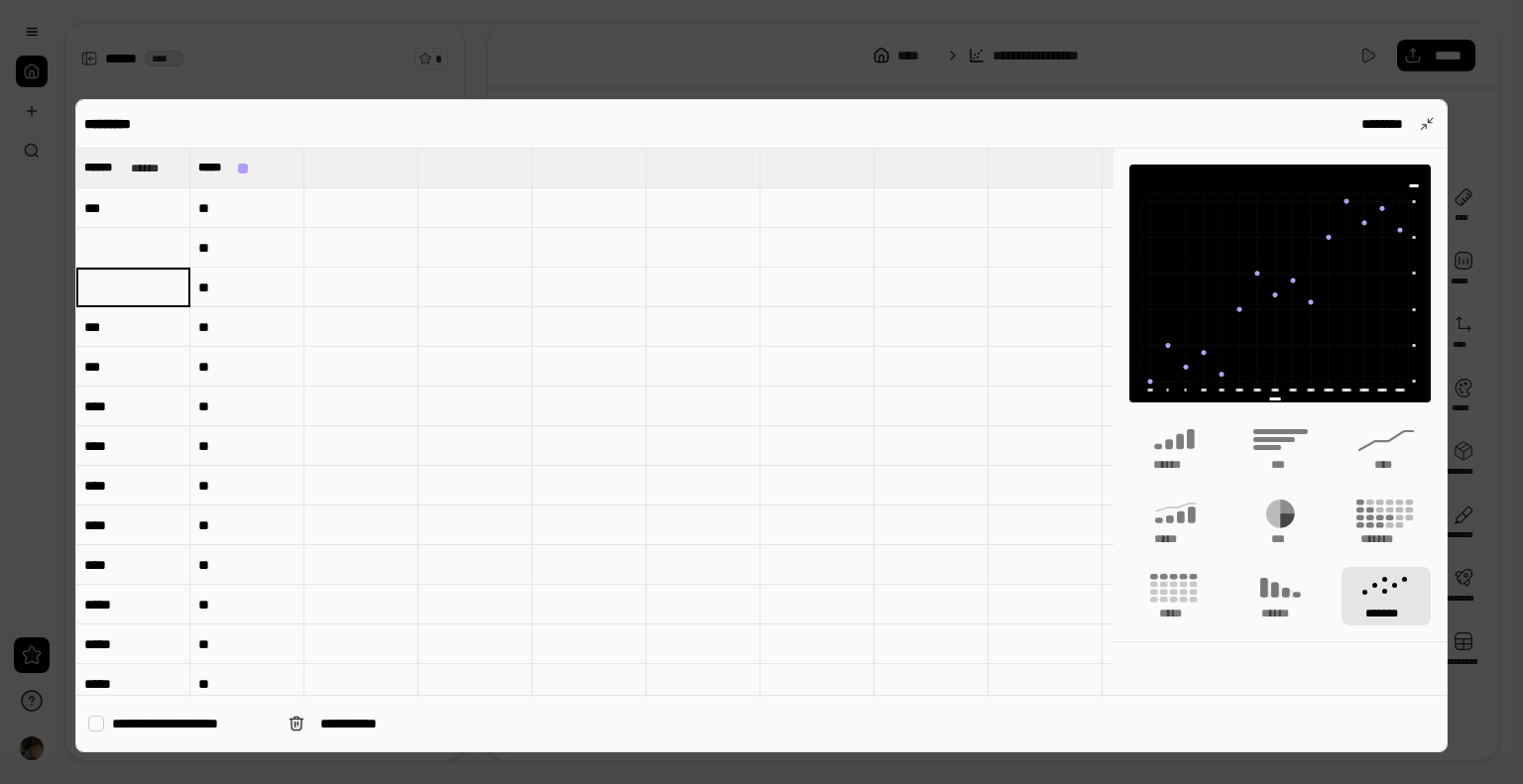 click on "***" at bounding box center [133, 327] 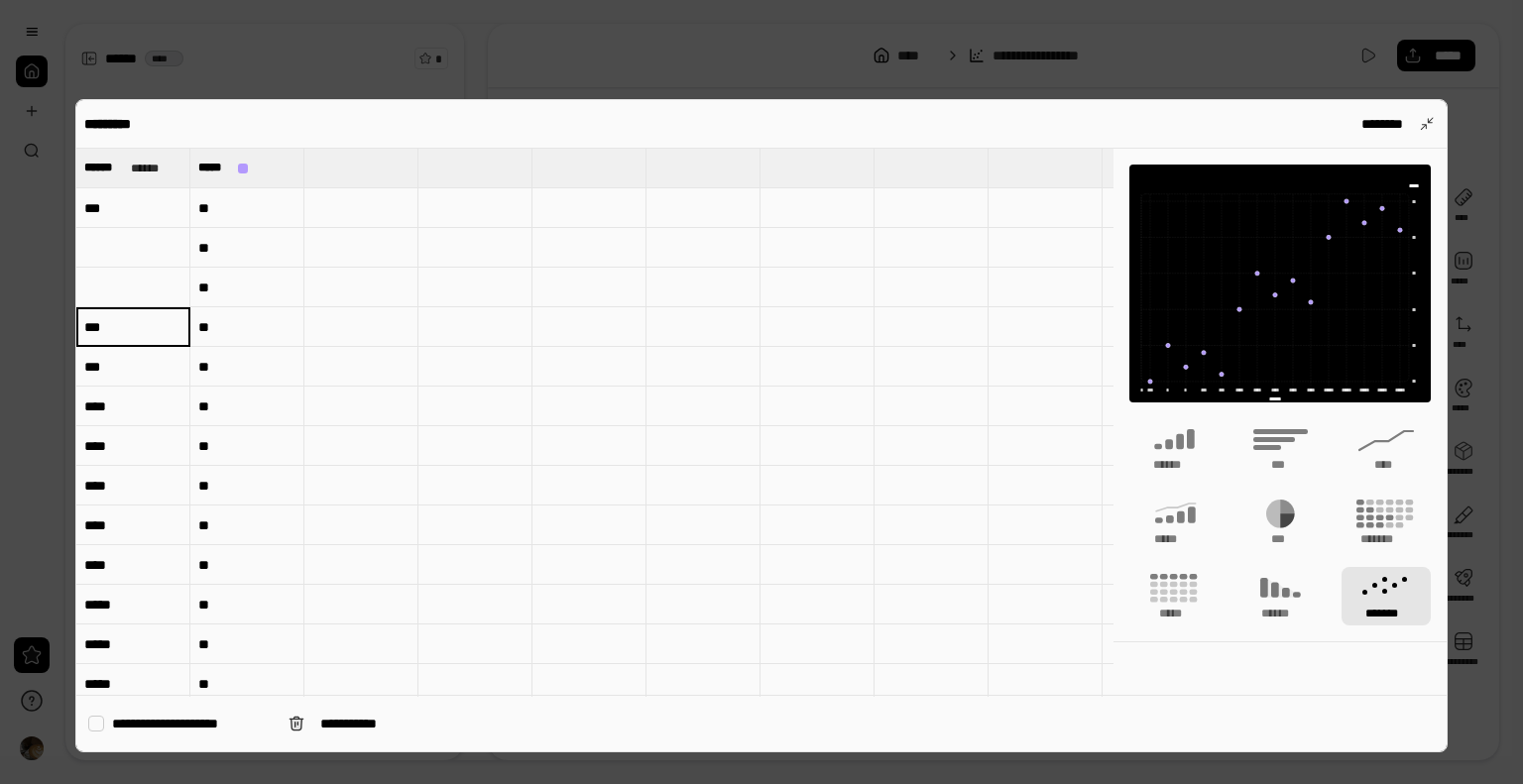 type 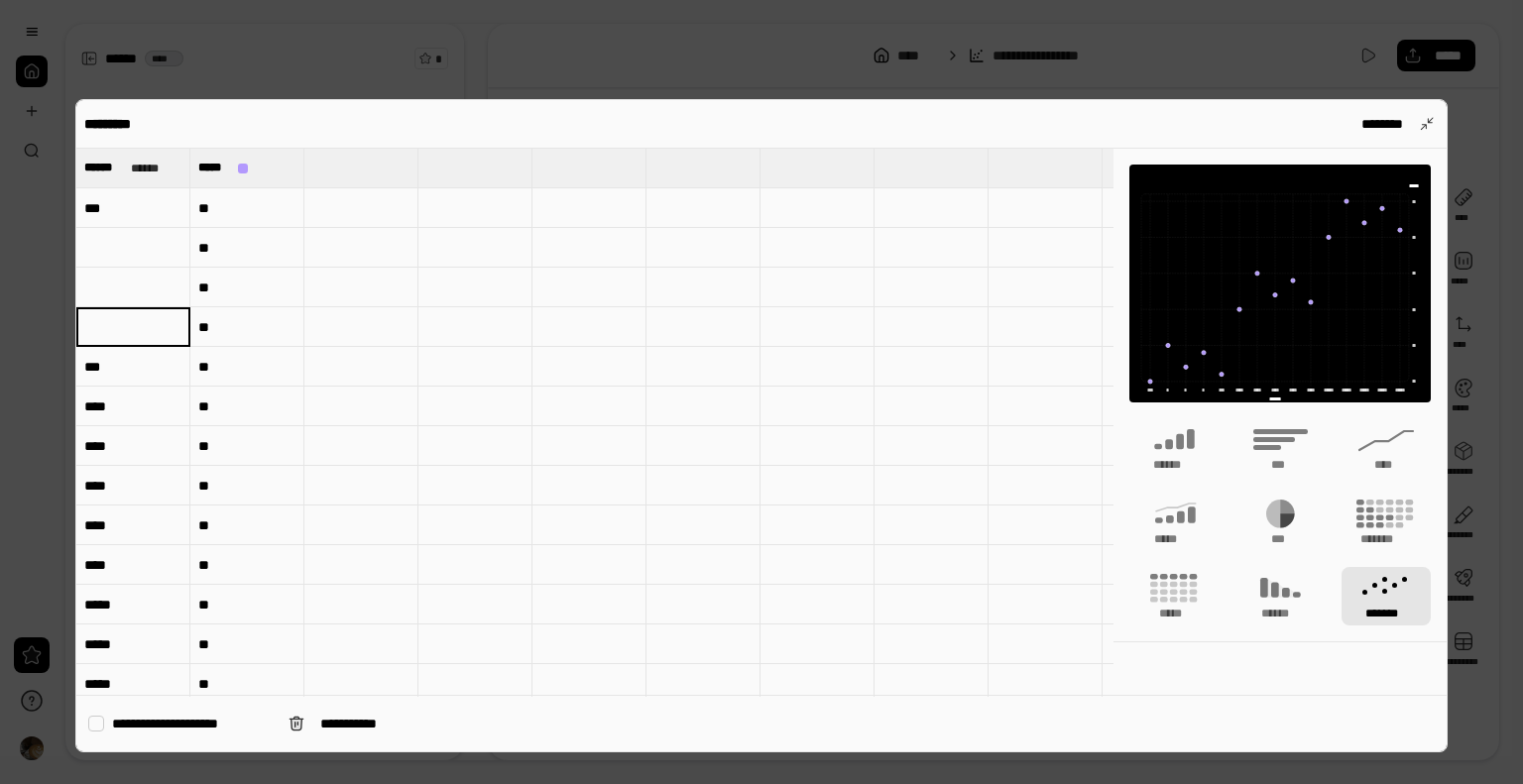 click on "***" at bounding box center (133, 367) 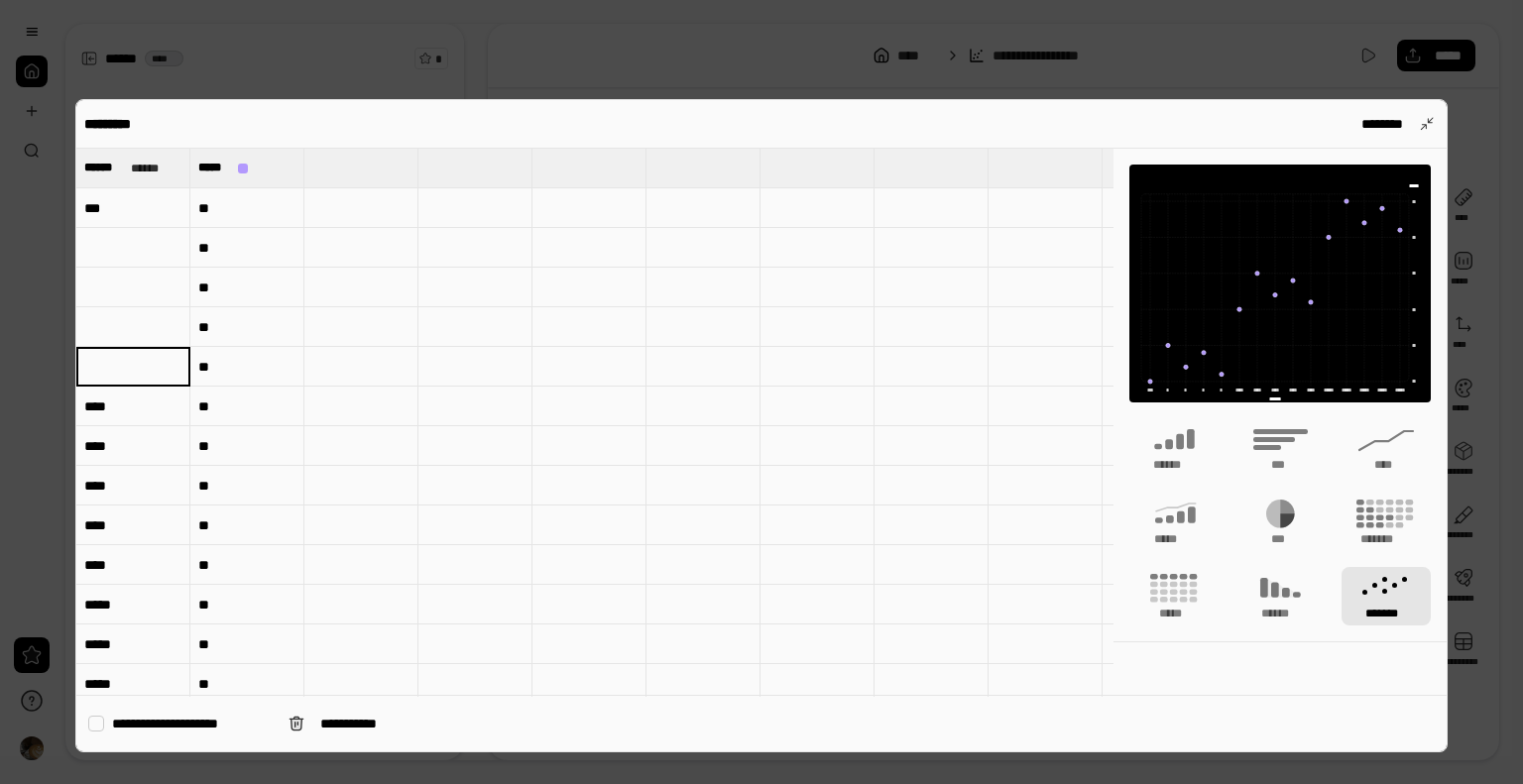 click on "****" at bounding box center [133, 406] 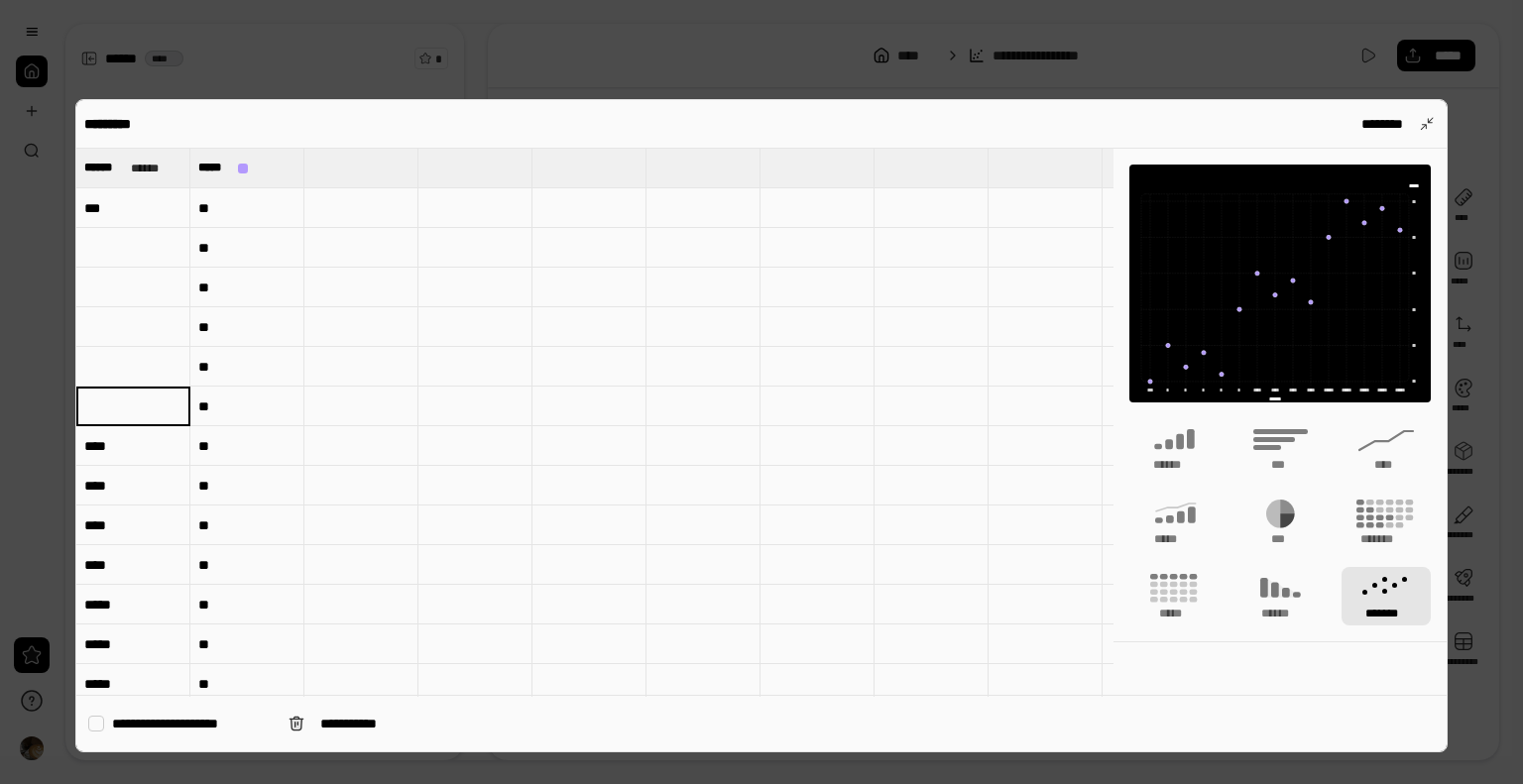 drag, startPoint x: 129, startPoint y: 438, endPoint x: 131, endPoint y: 463, distance: 25.079872 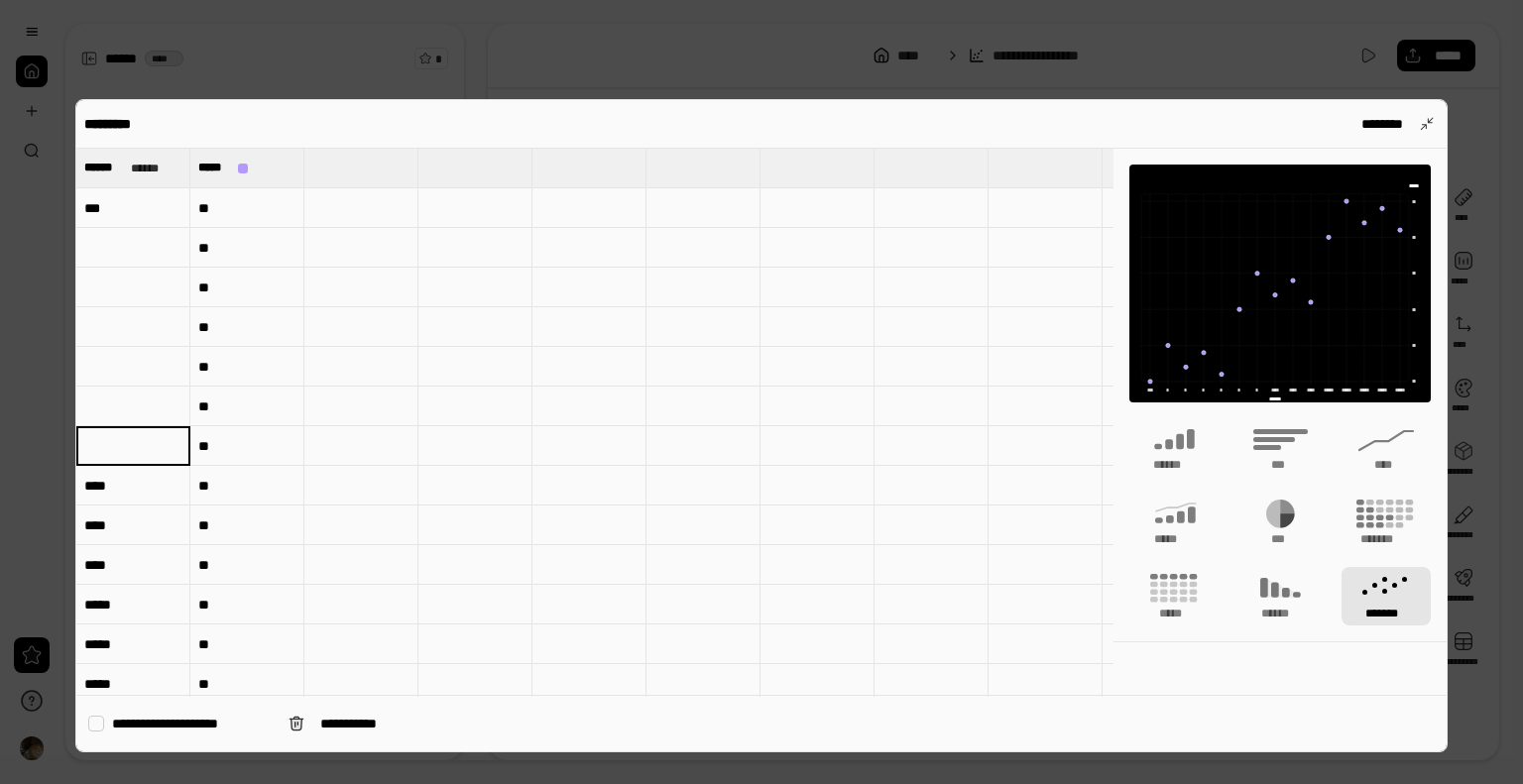 type 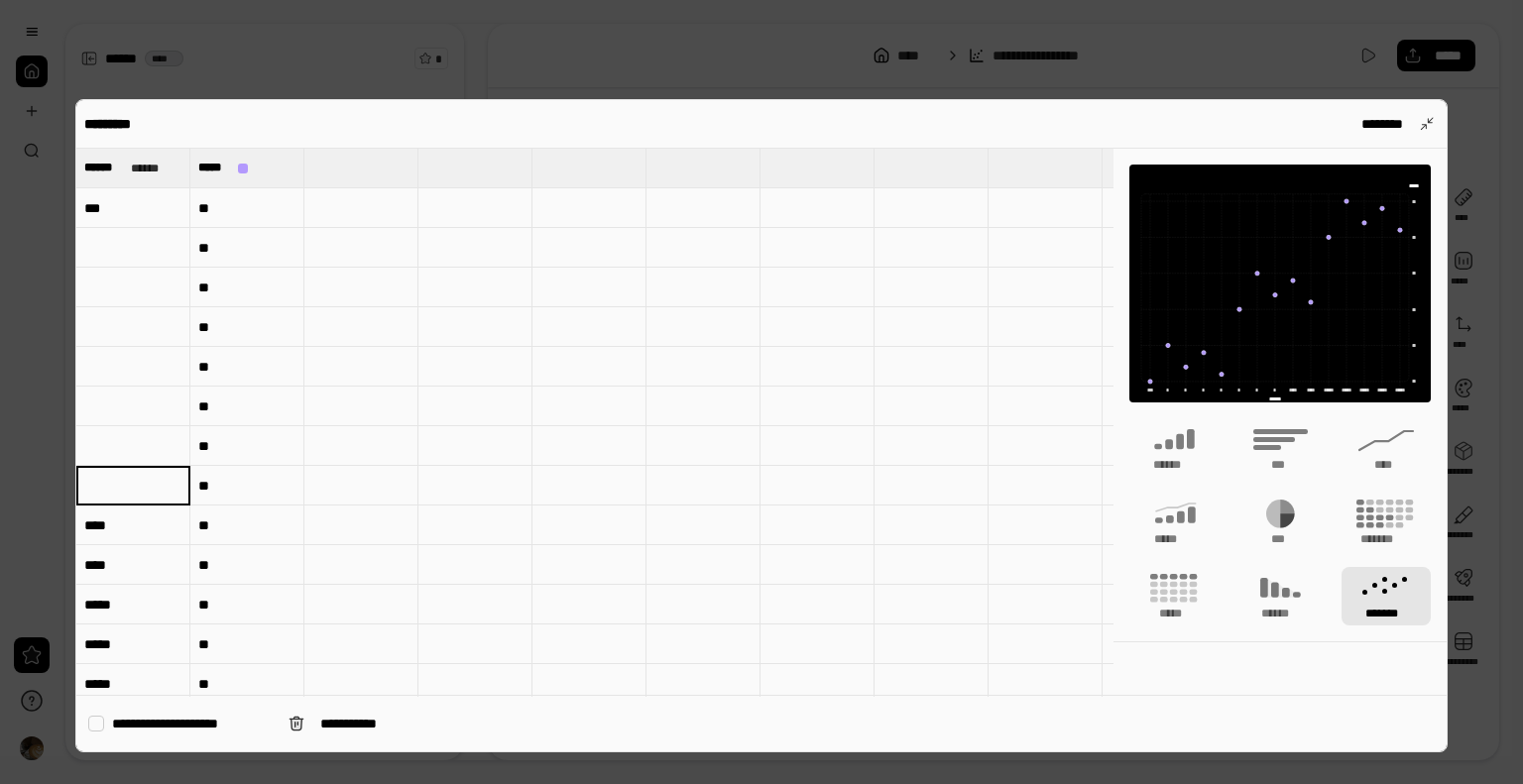 drag, startPoint x: 128, startPoint y: 518, endPoint x: 127, endPoint y: 548, distance: 30.016662 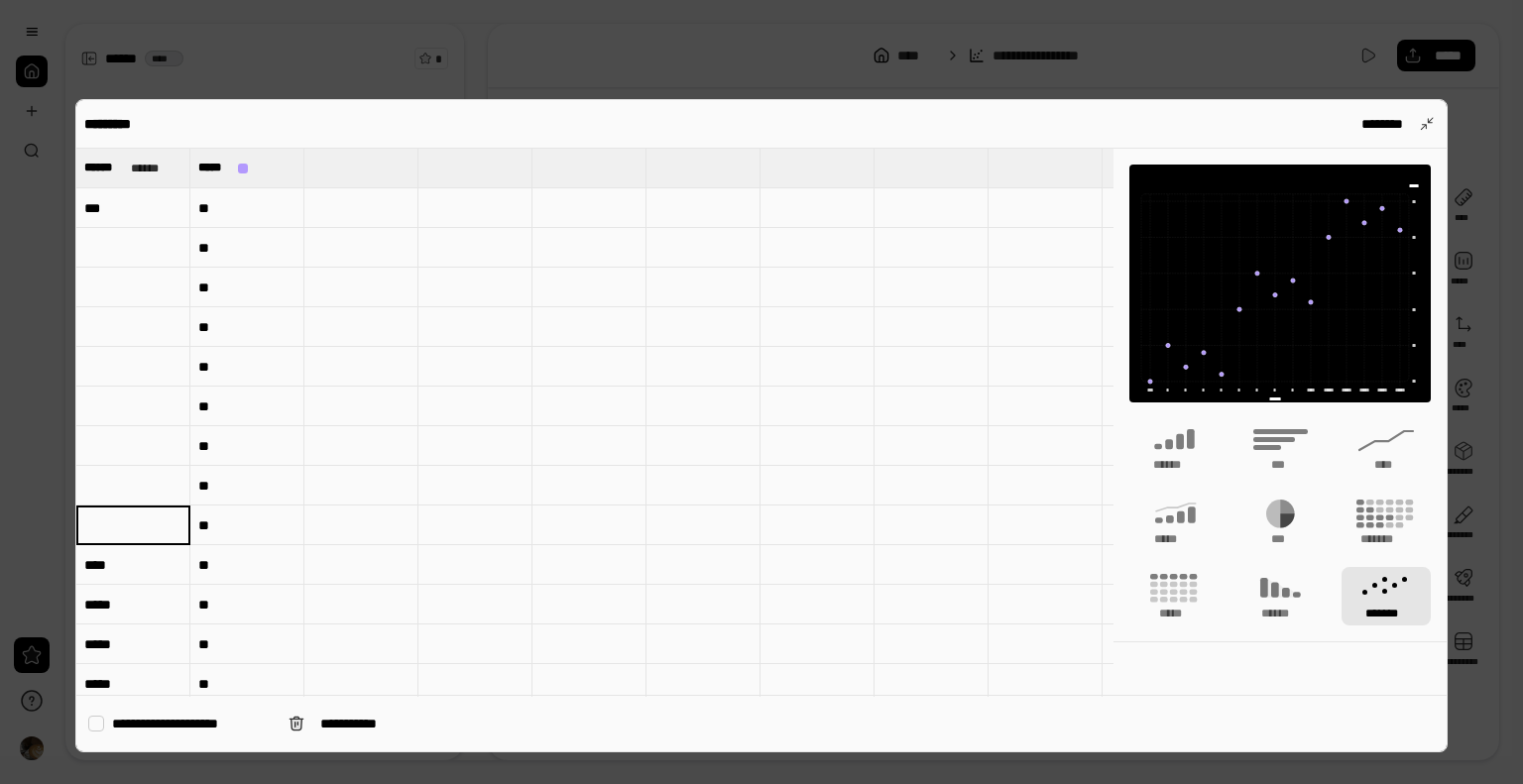 type 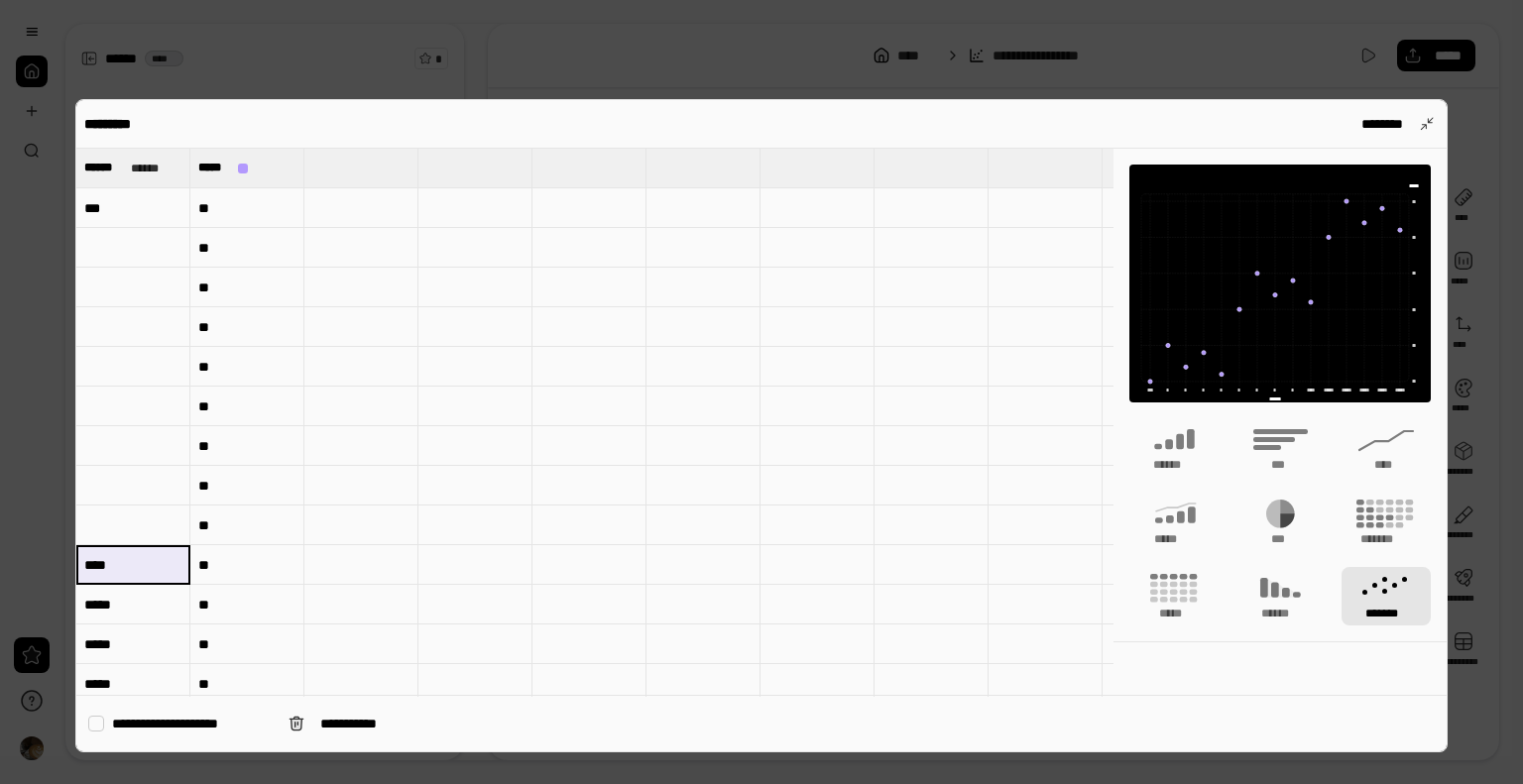 type 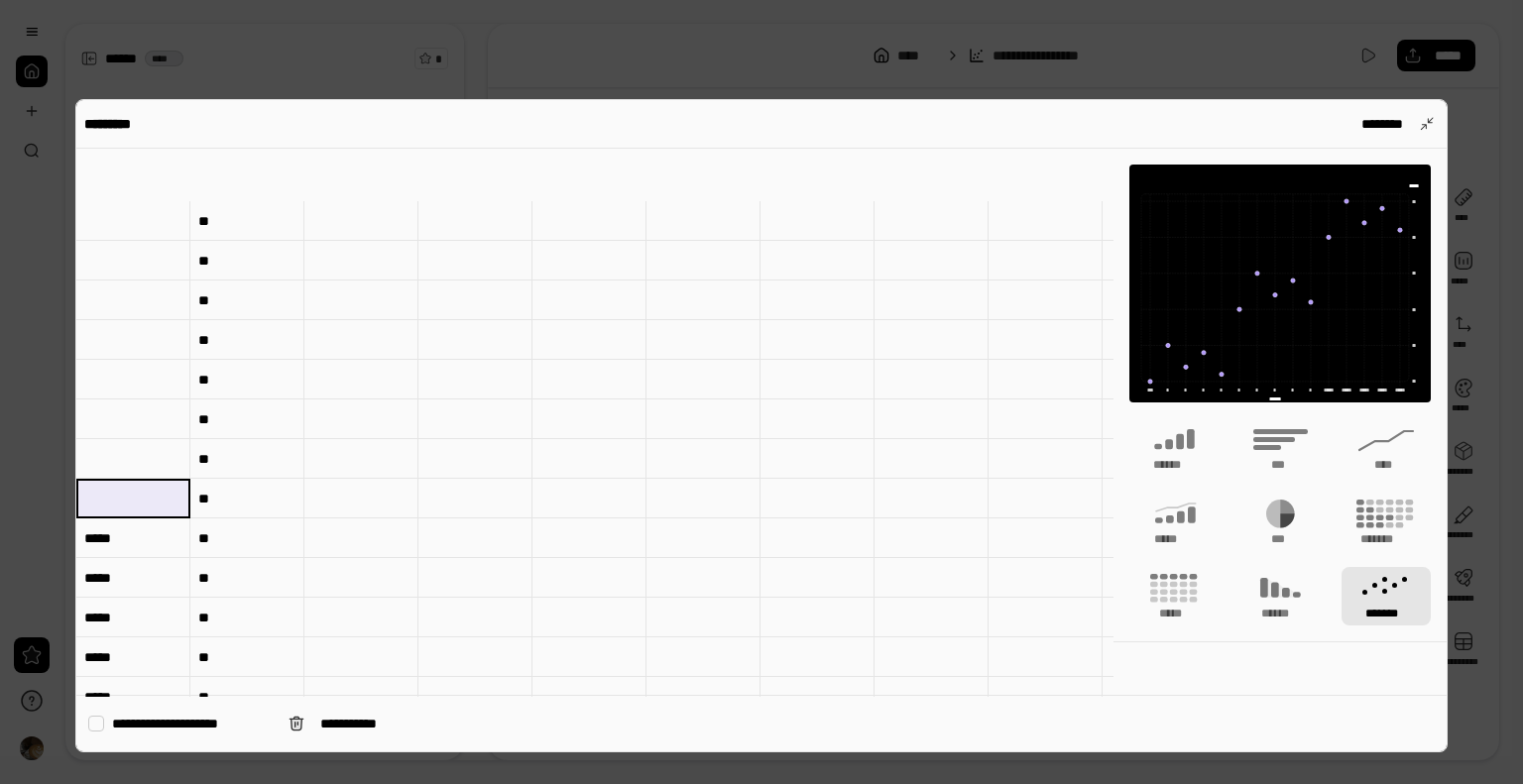 scroll, scrollTop: 198, scrollLeft: 0, axis: vertical 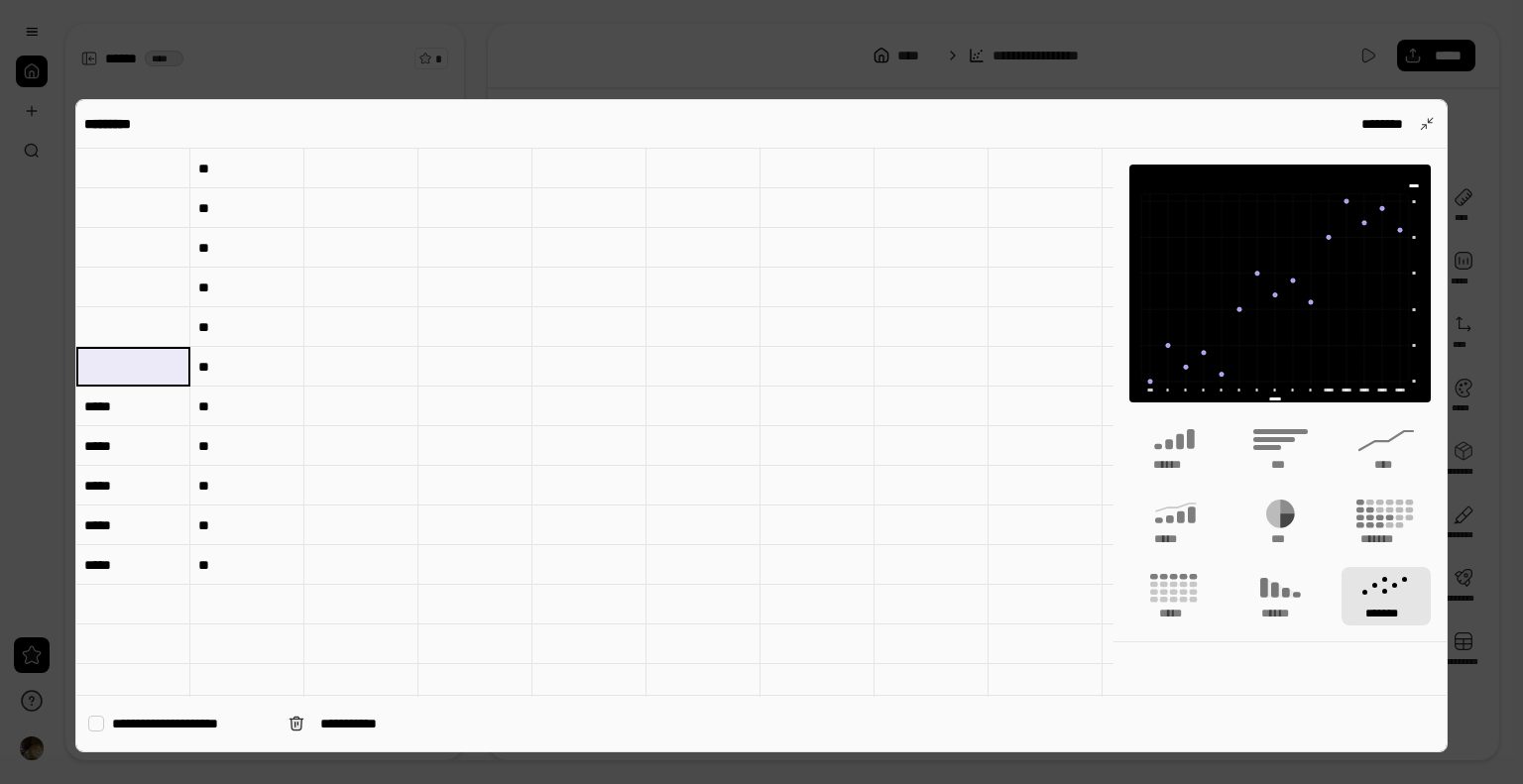 click on "*****" at bounding box center (133, 406) 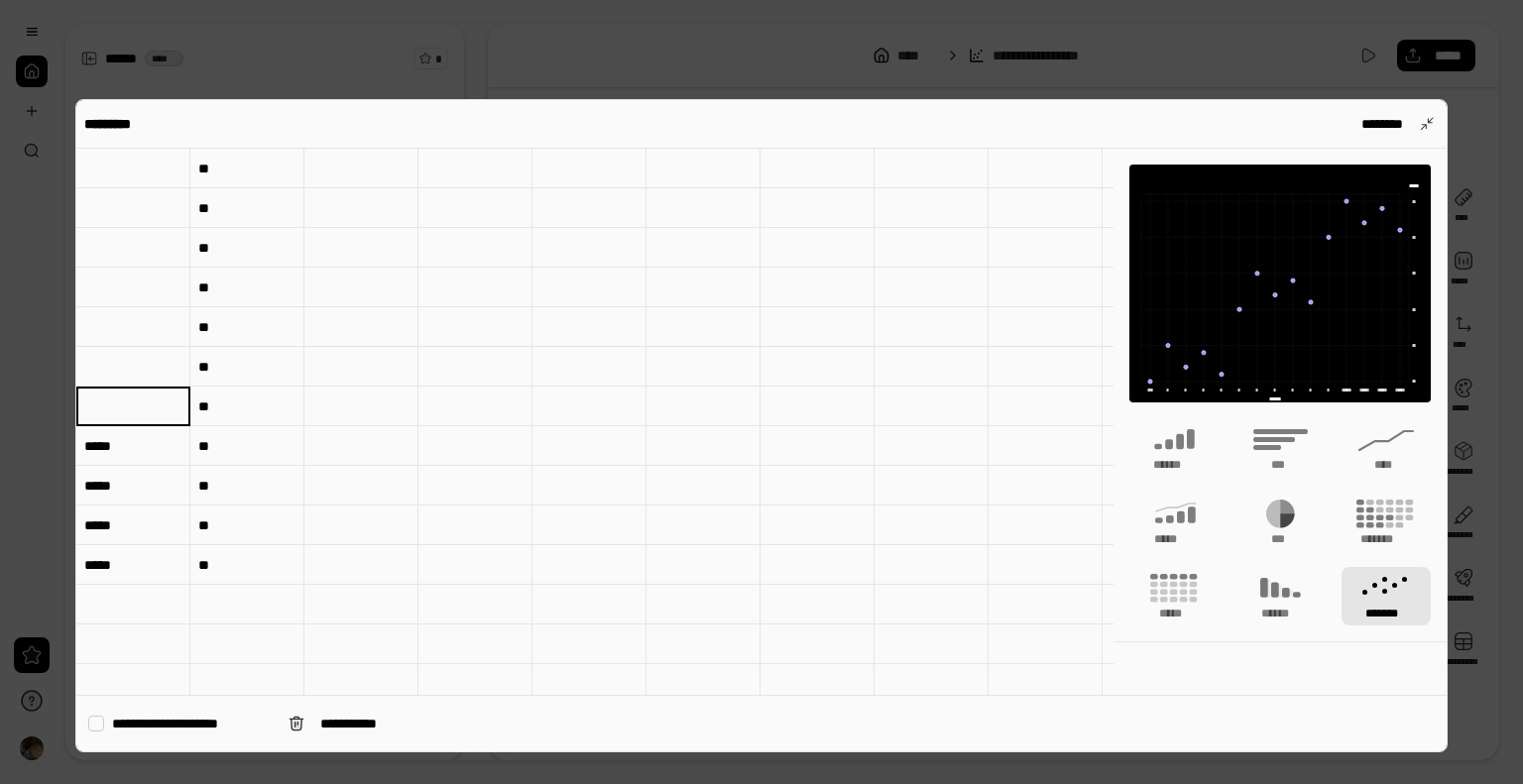 click on "*****" at bounding box center (133, 446) 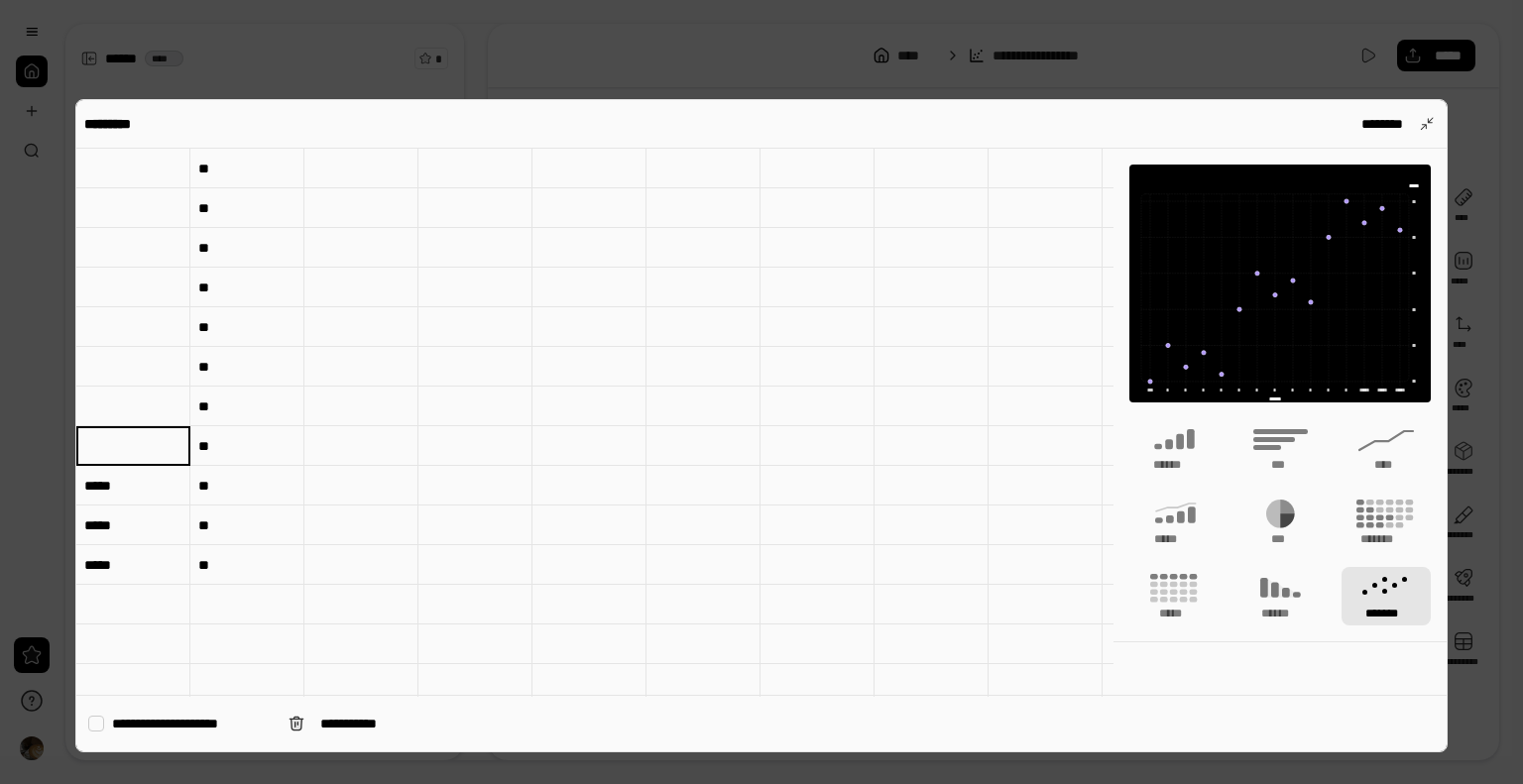type 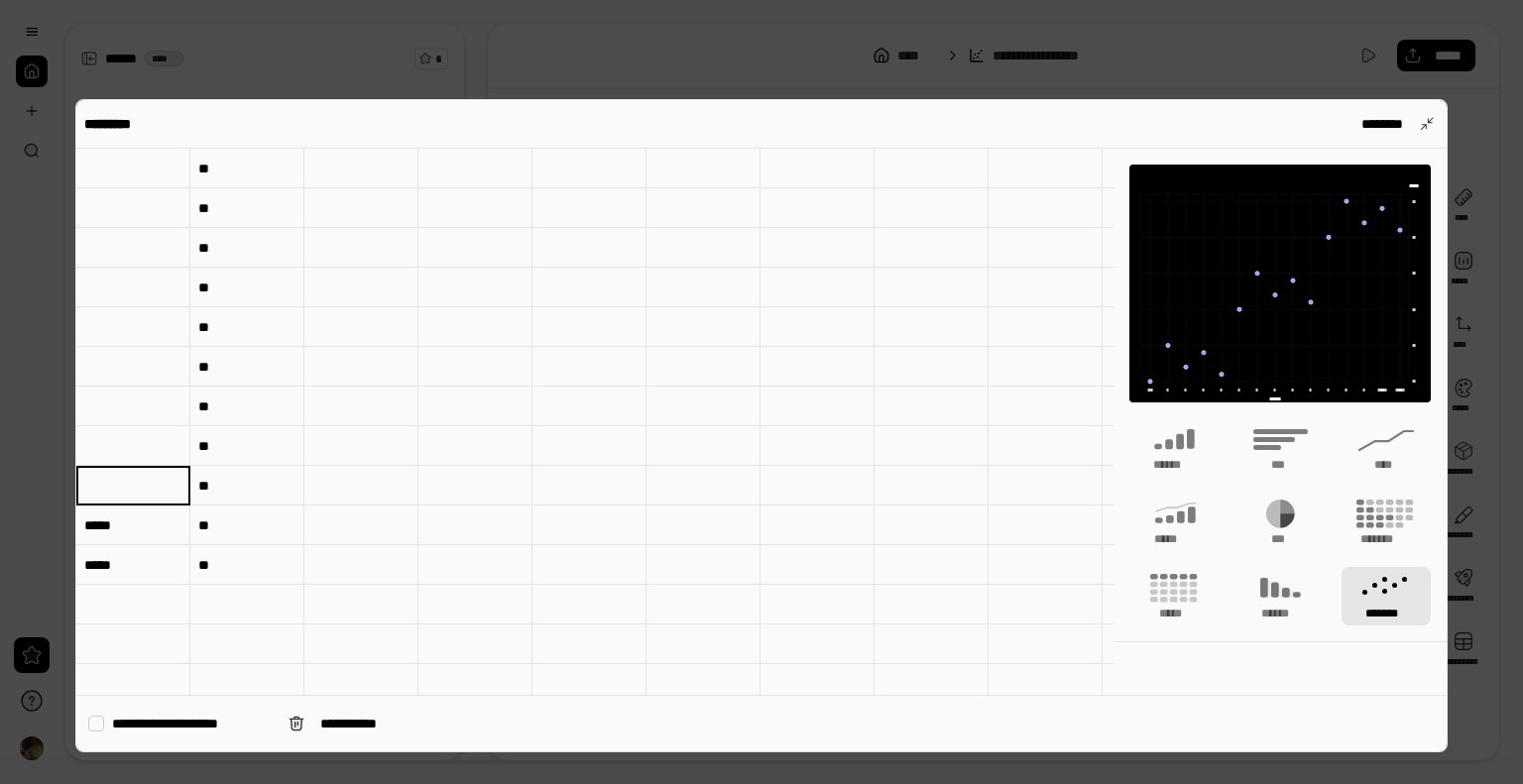 click on "*****" at bounding box center [133, 525] 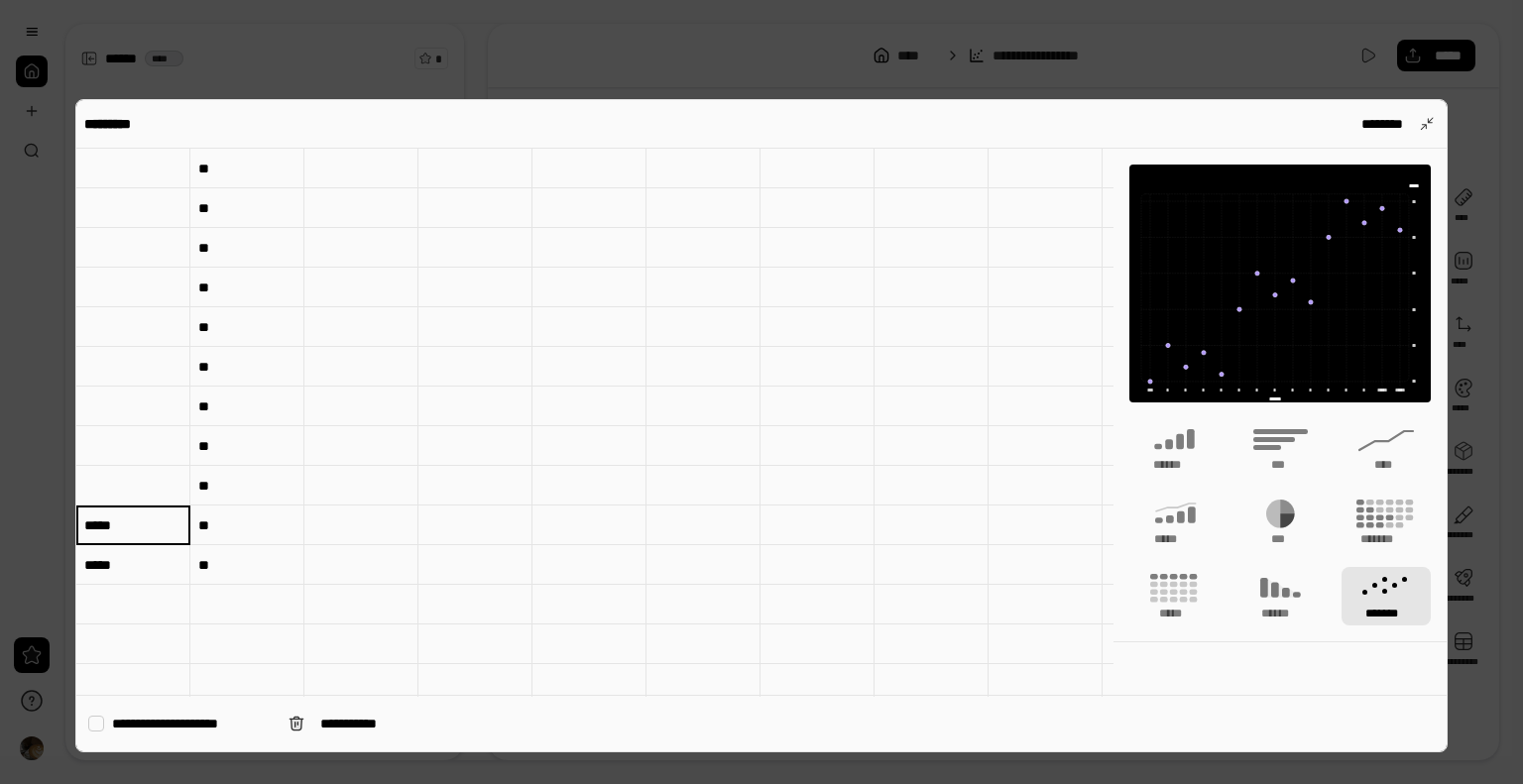 type 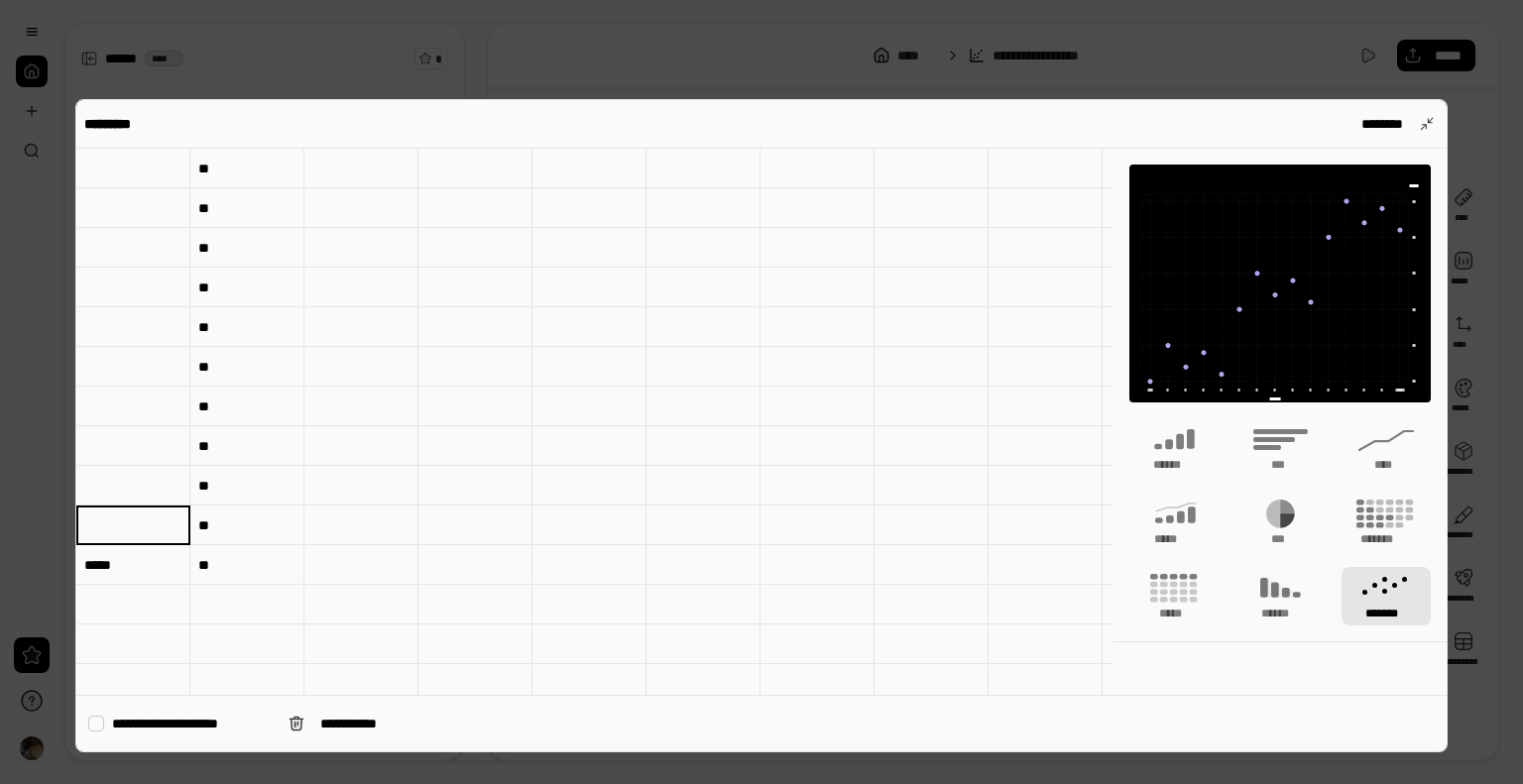 click on "*****" at bounding box center (133, 565) 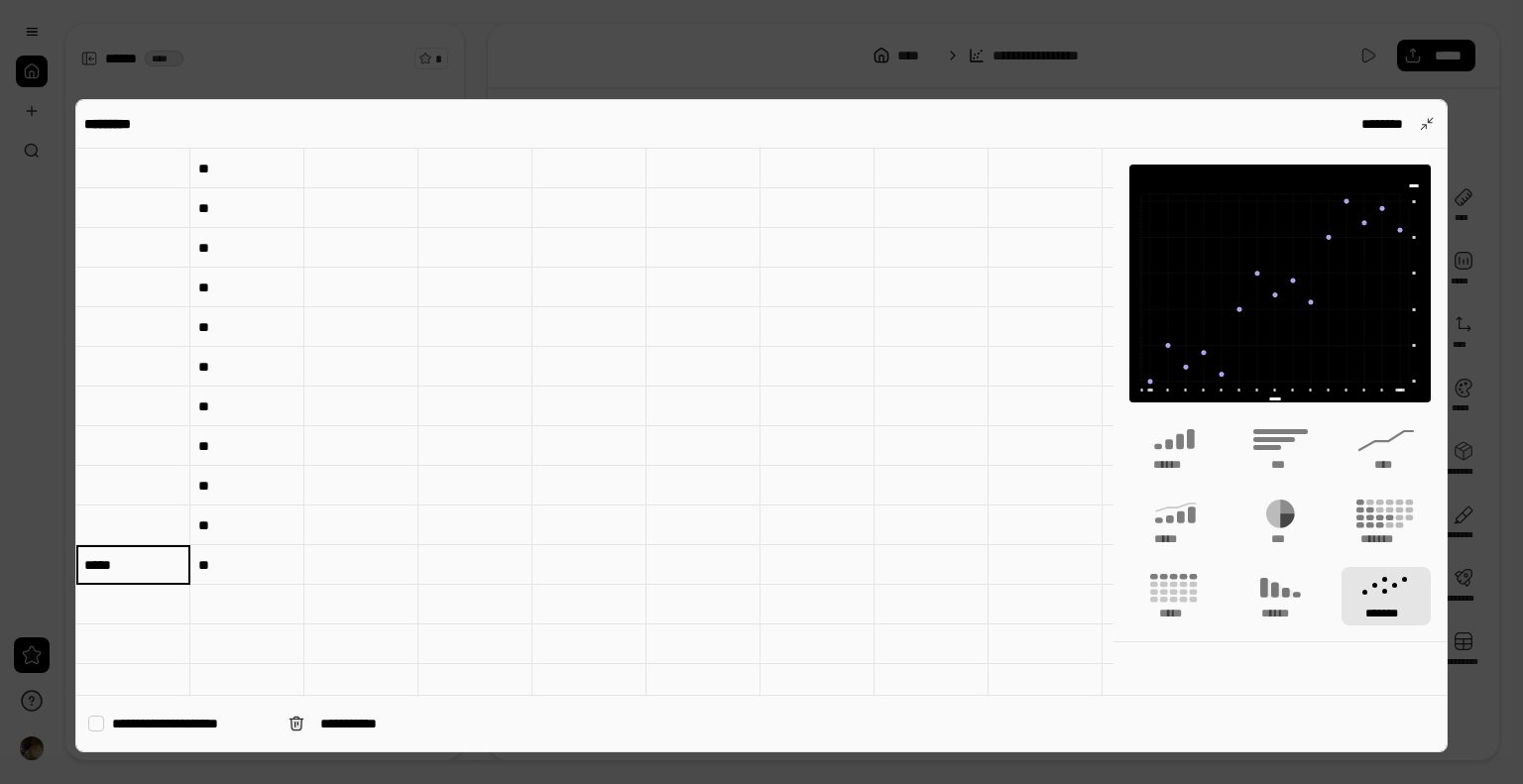type 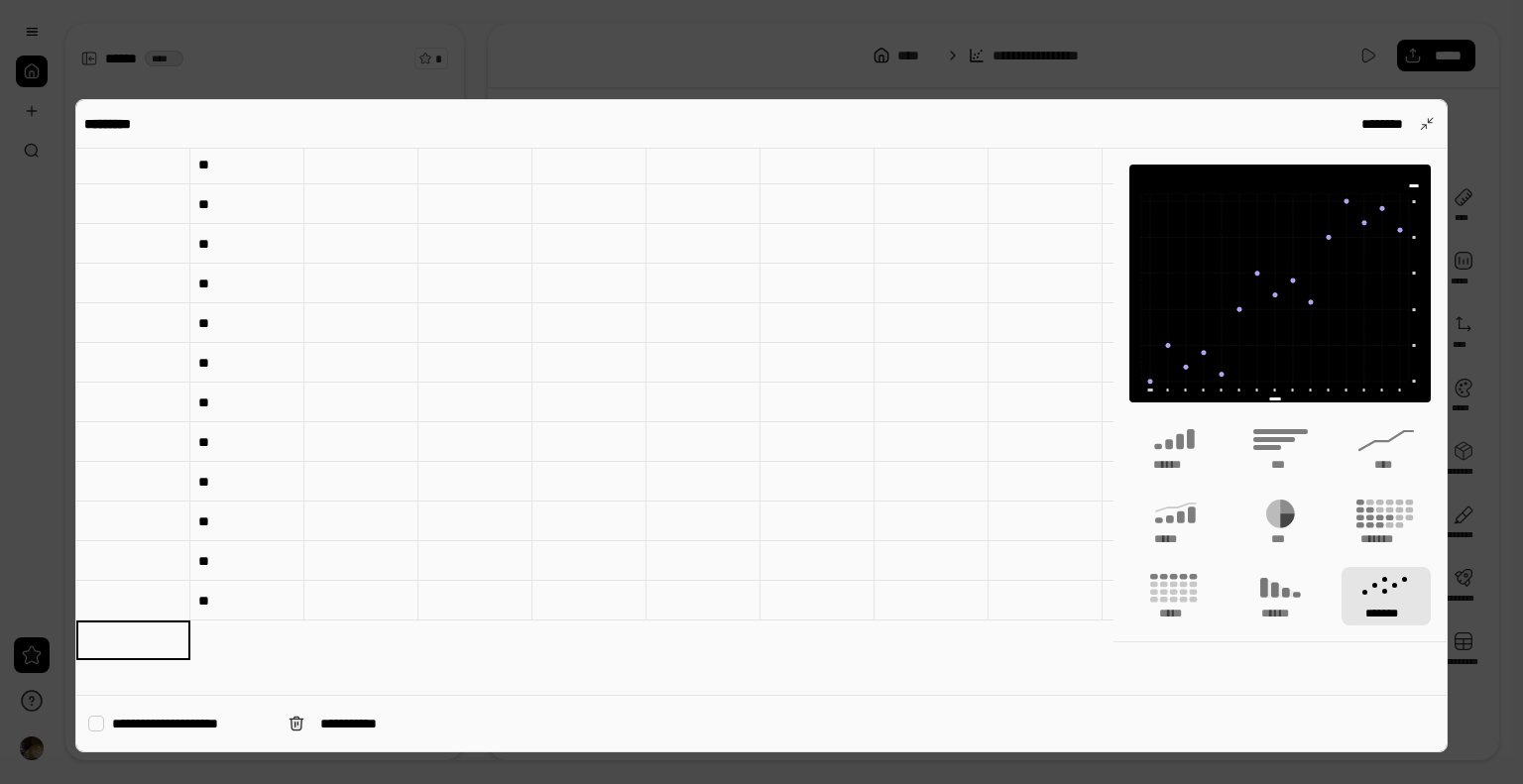 scroll, scrollTop: 0, scrollLeft: 0, axis: both 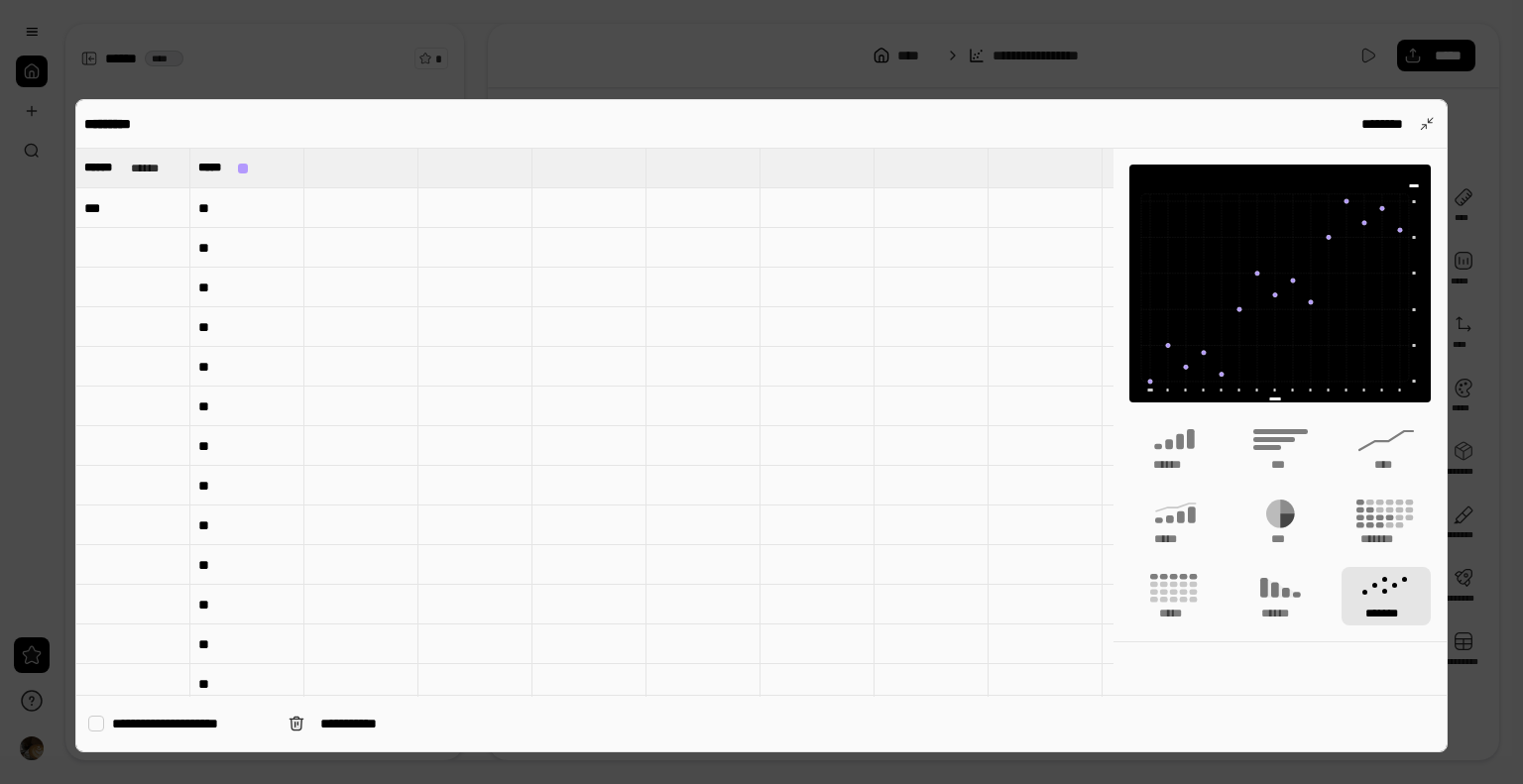 click on "**" at bounding box center (247, 248) 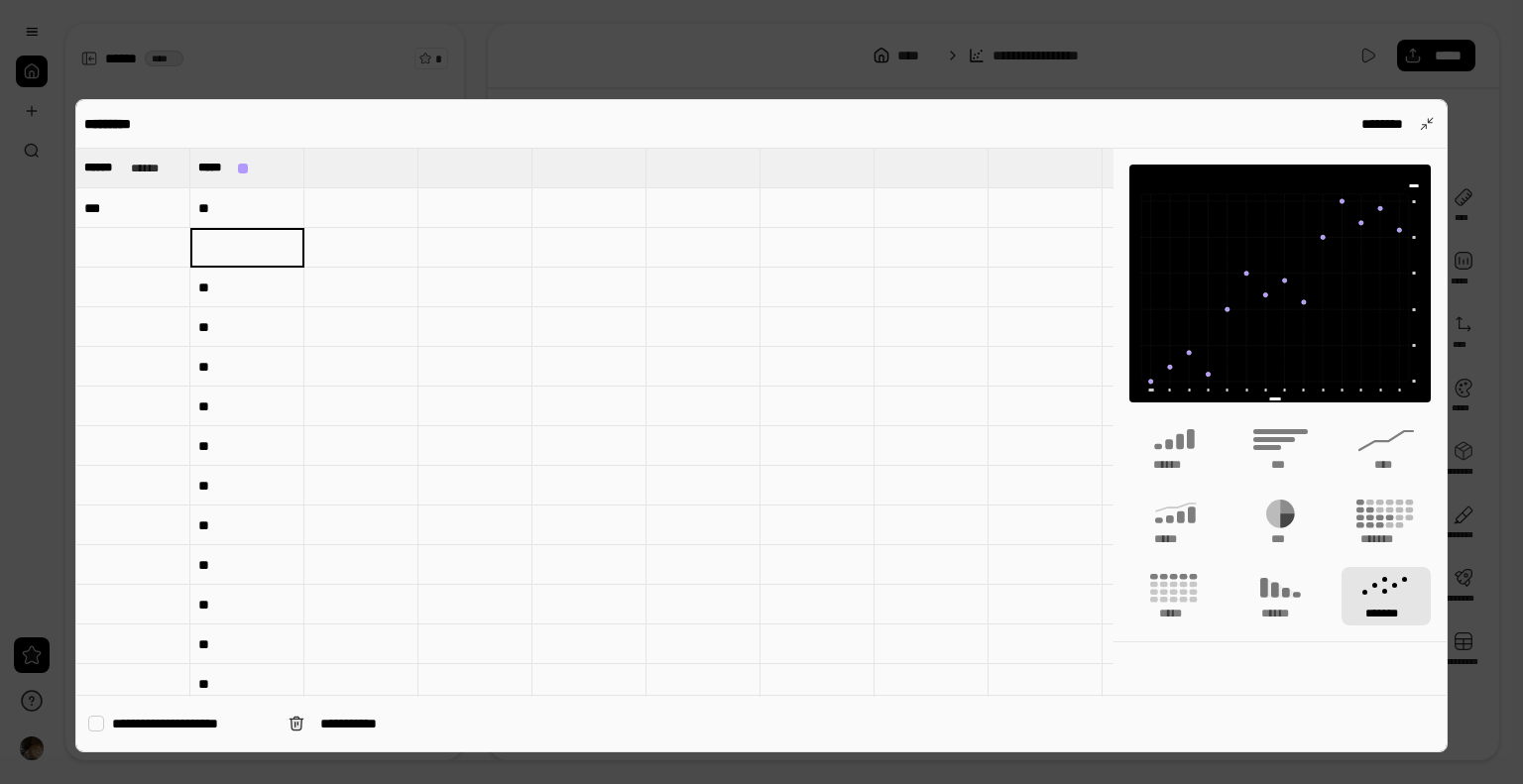 click on "**" at bounding box center [247, 287] 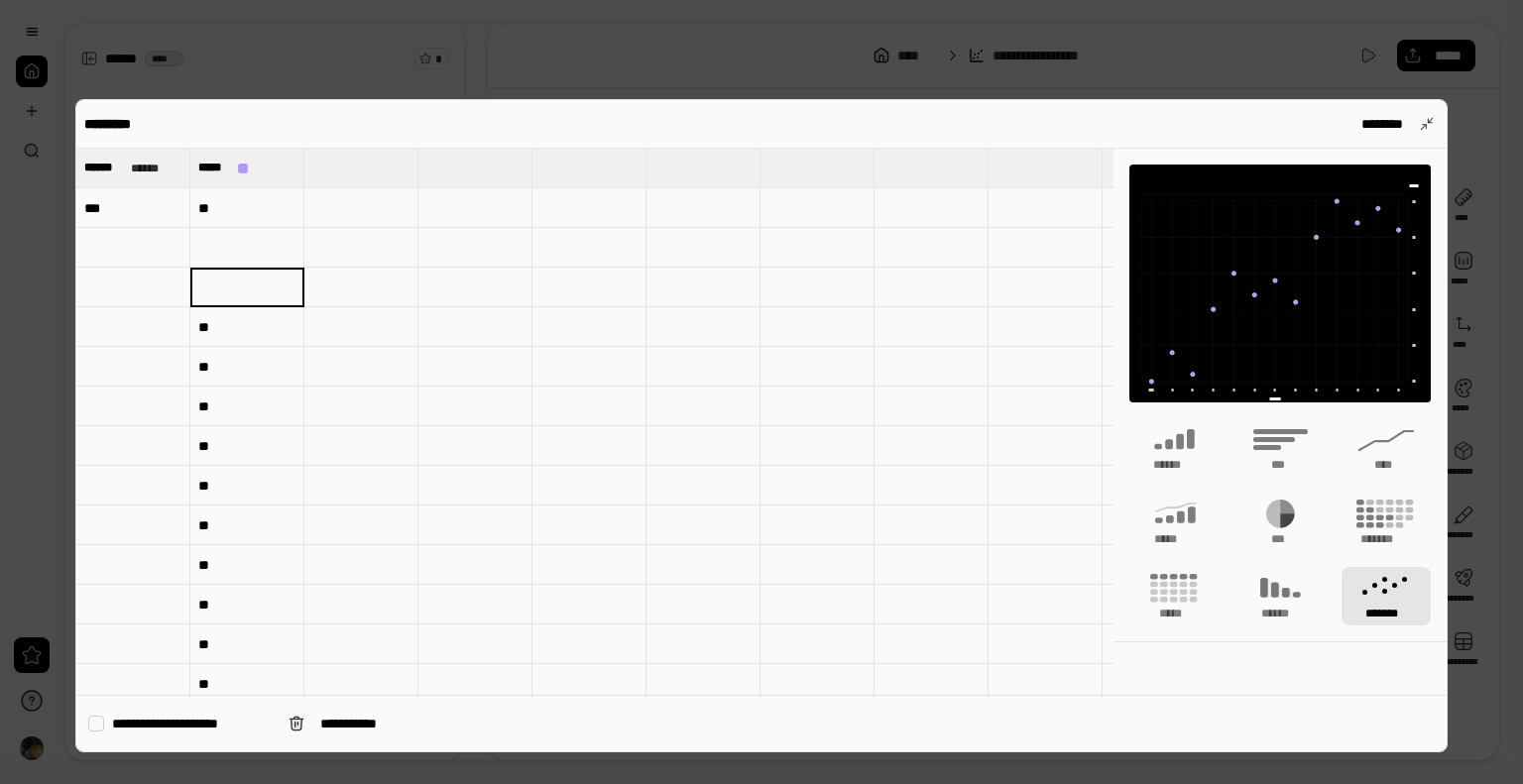 type 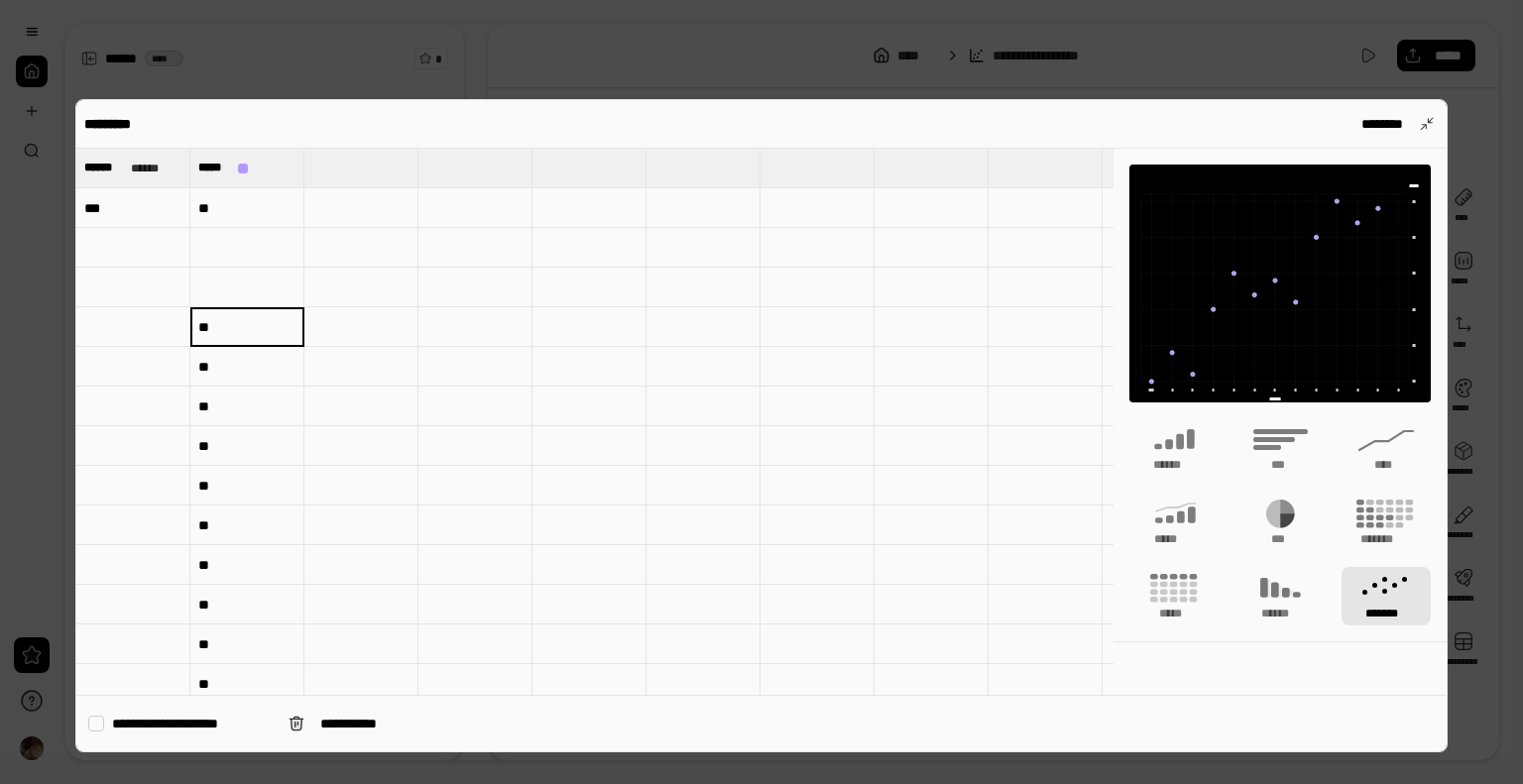 type 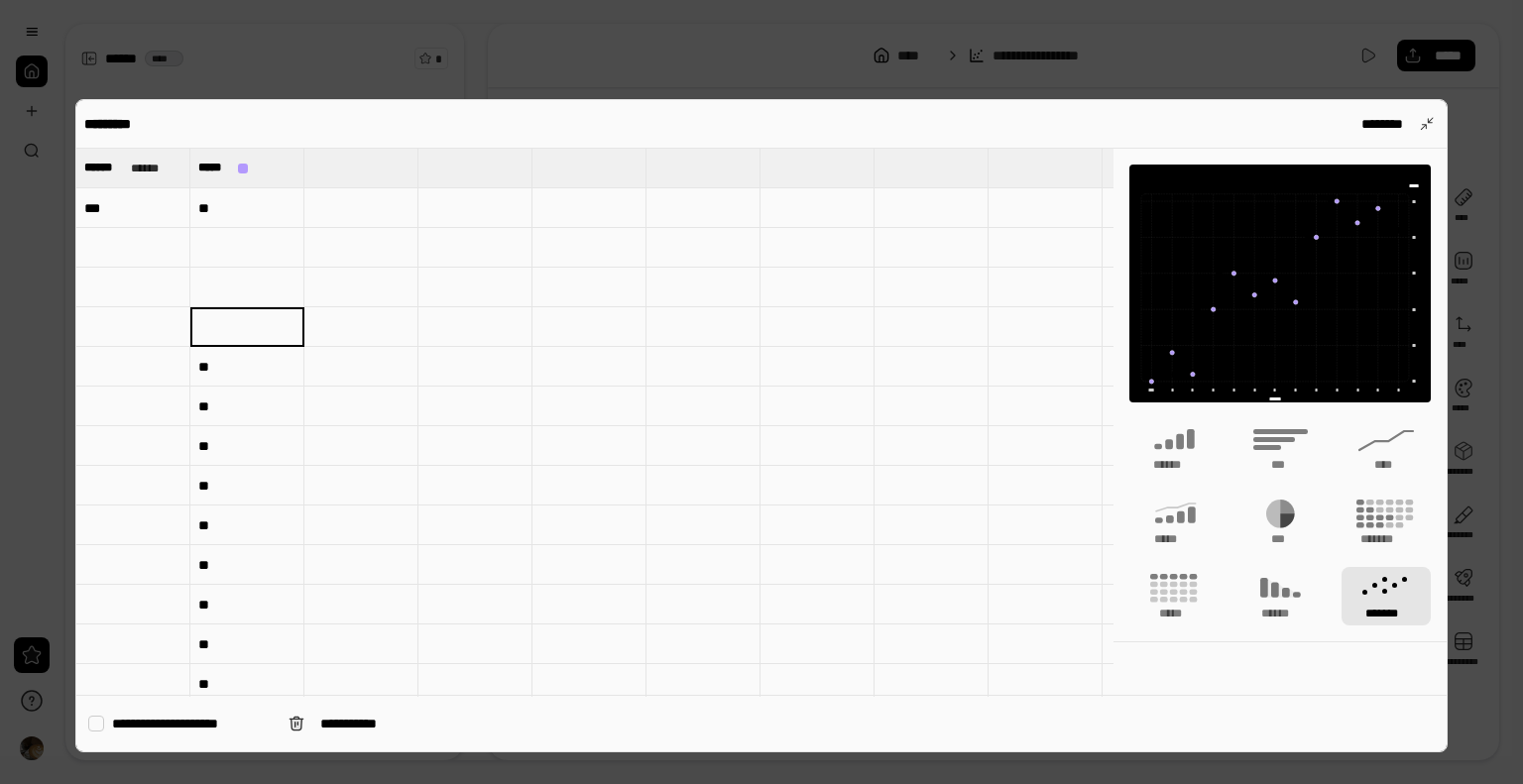 drag, startPoint x: 228, startPoint y: 361, endPoint x: 227, endPoint y: 374, distance: 13.038405 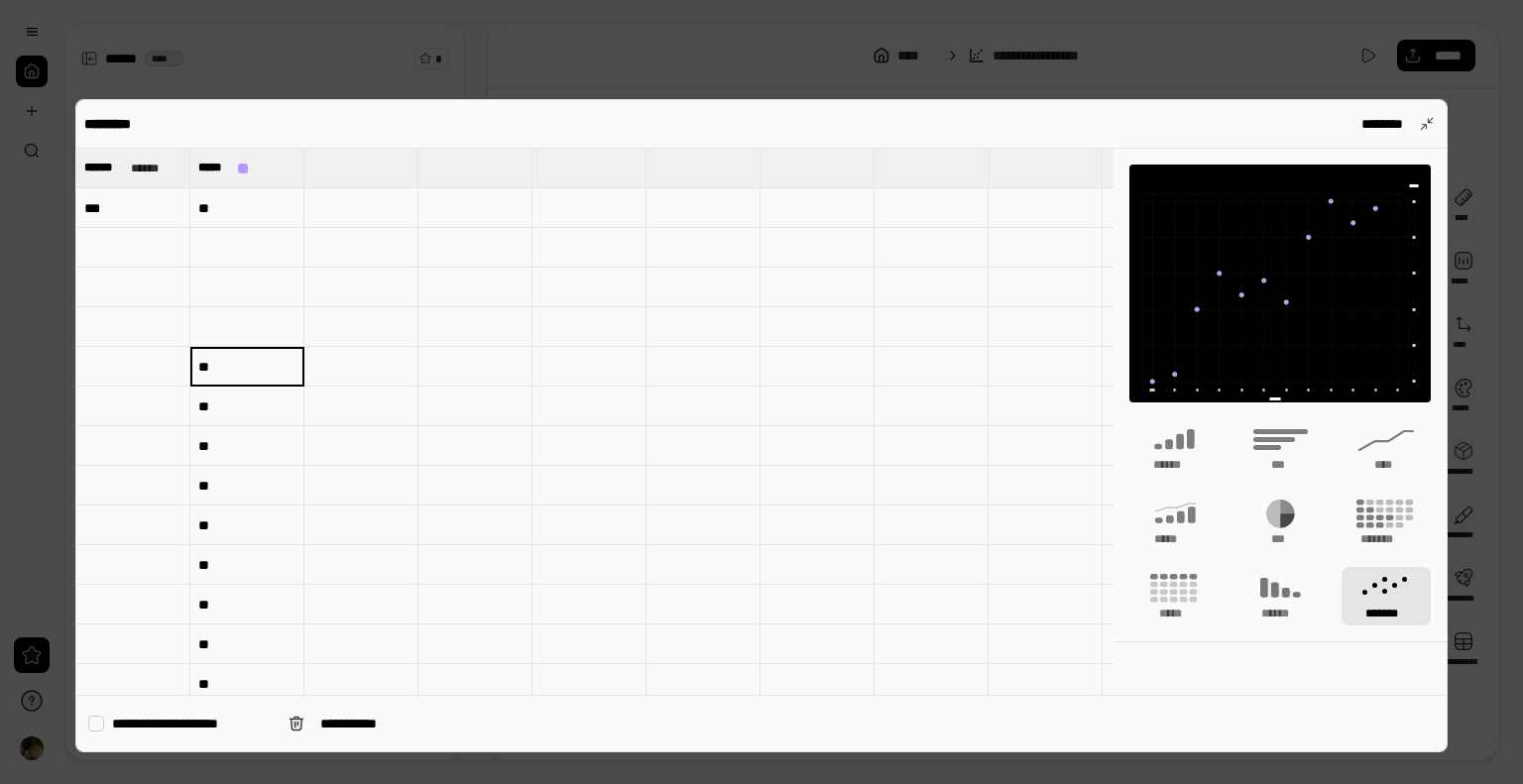 type 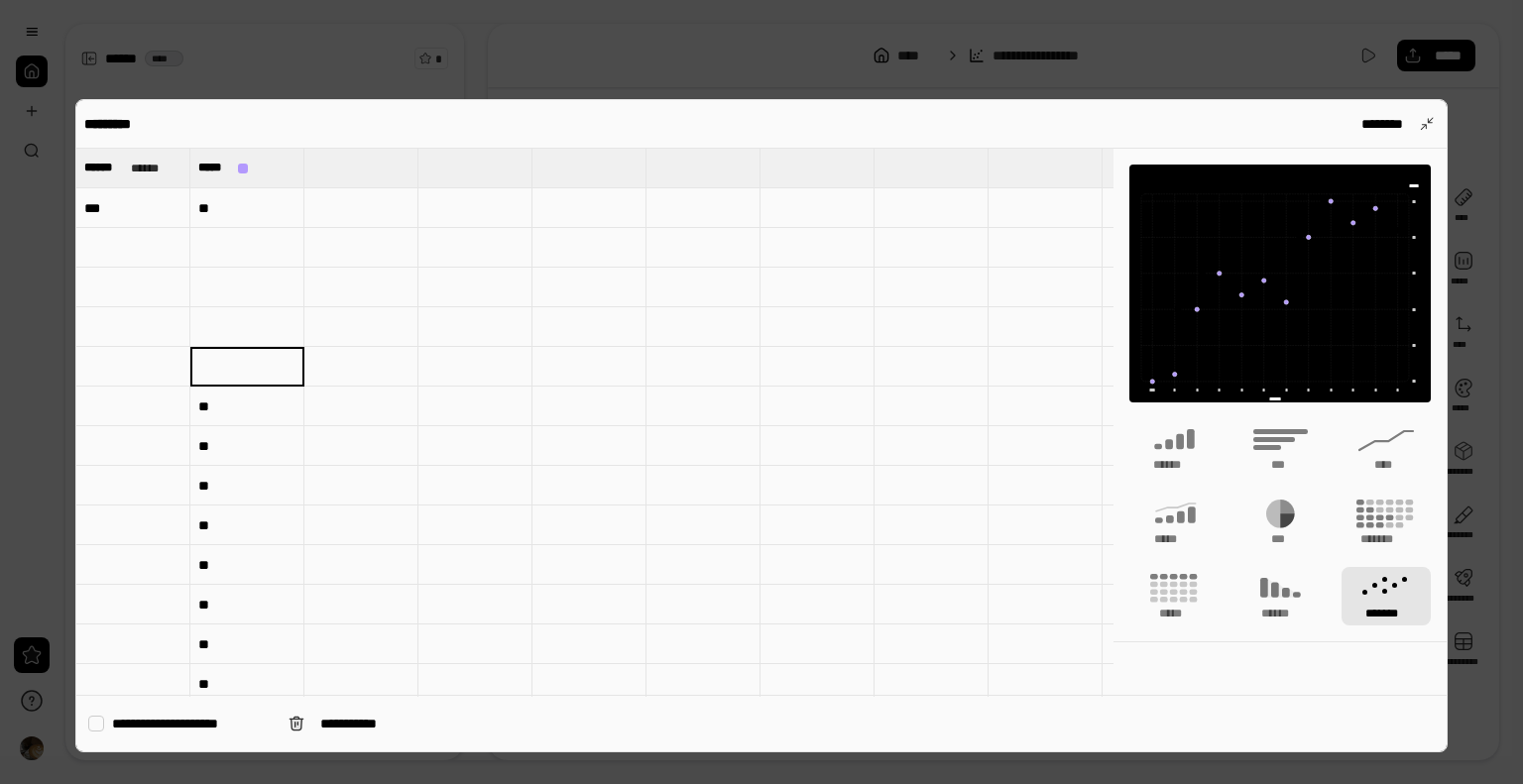 click on "**" at bounding box center (247, 406) 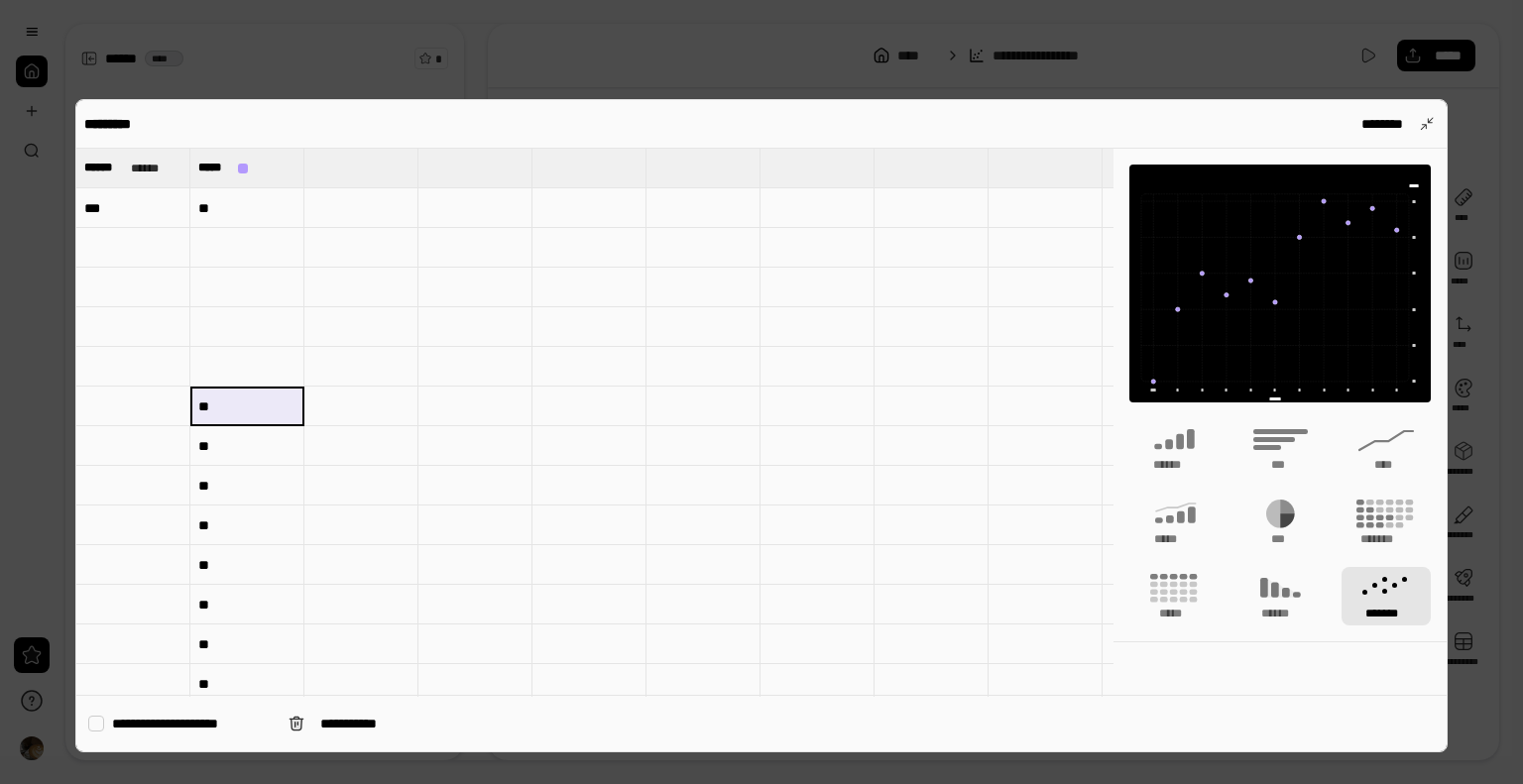 type 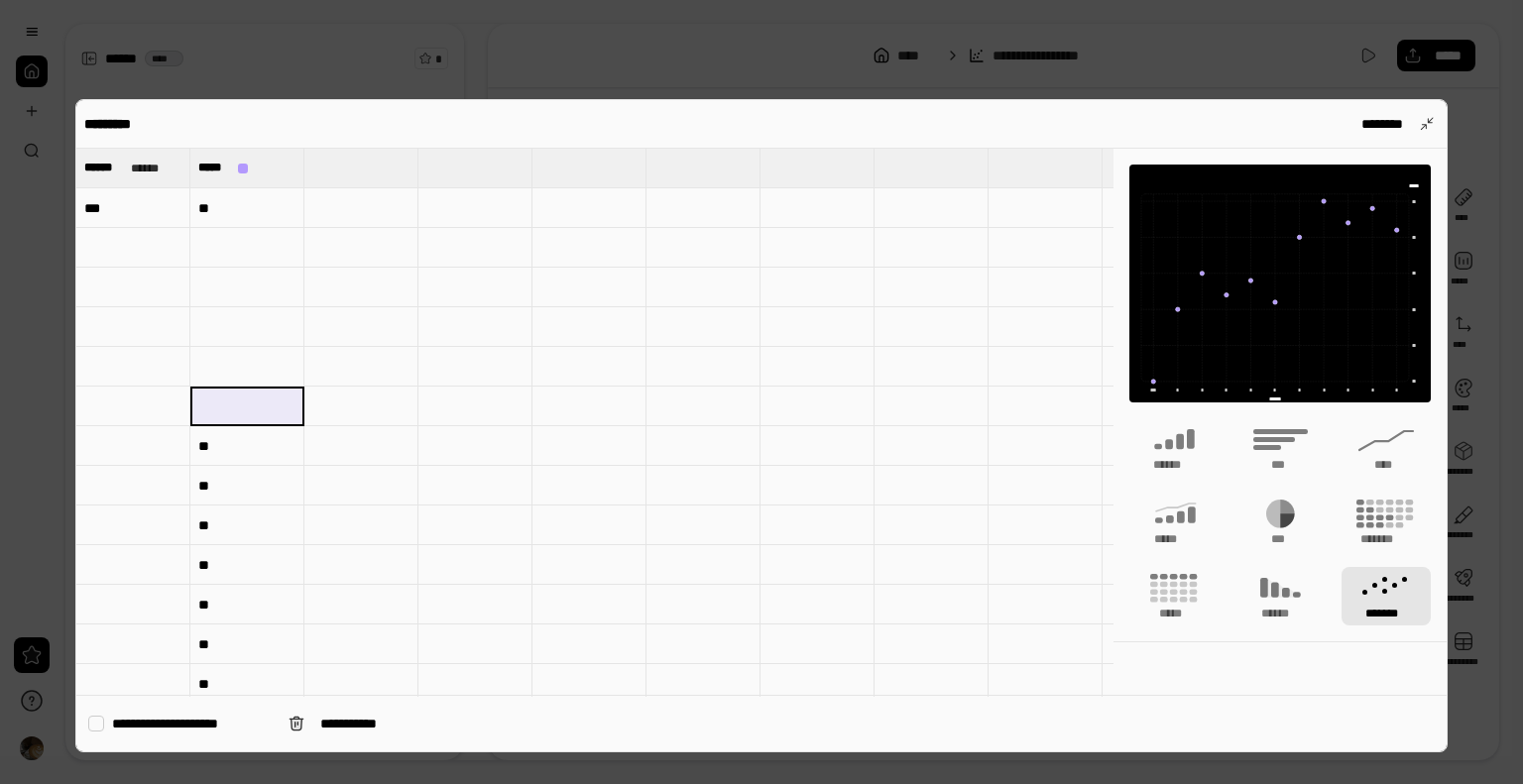drag, startPoint x: 228, startPoint y: 424, endPoint x: 228, endPoint y: 444, distance: 20 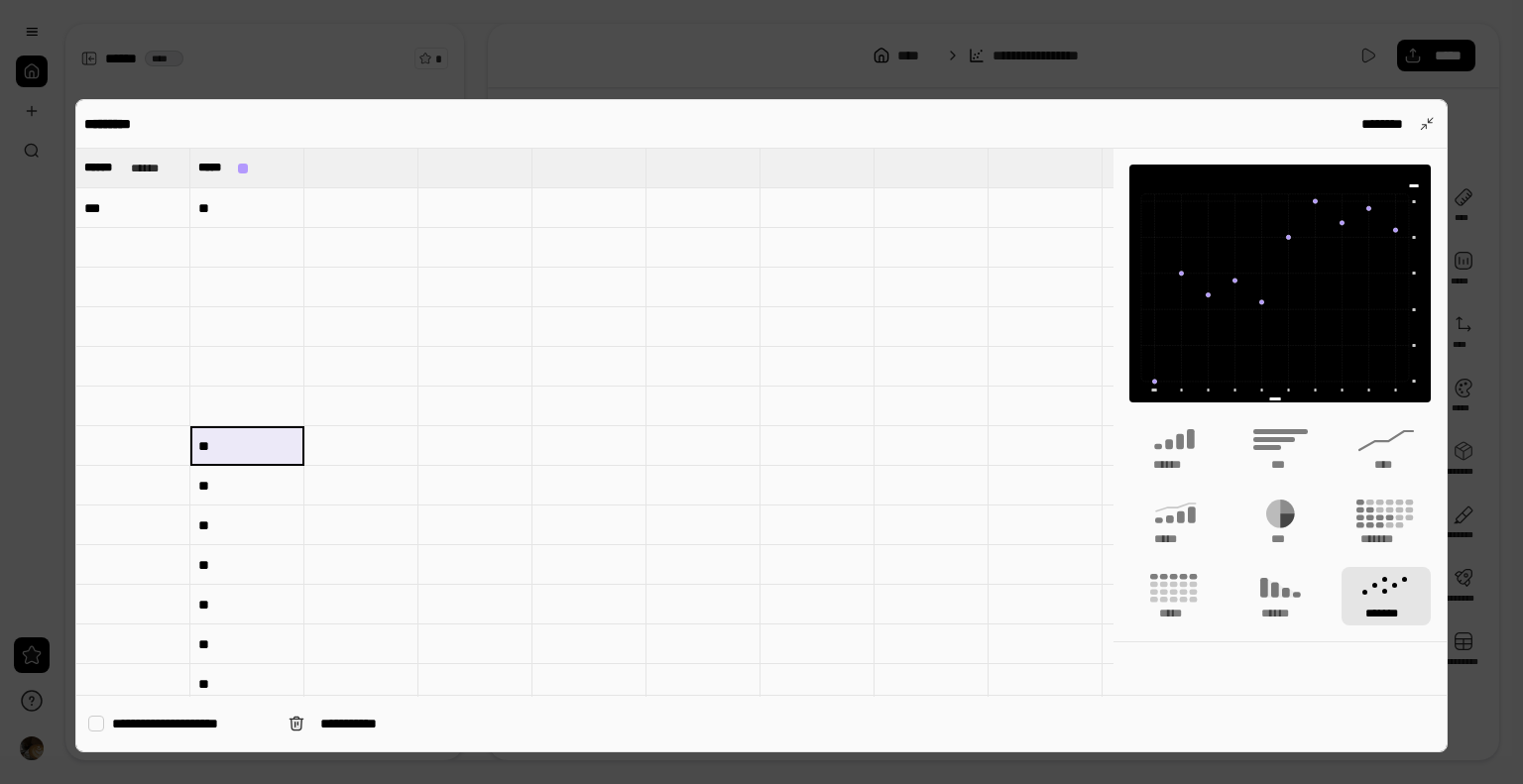 type 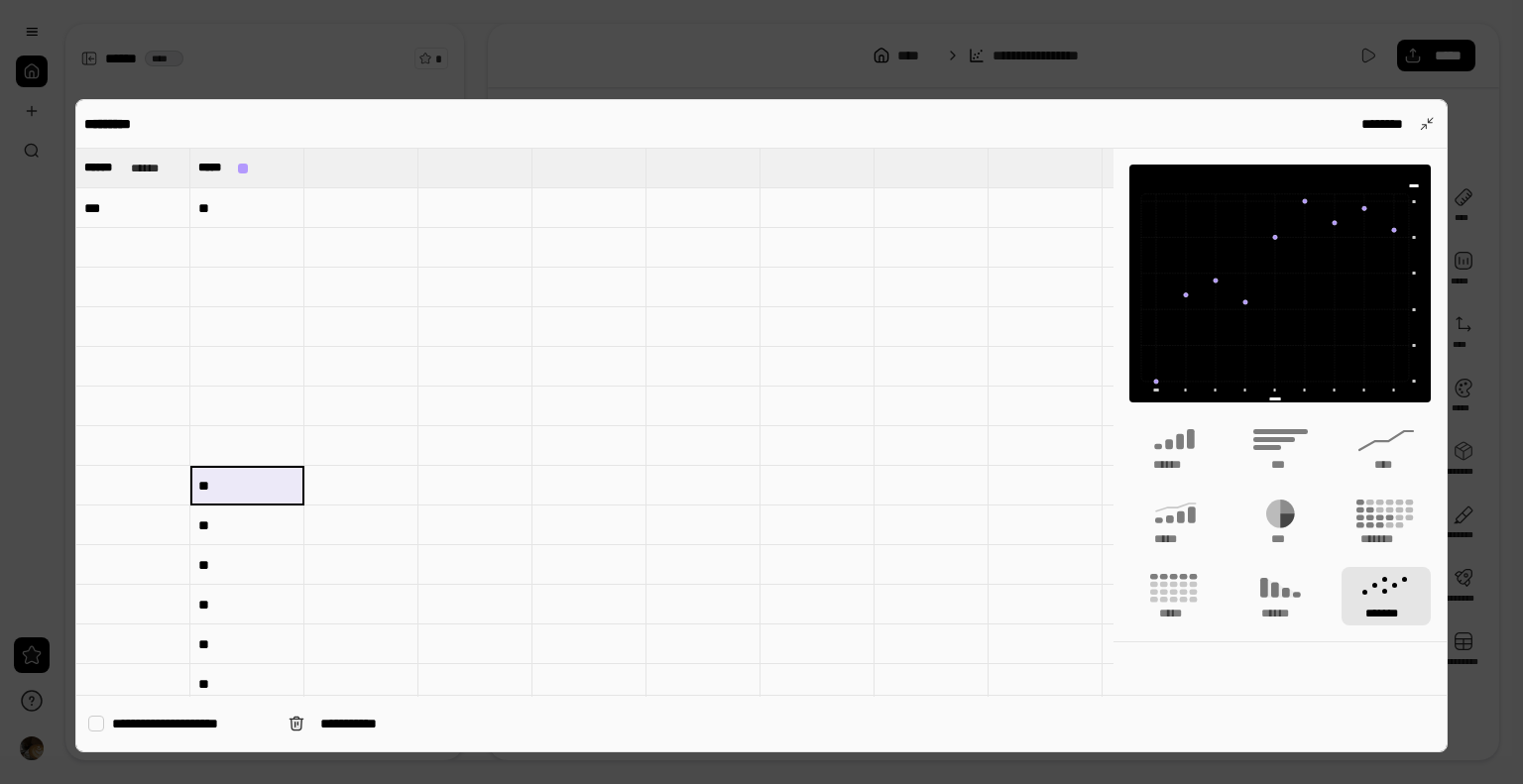 type 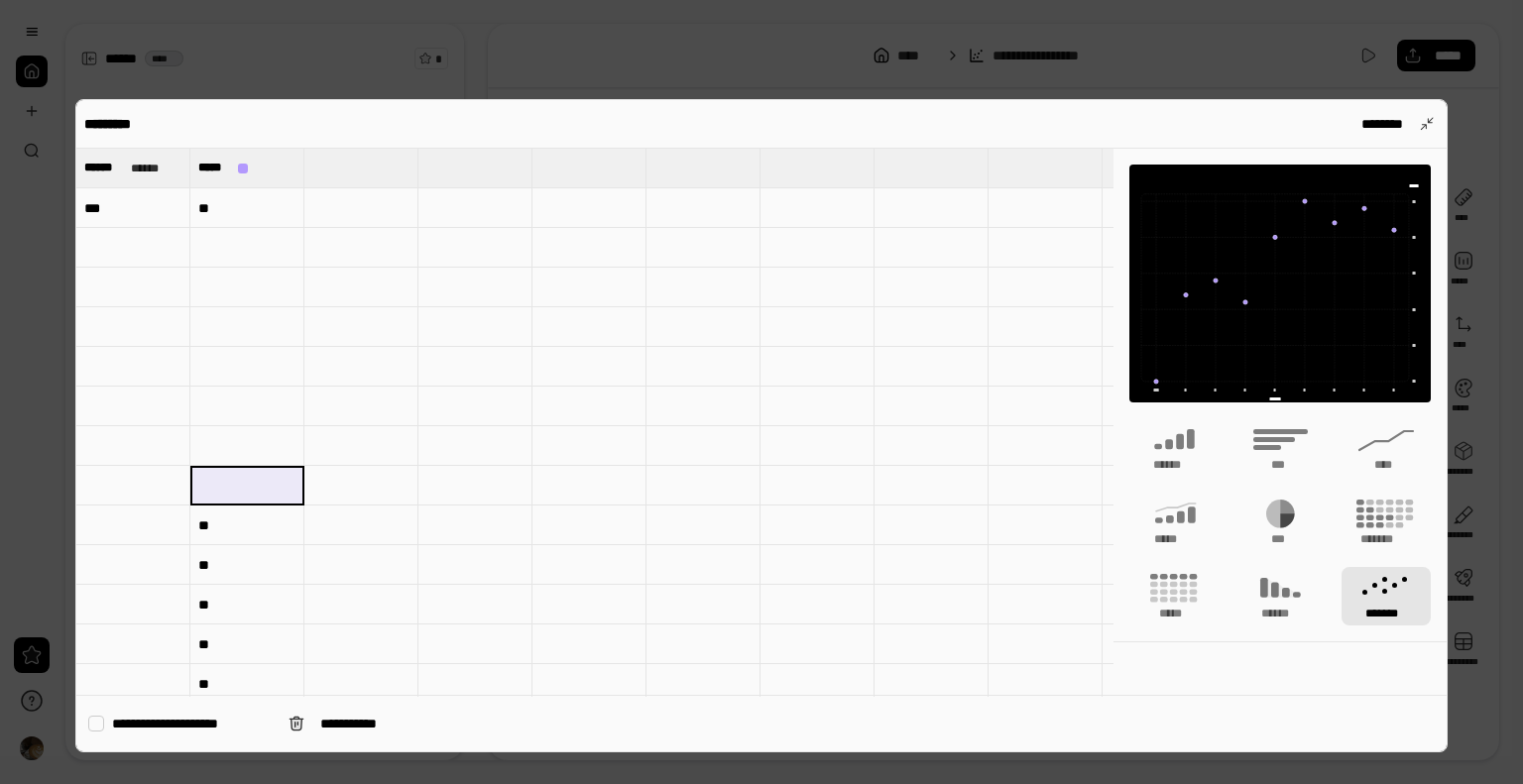 drag, startPoint x: 227, startPoint y: 500, endPoint x: 230, endPoint y: 536, distance: 36.12478 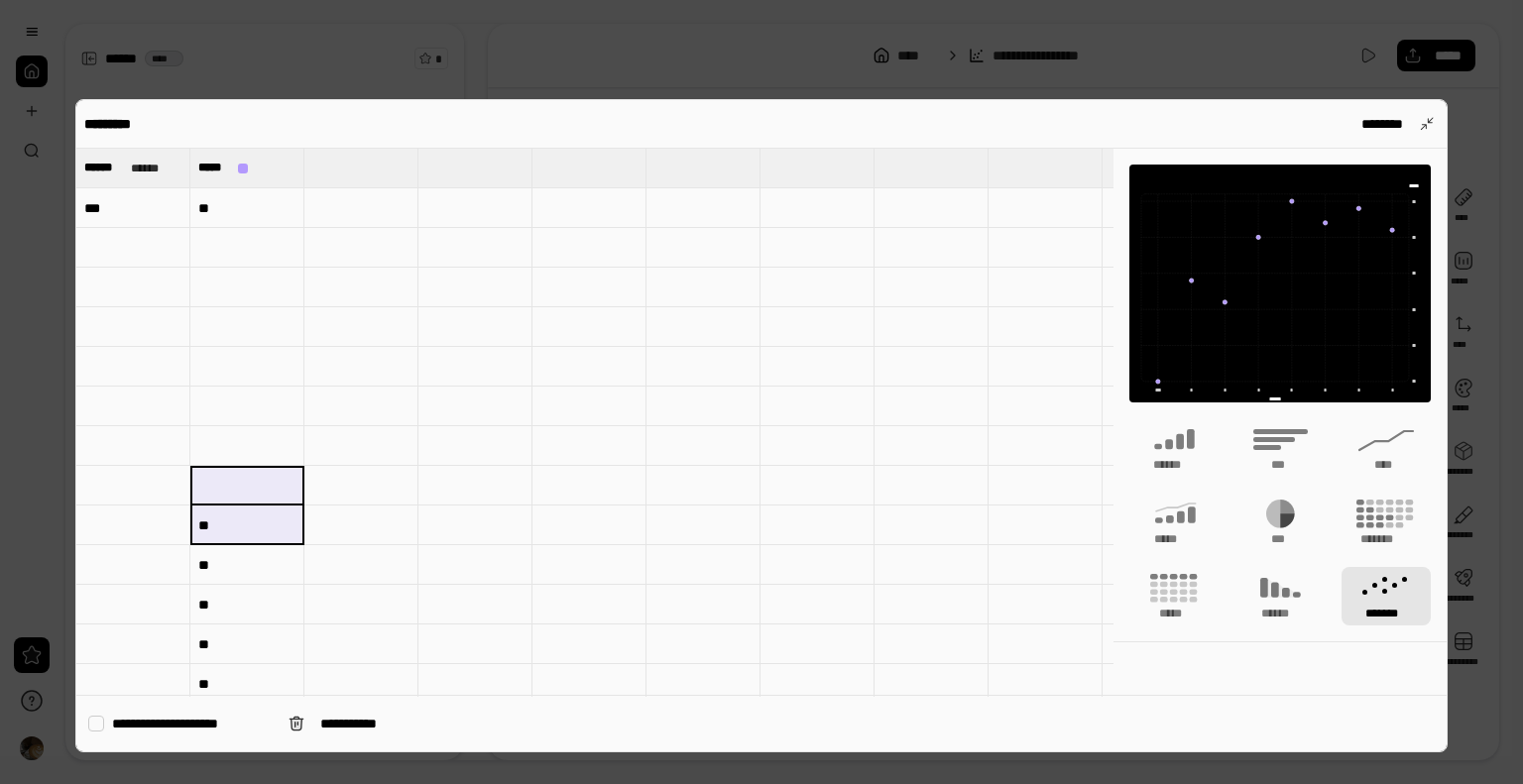 drag, startPoint x: 230, startPoint y: 536, endPoint x: 230, endPoint y: 553, distance: 17 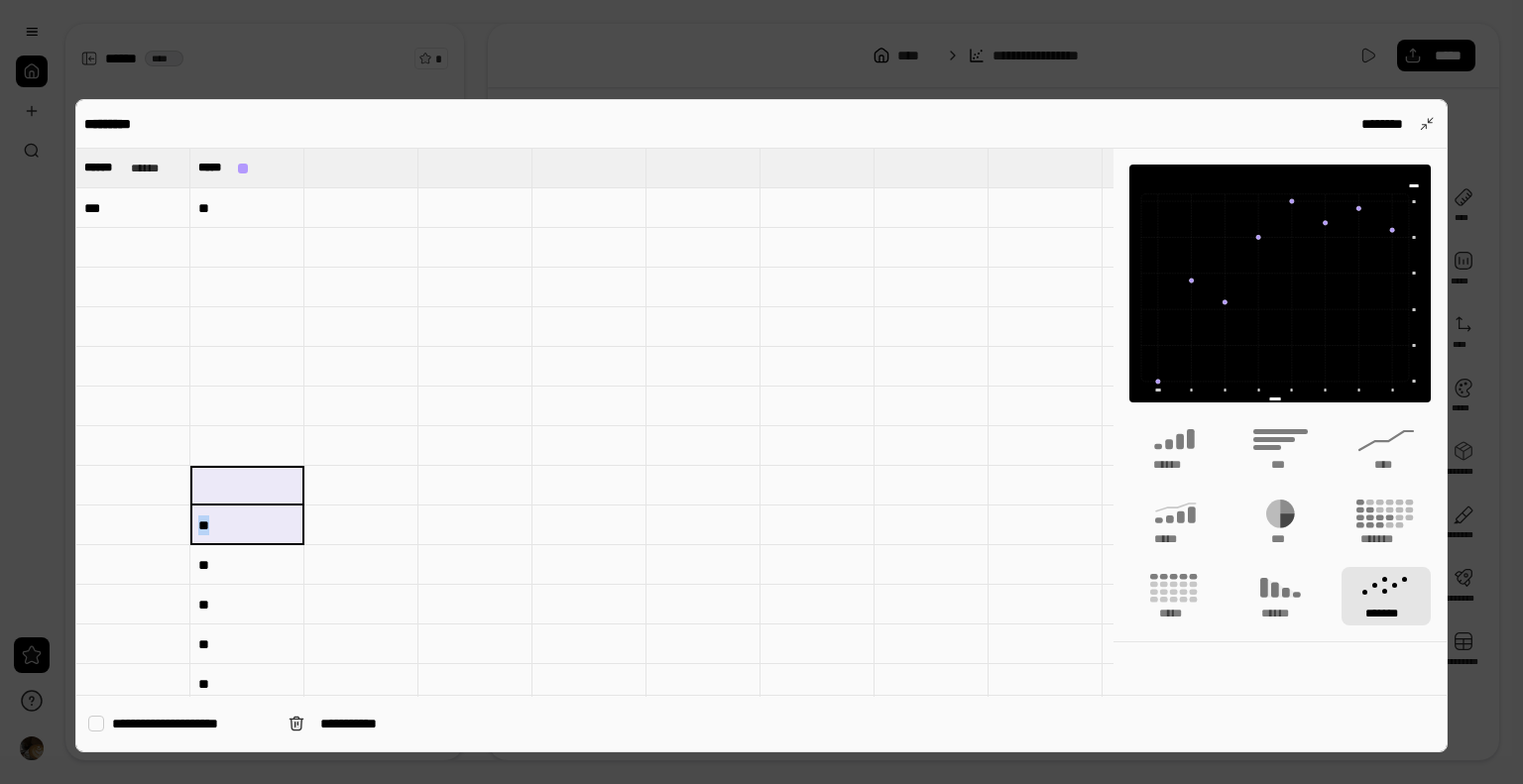 type 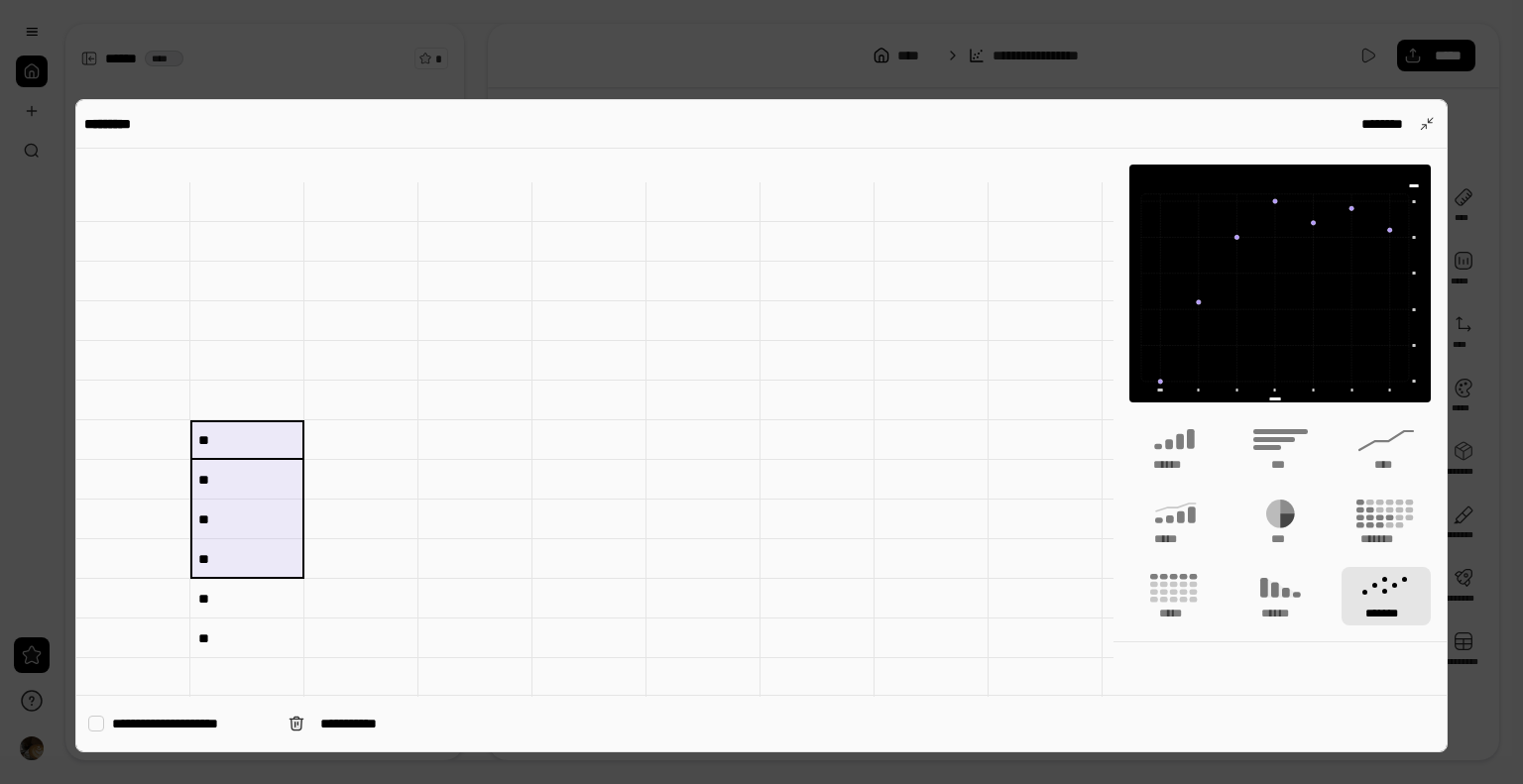 scroll, scrollTop: 198, scrollLeft: 0, axis: vertical 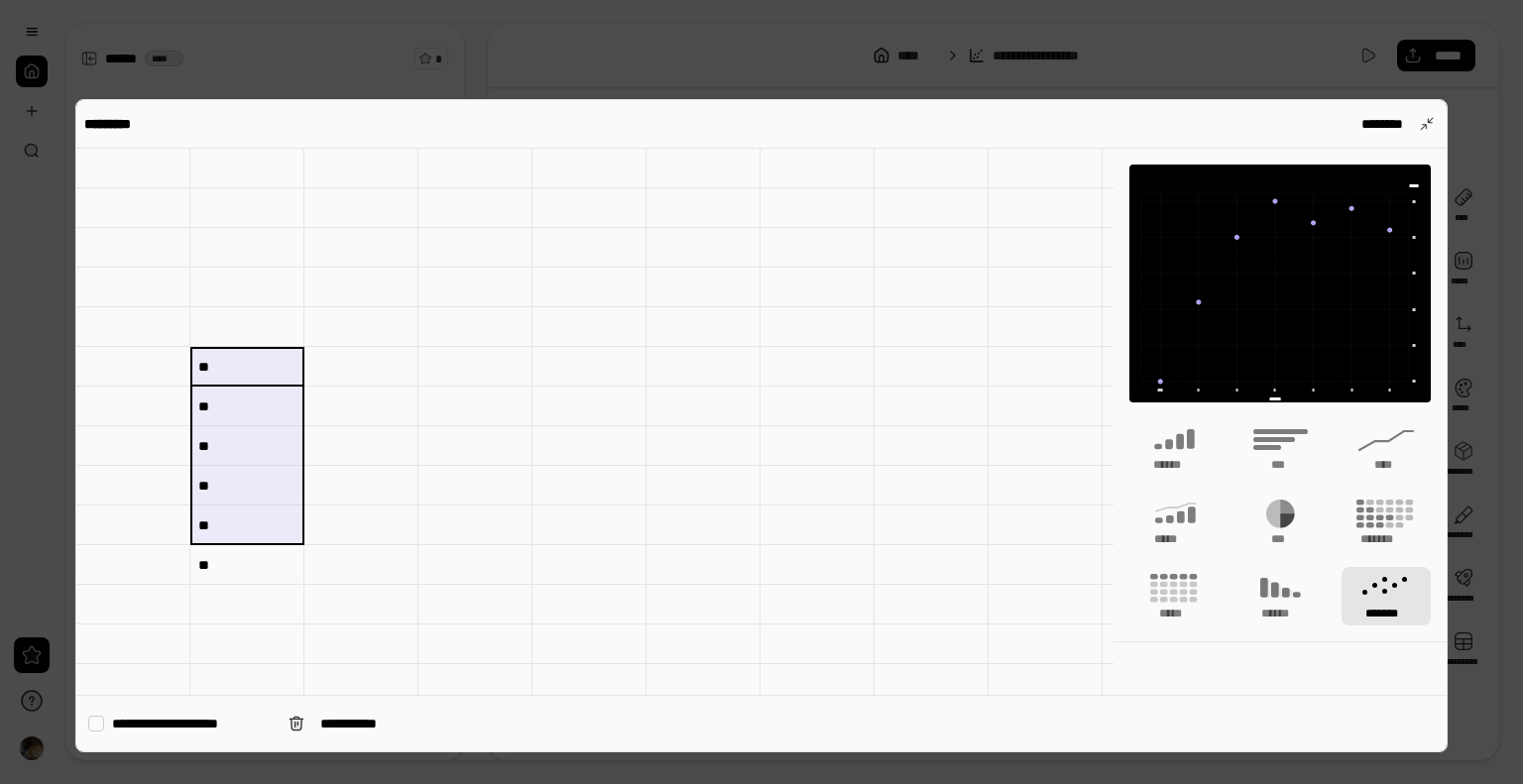 drag, startPoint x: 252, startPoint y: 289, endPoint x: 264, endPoint y: 539, distance: 250.28783 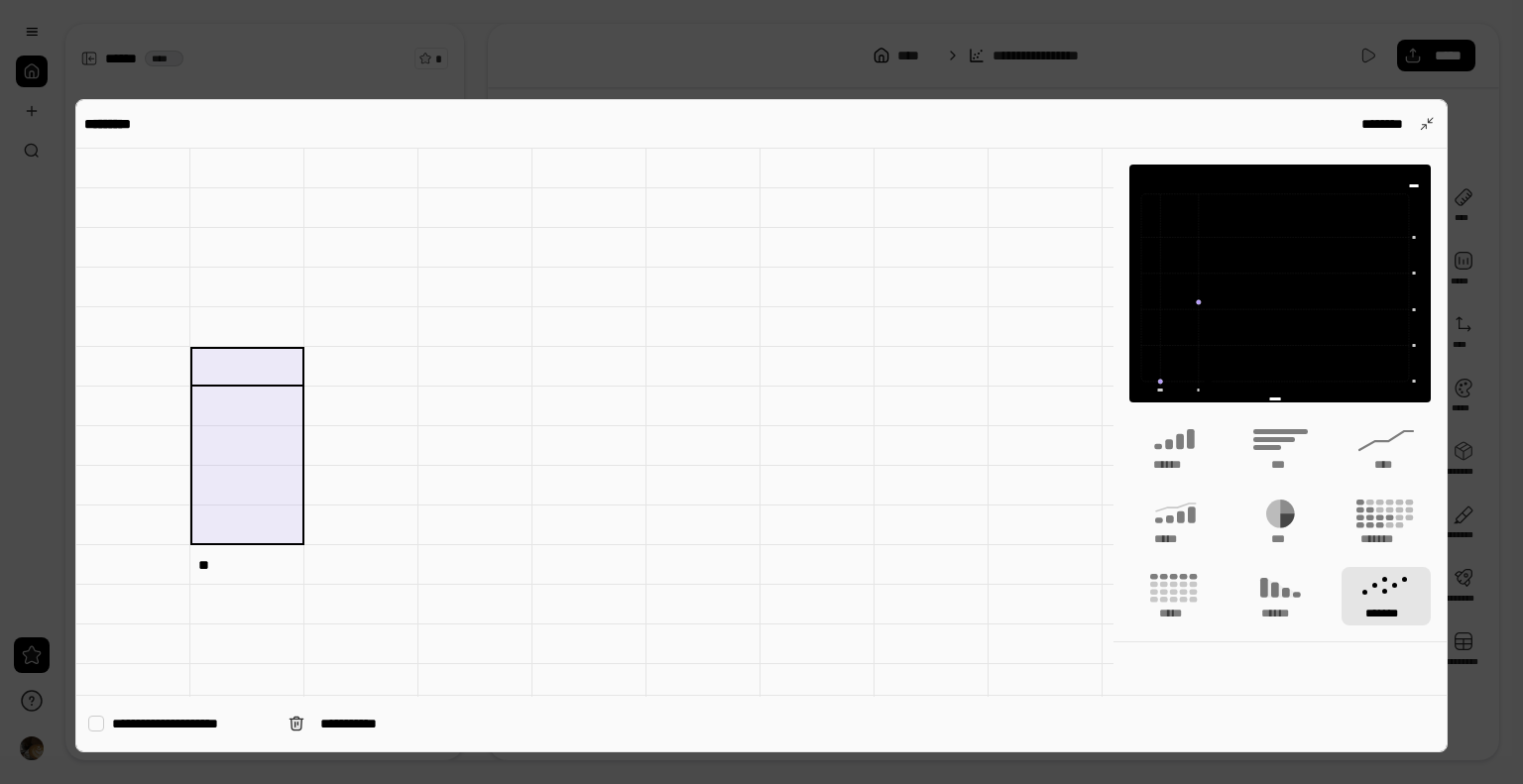 type 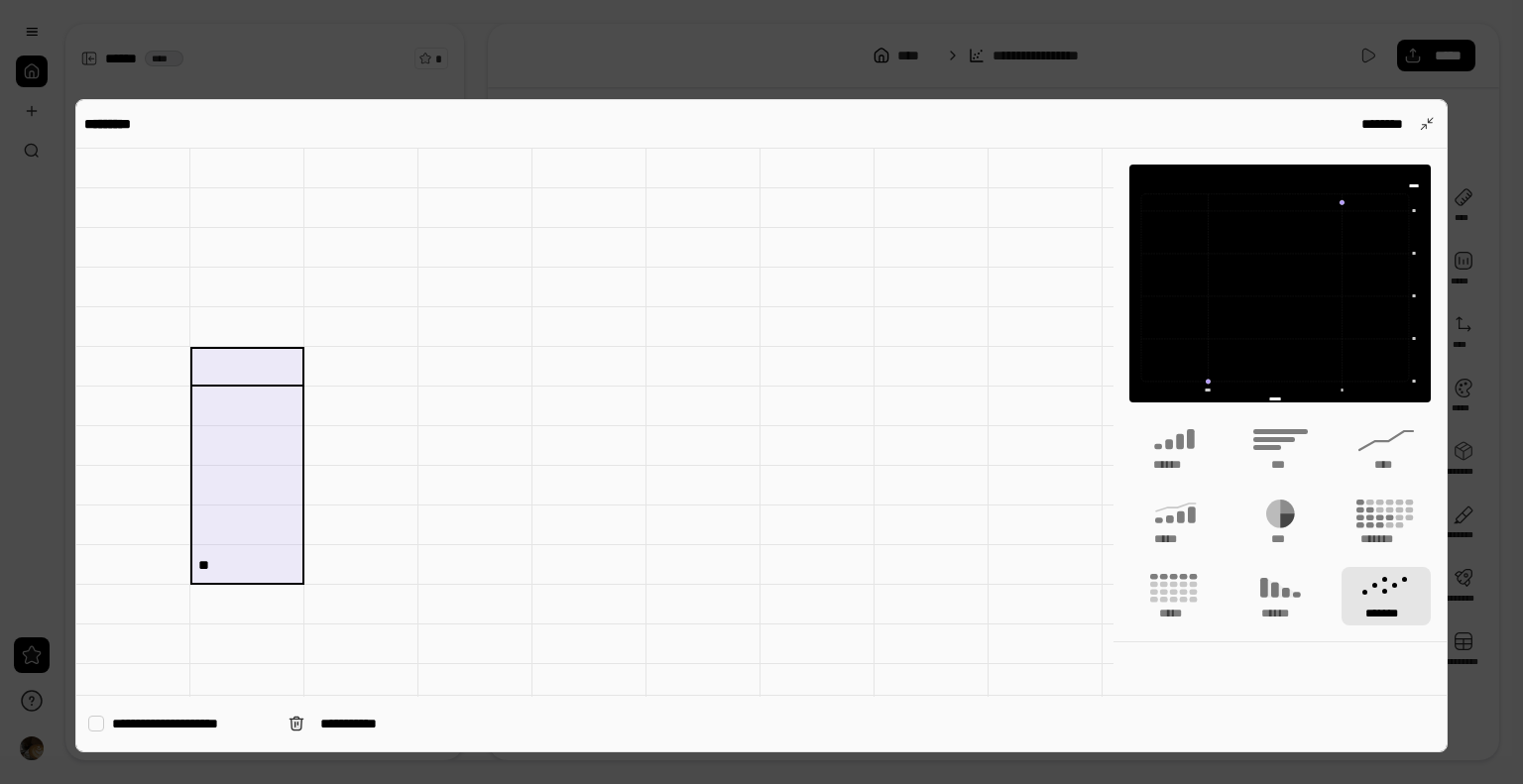 type 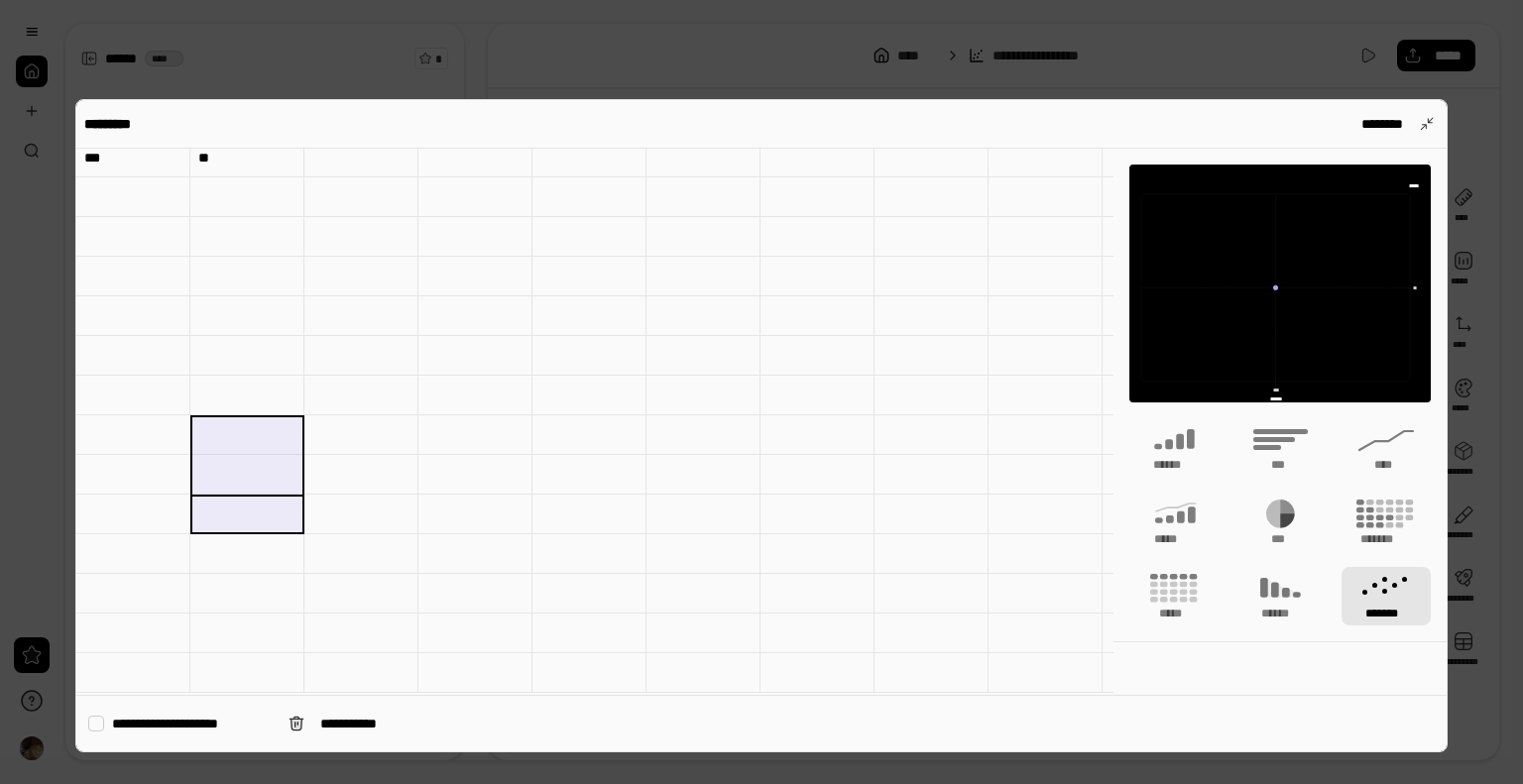 scroll, scrollTop: 0, scrollLeft: 0, axis: both 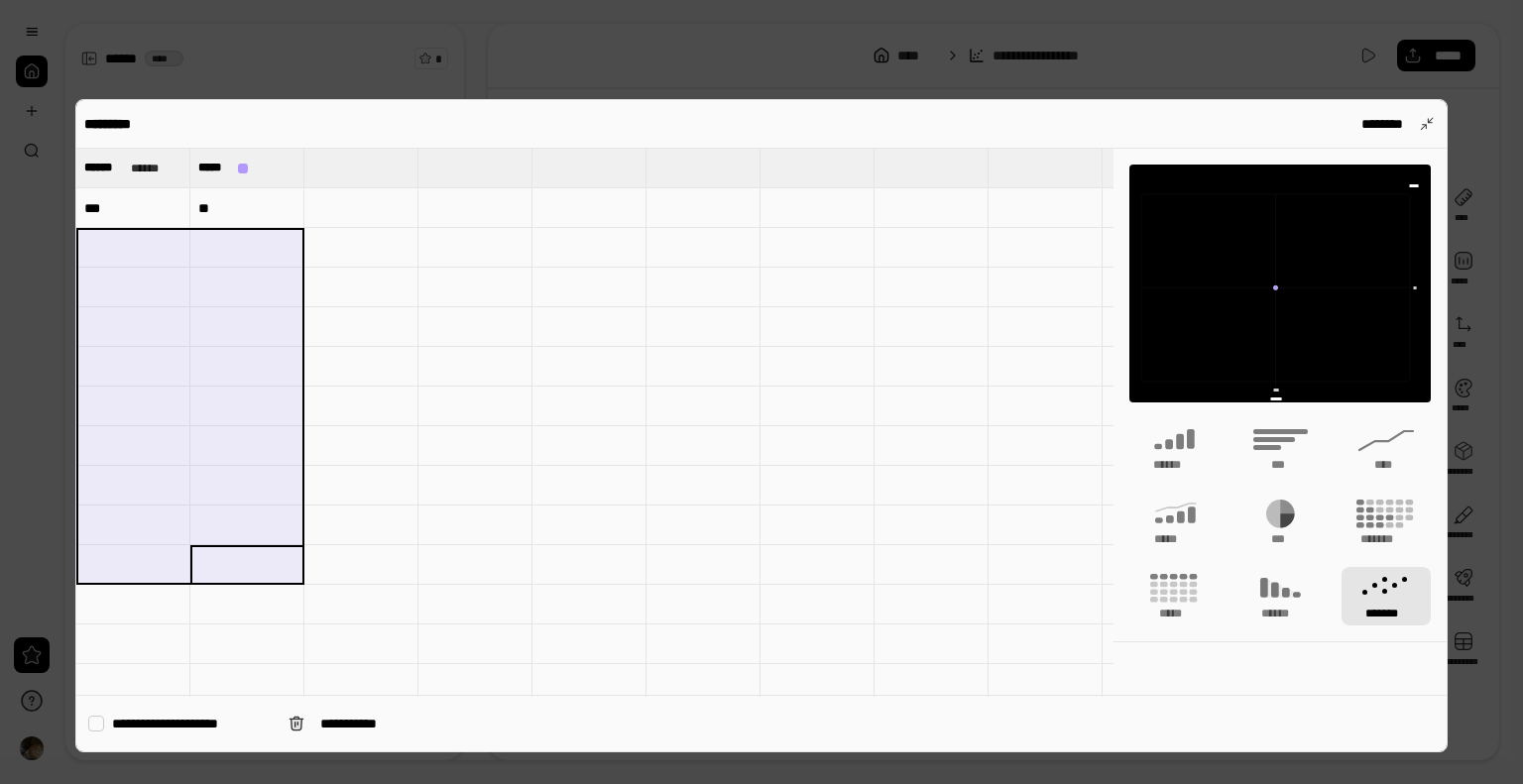 click at bounding box center (133, 248) 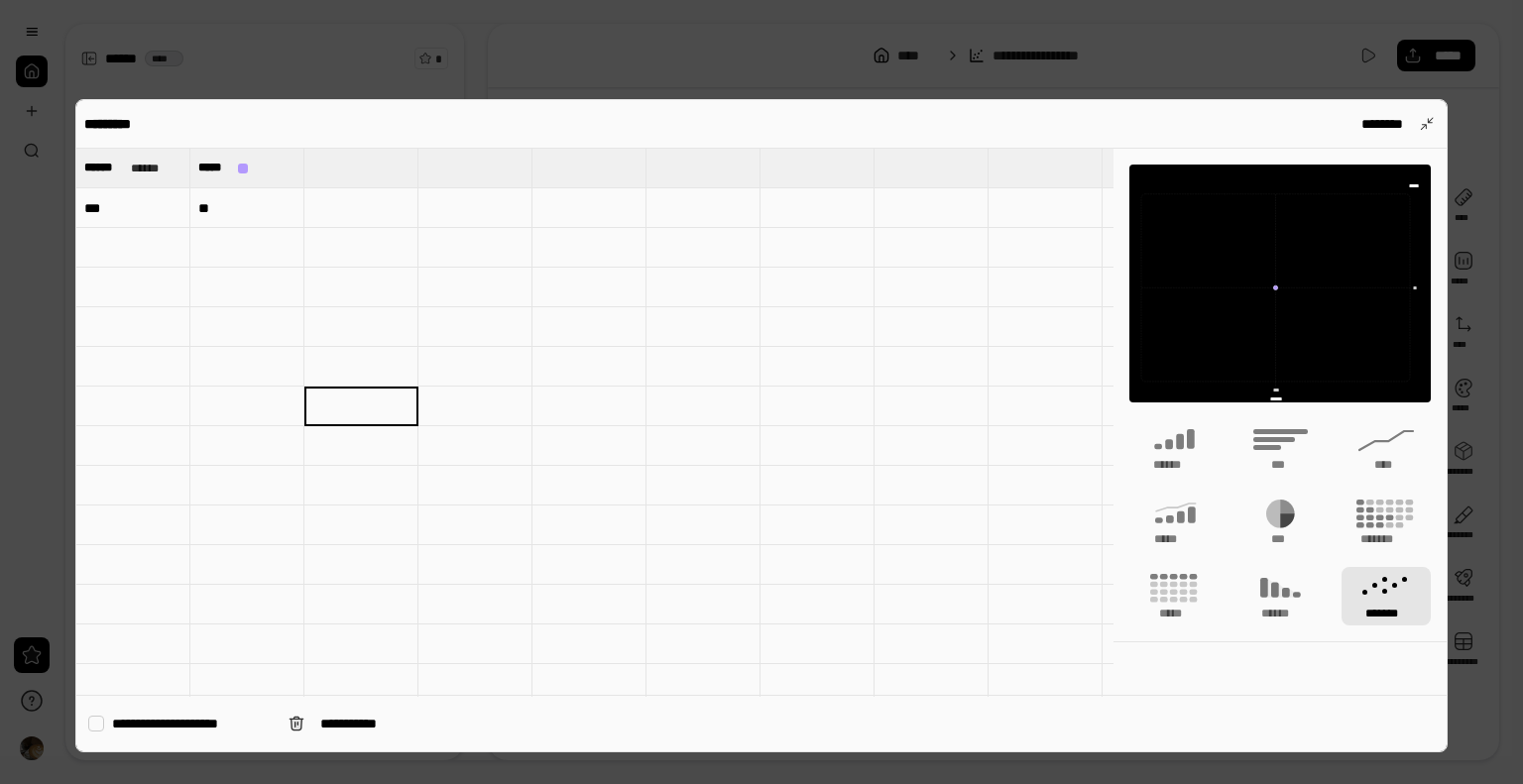 click on "**" at bounding box center [247, 208] 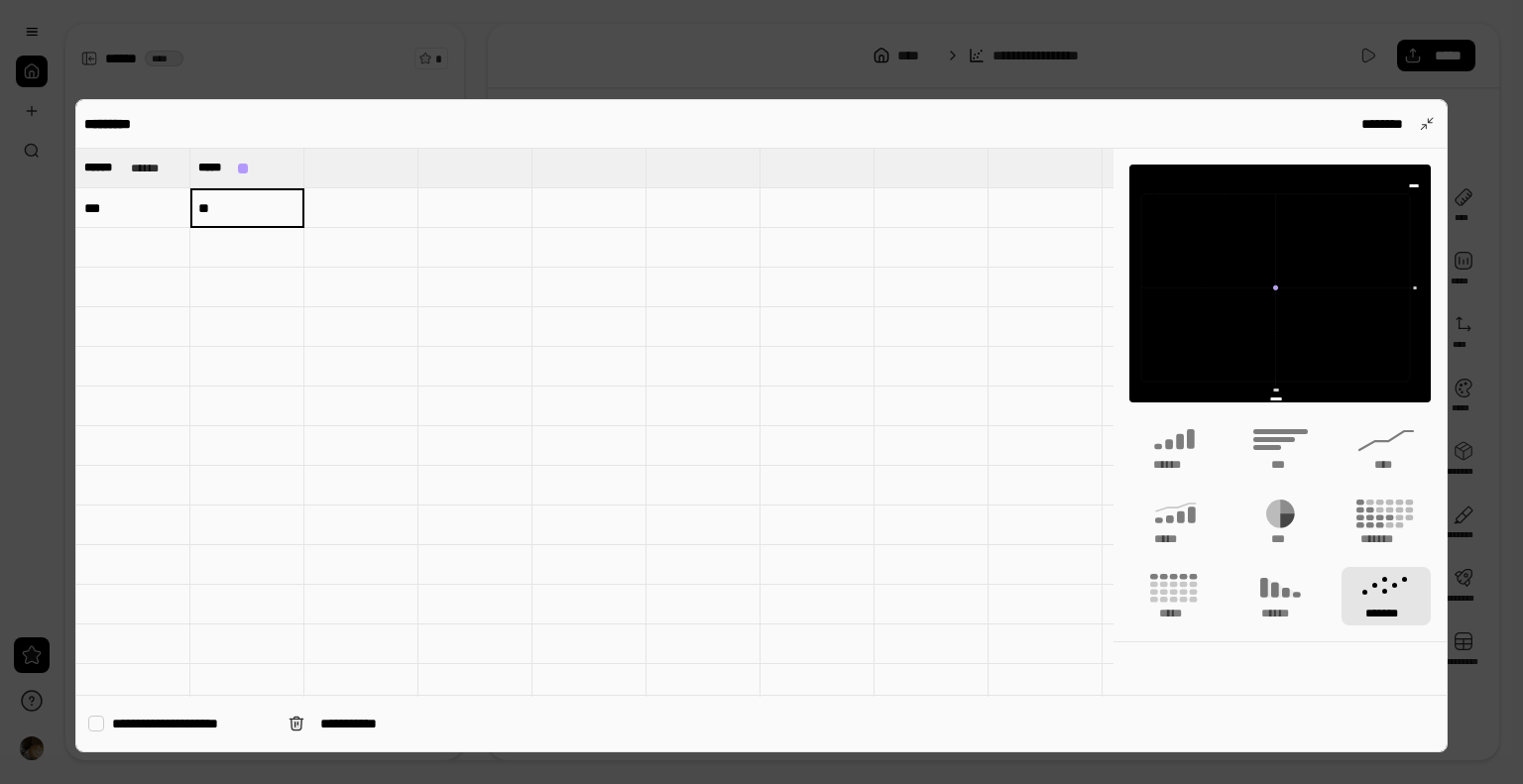 type 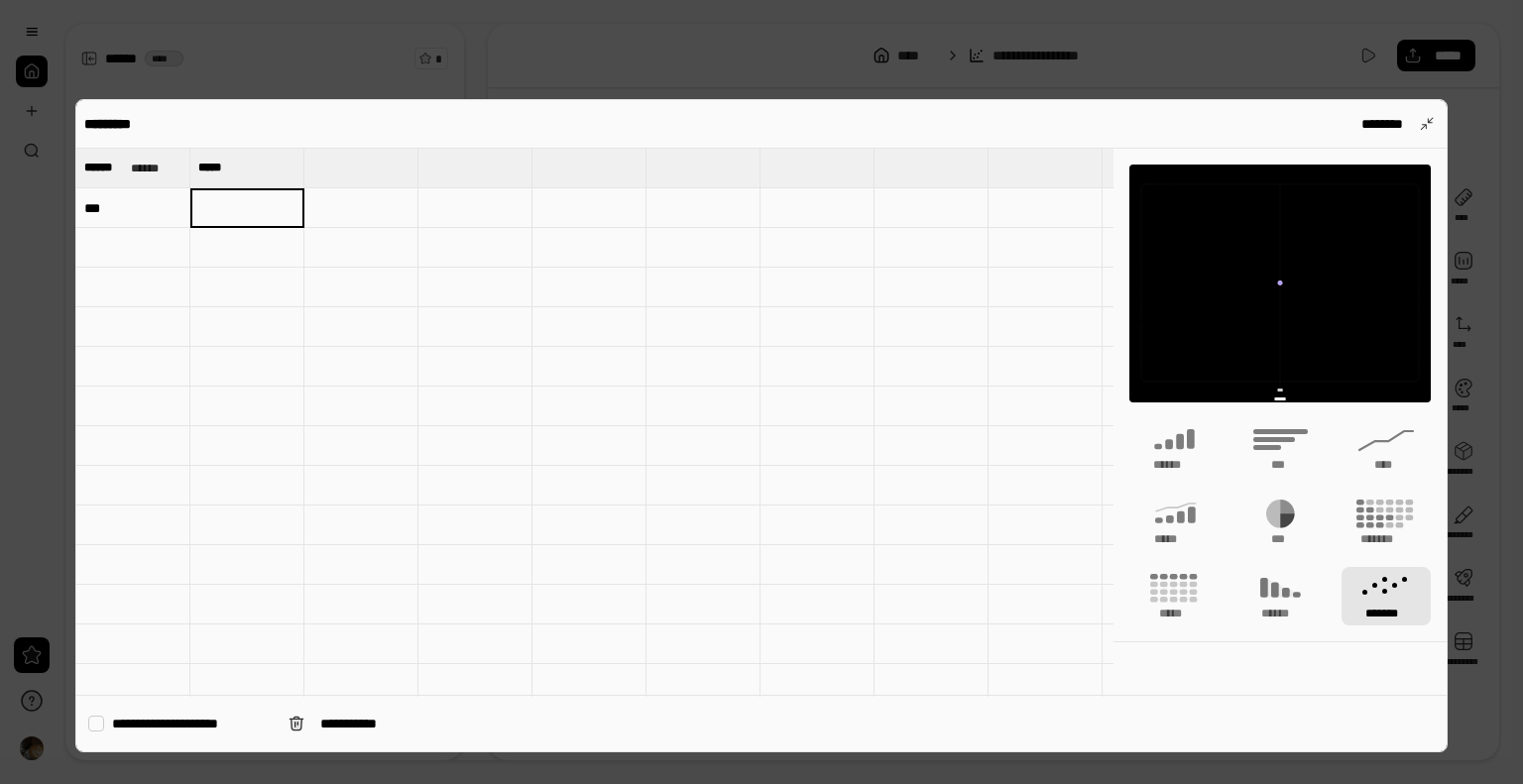 click at bounding box center (133, 248) 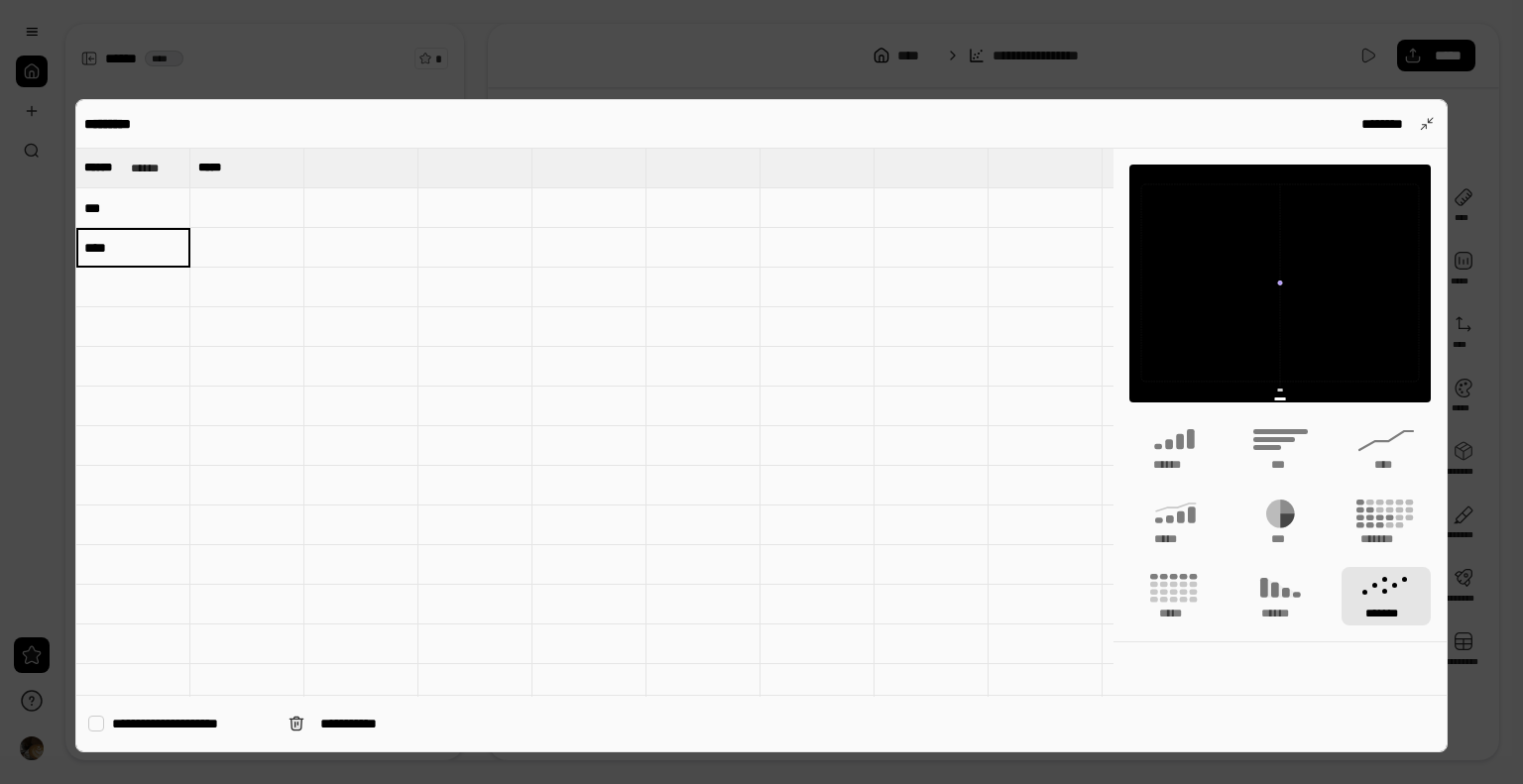 type on "****" 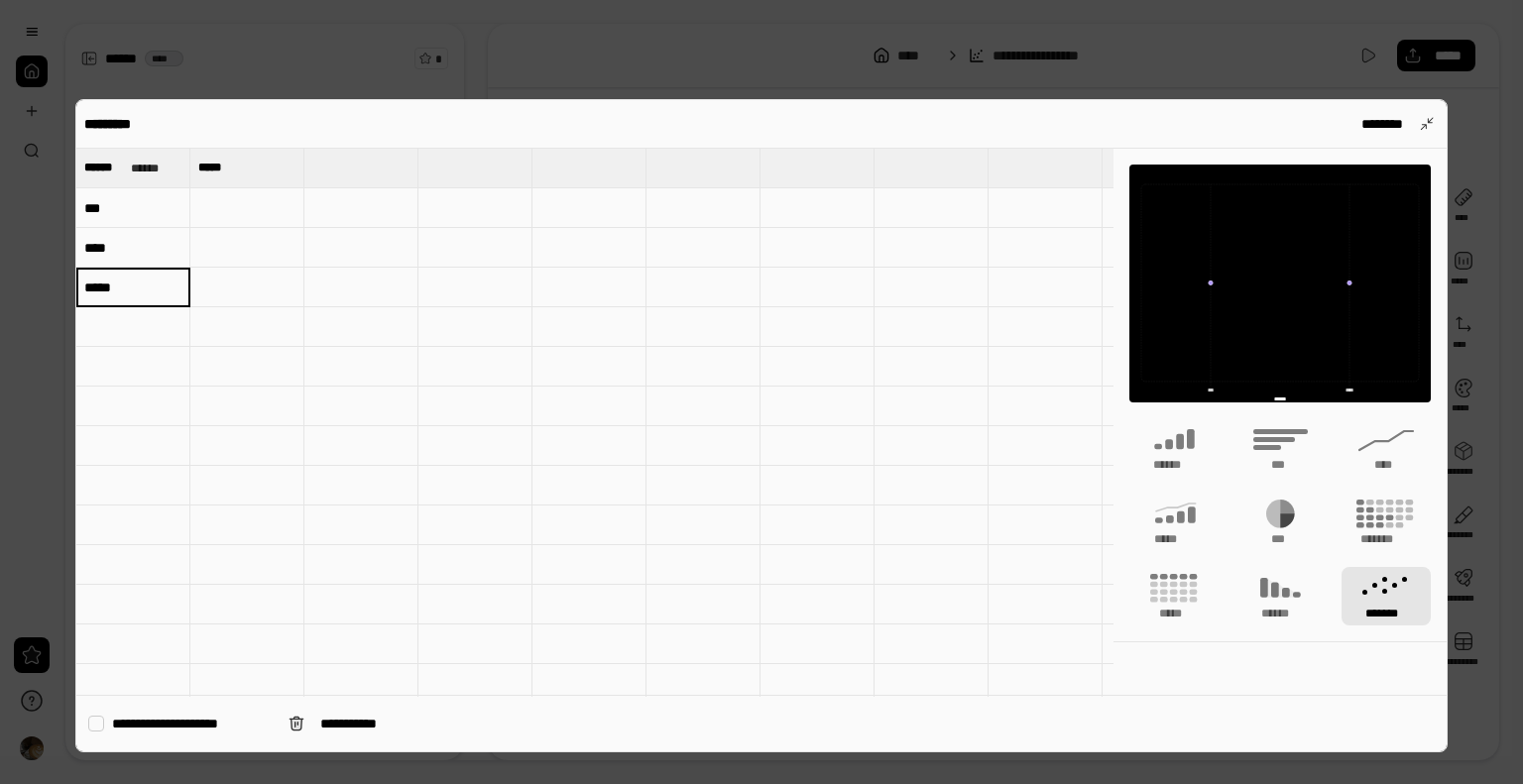 type on "*****" 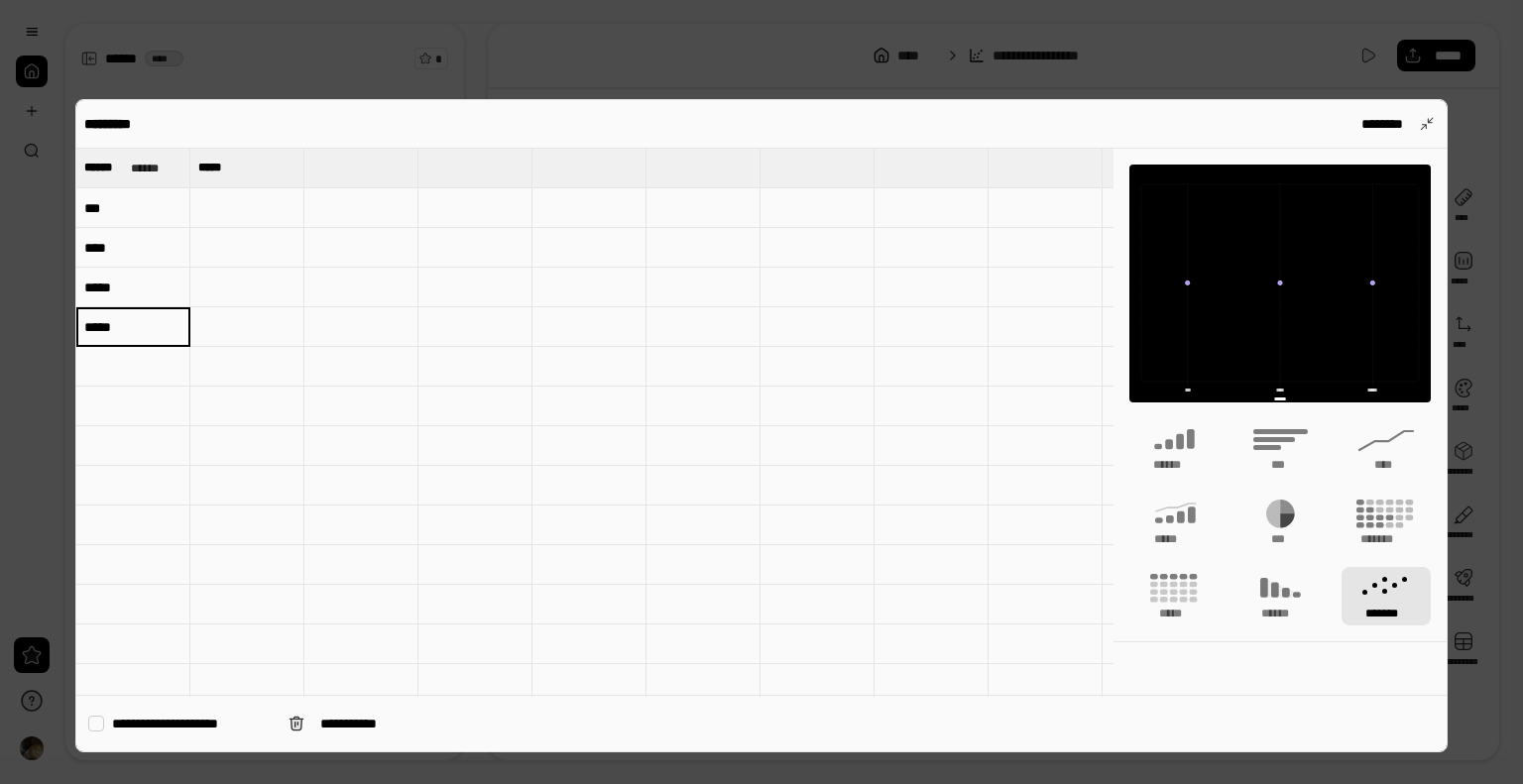 type on "*****" 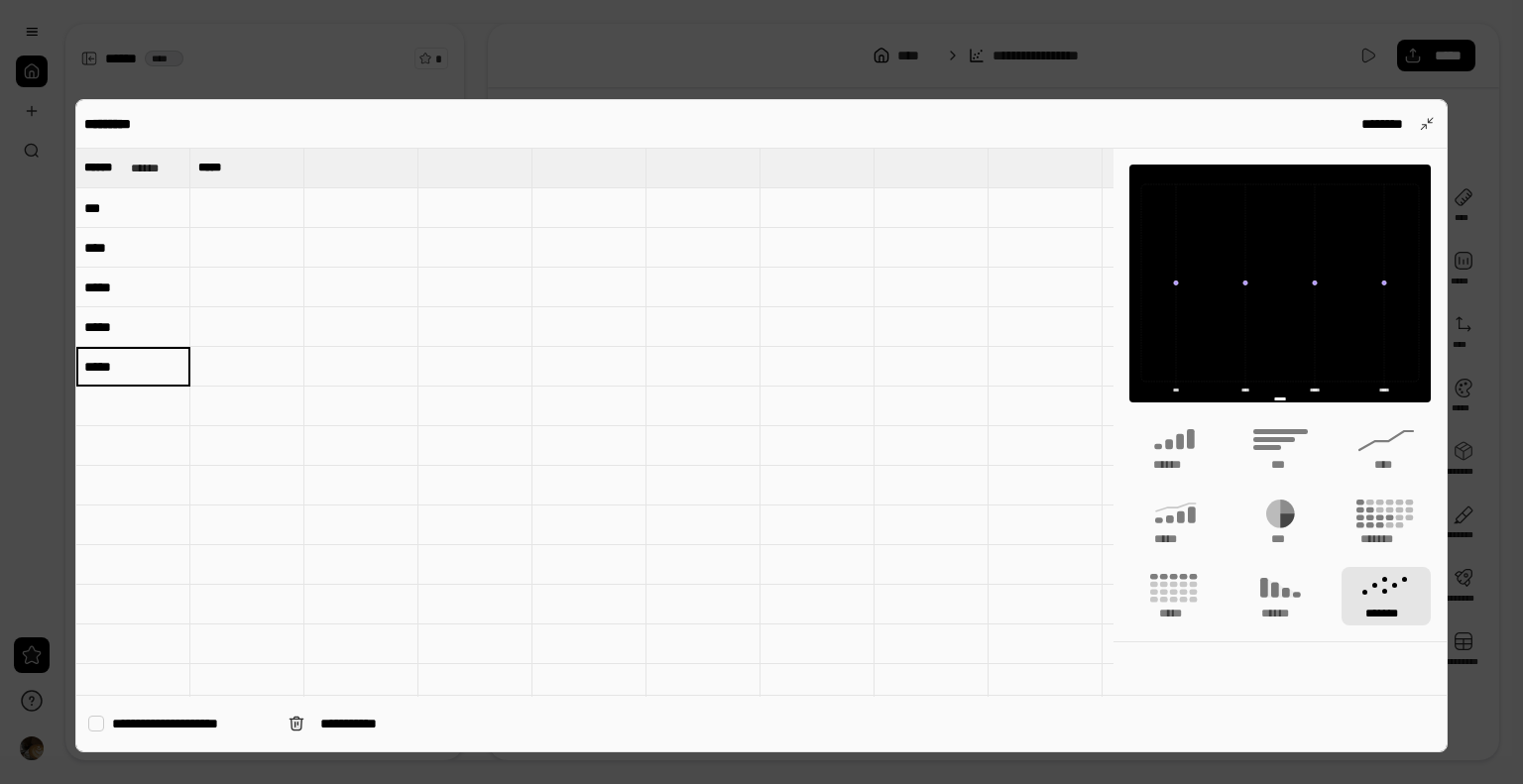 type on "*****" 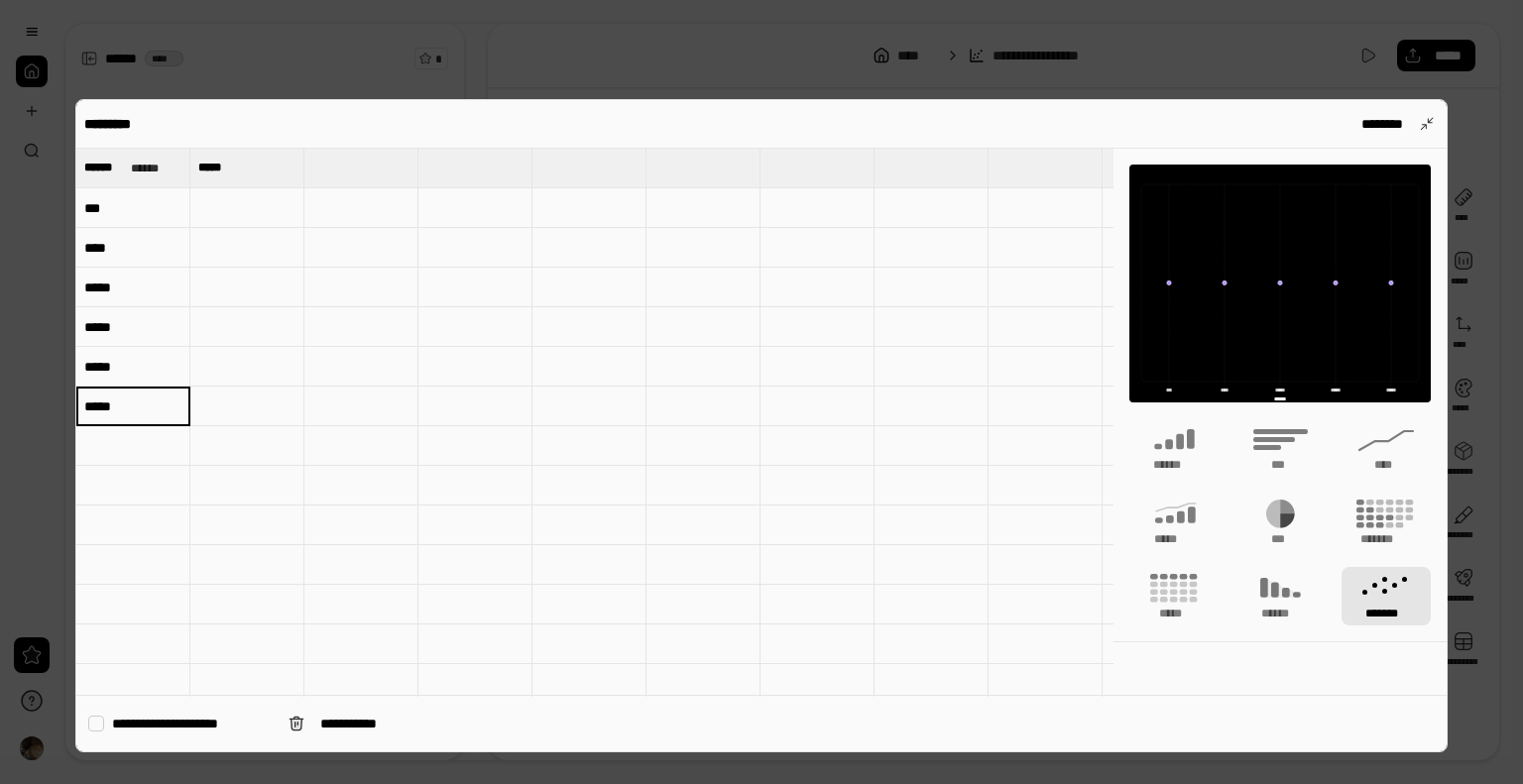 type on "*****" 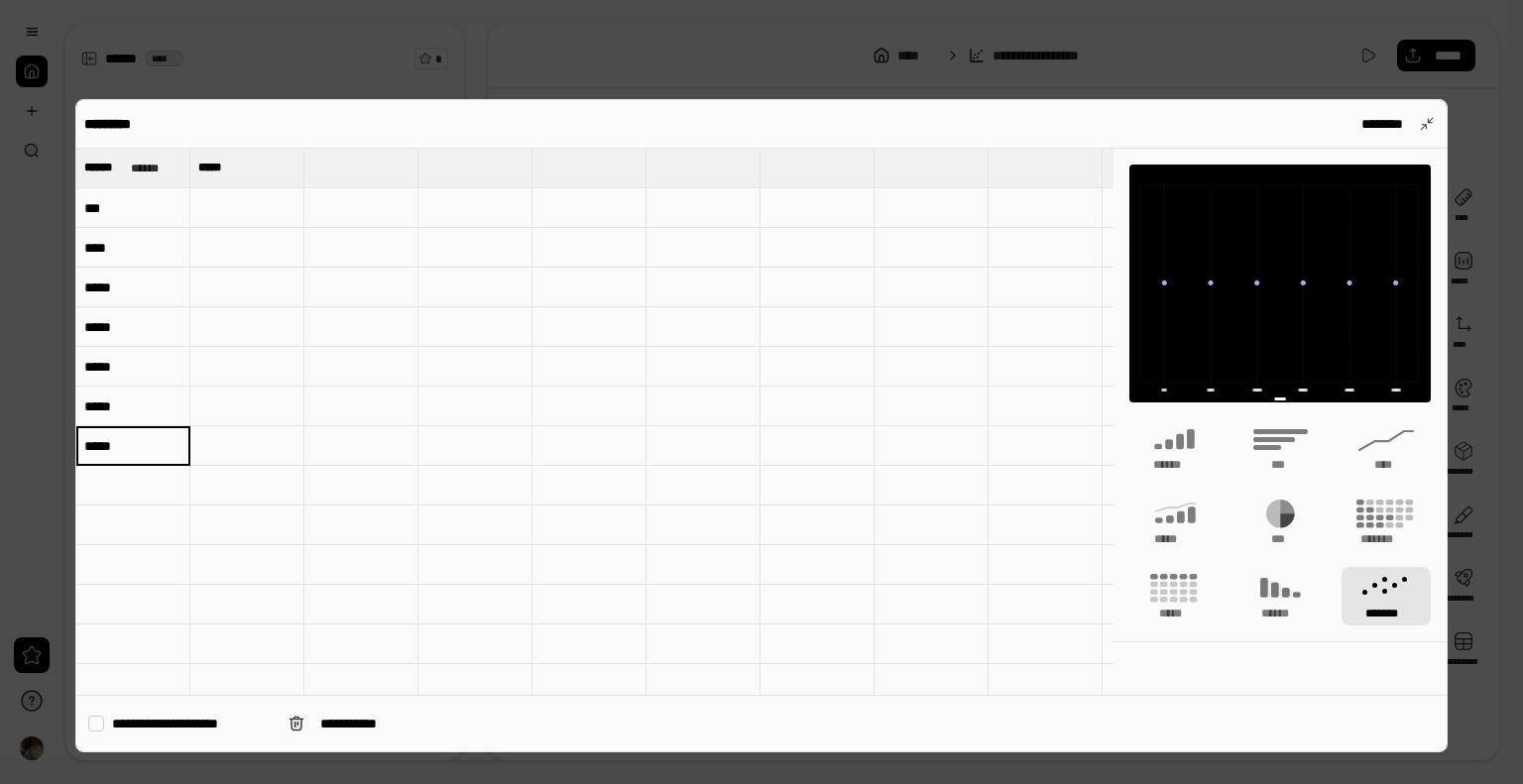 type on "*****" 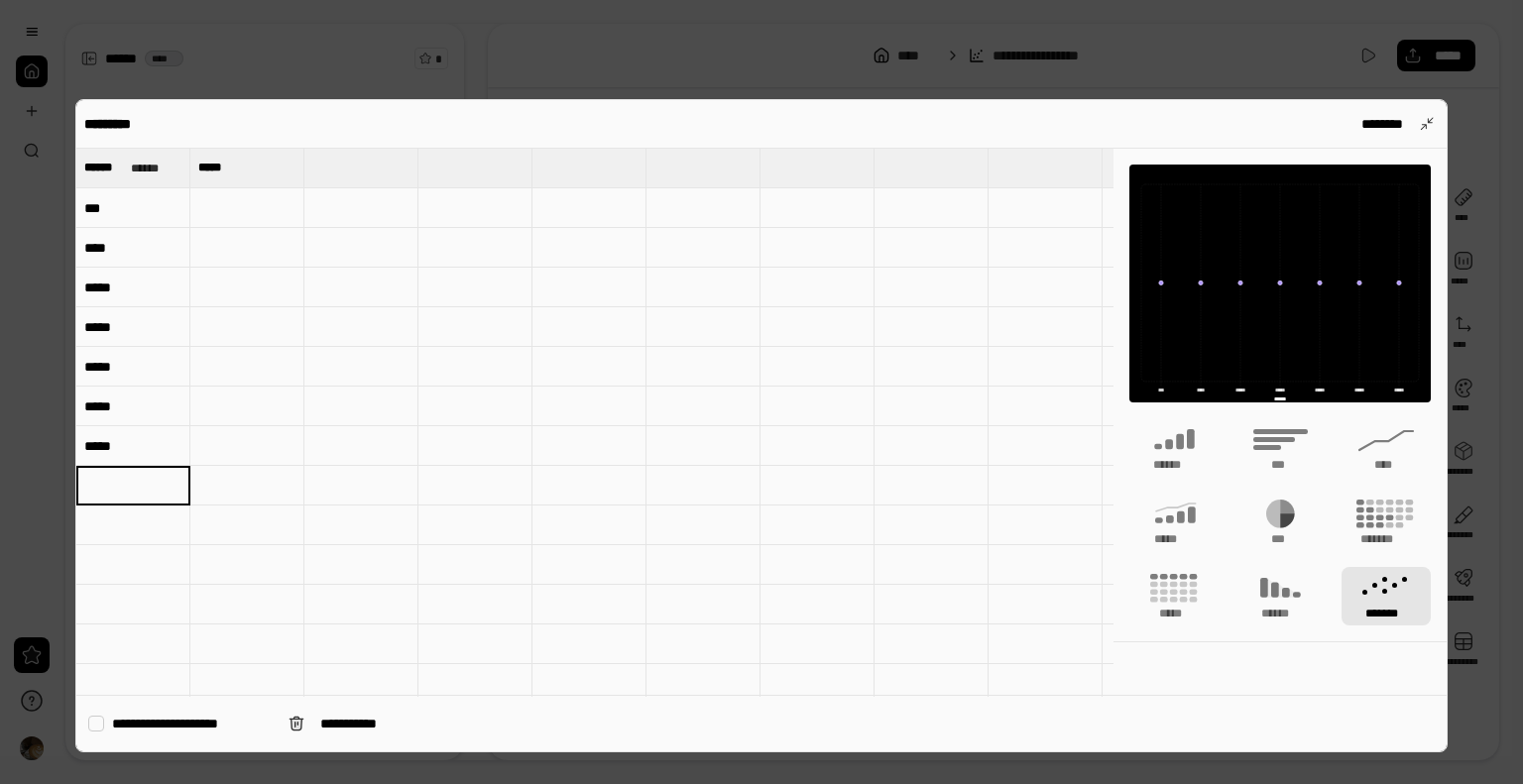 click at bounding box center [247, 208] 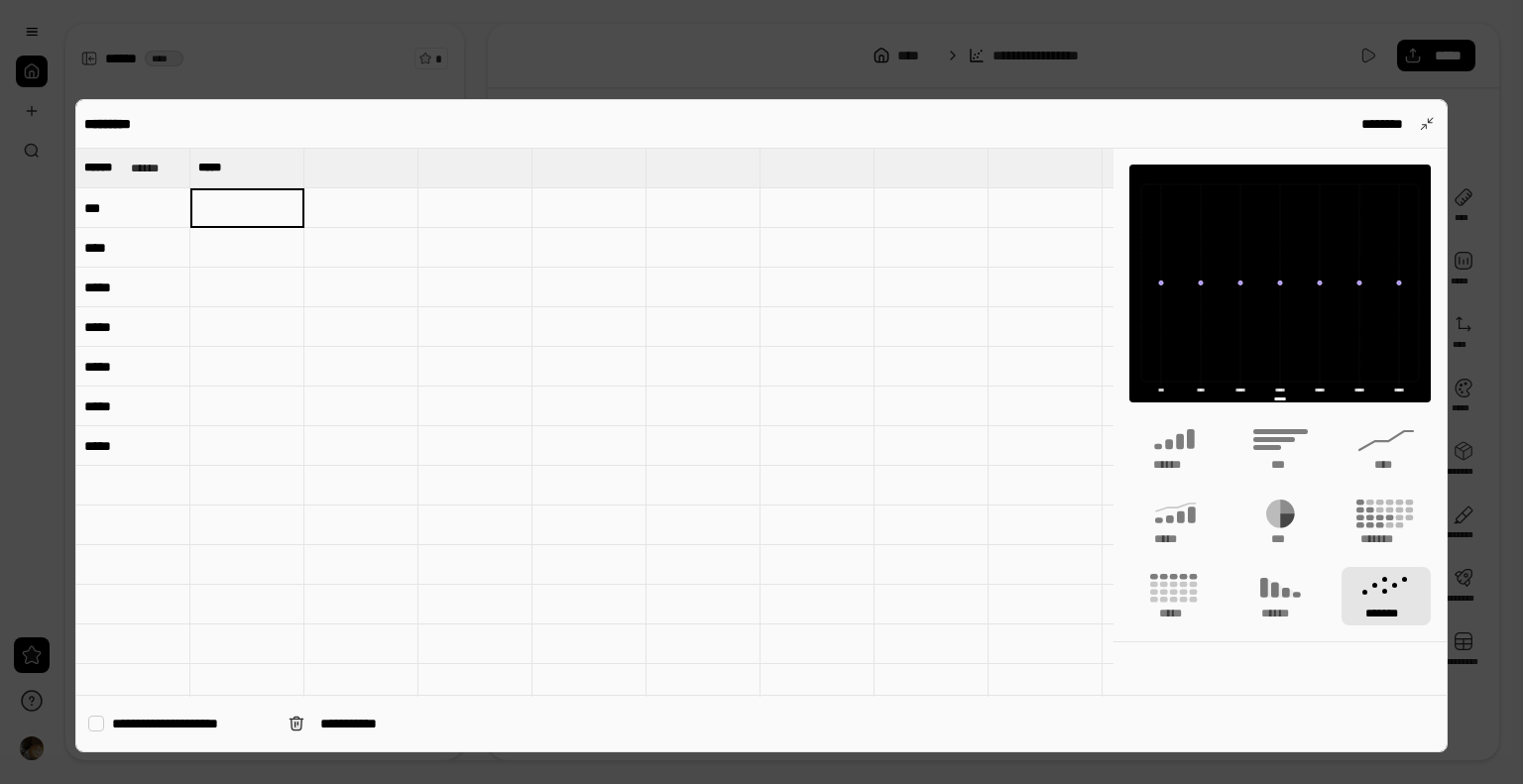 click at bounding box center (247, 208) 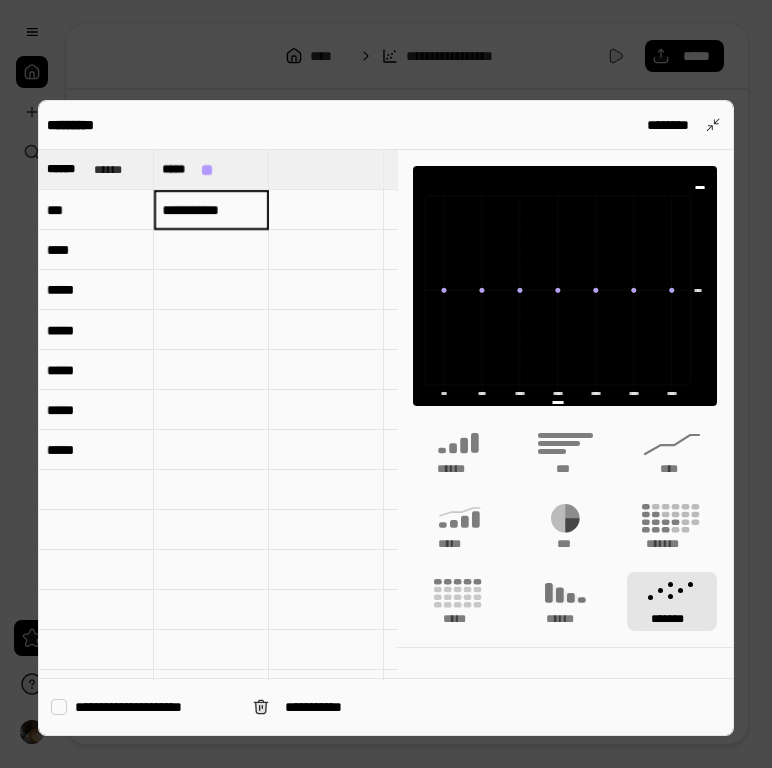 click at bounding box center [386, 384] 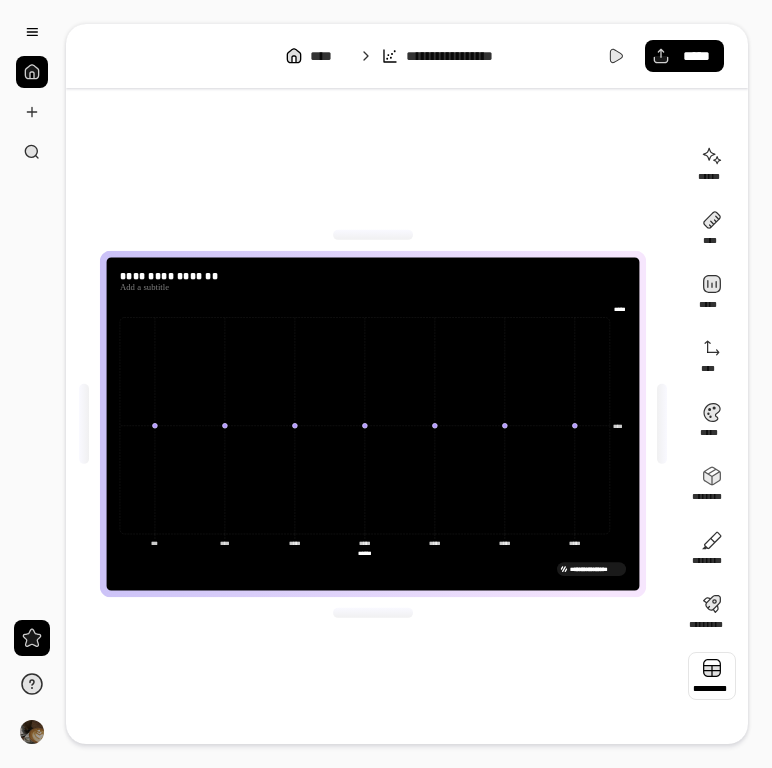 click at bounding box center [712, 676] 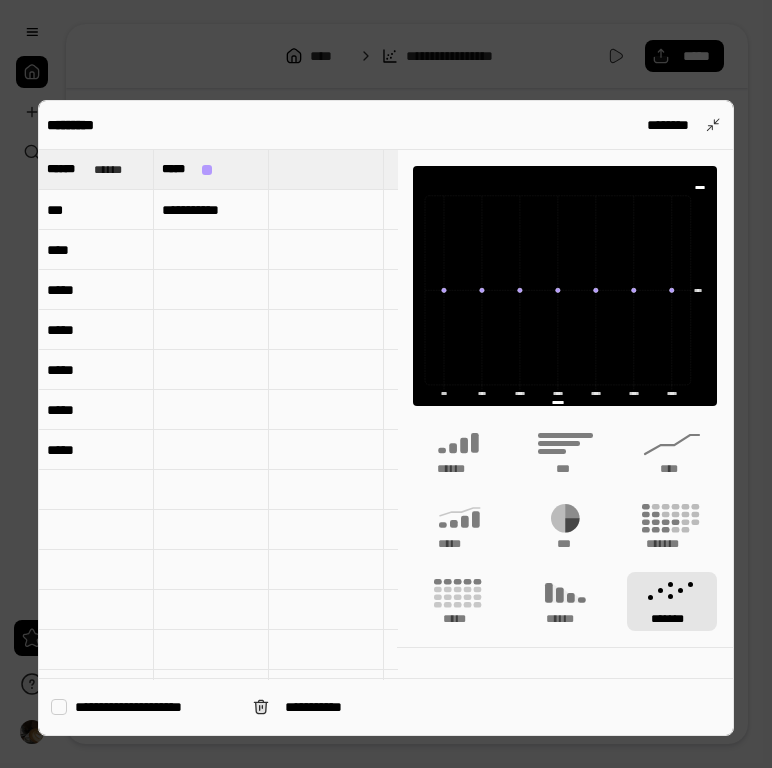 click at bounding box center (211, 250) 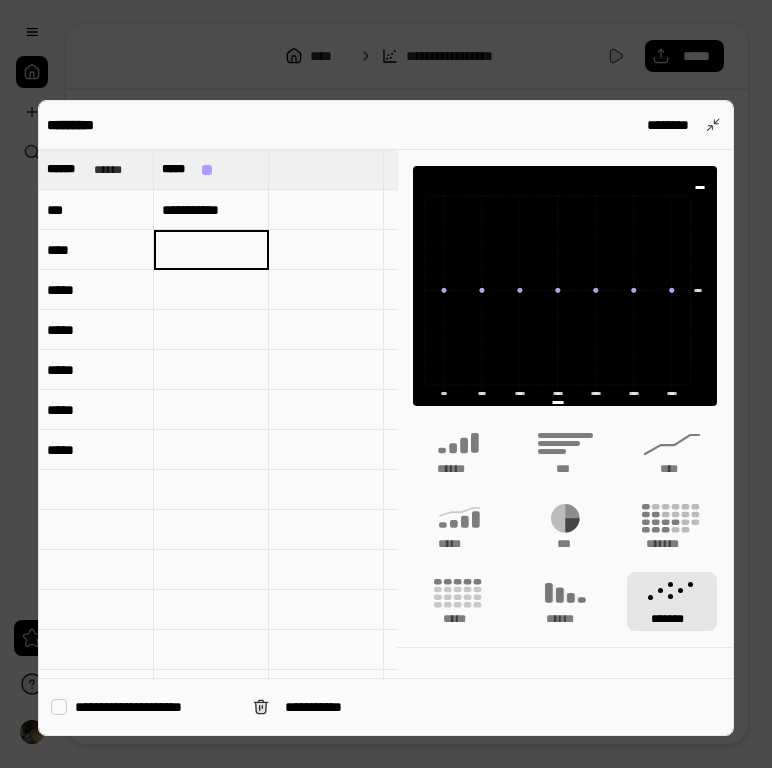 type on "******" 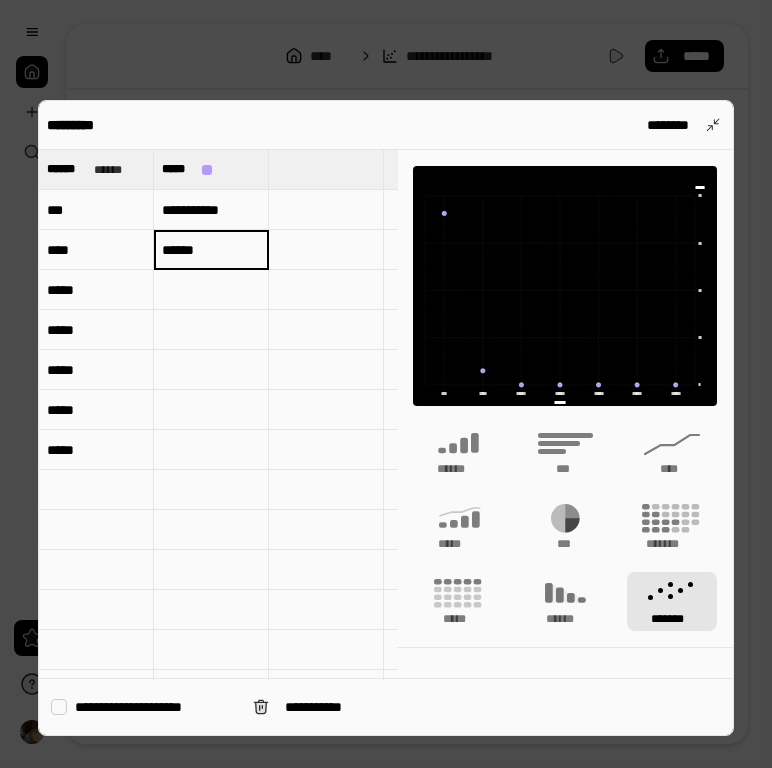 click at bounding box center [211, 290] 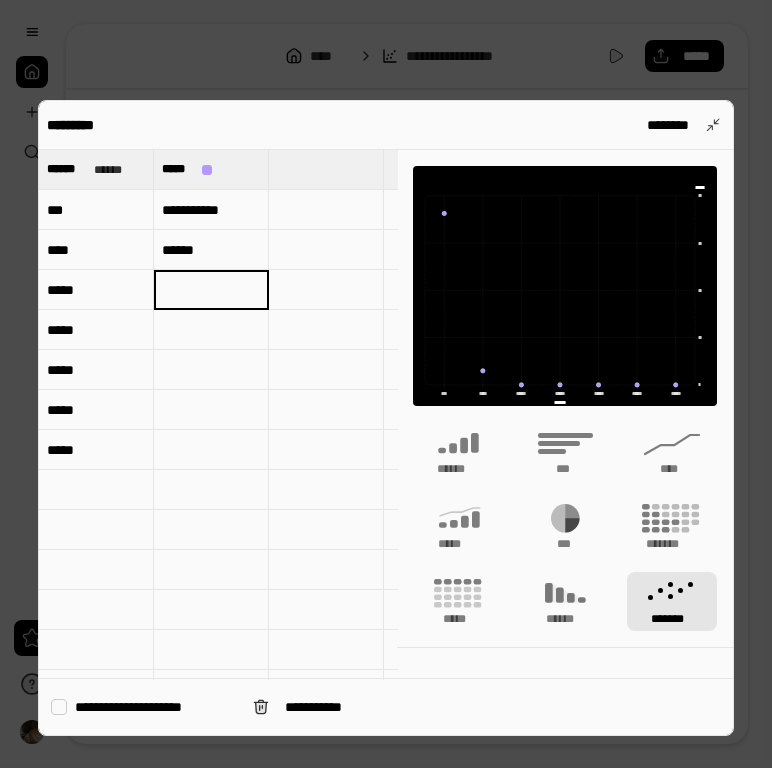 type on "*******" 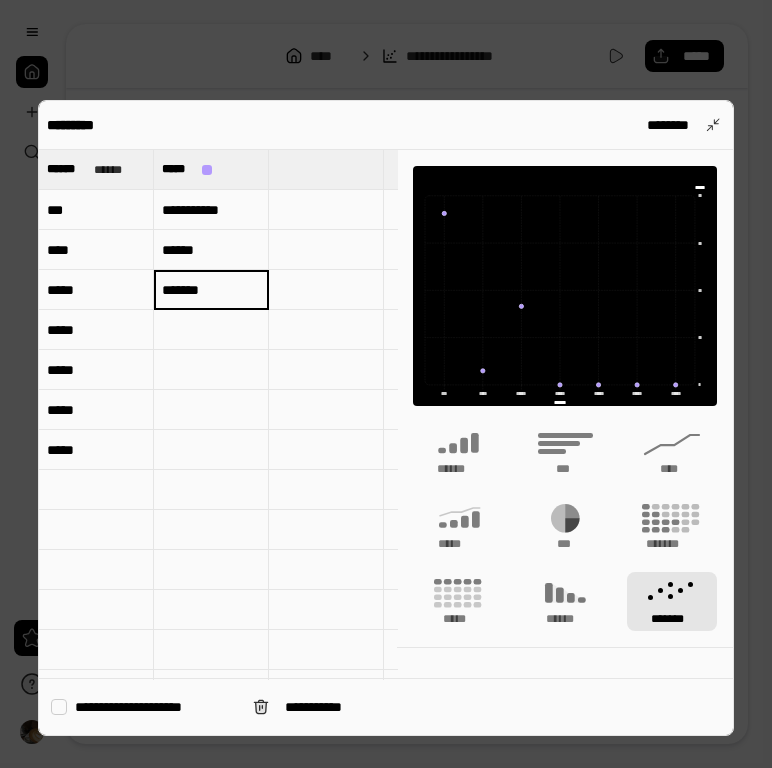 click at bounding box center (211, 330) 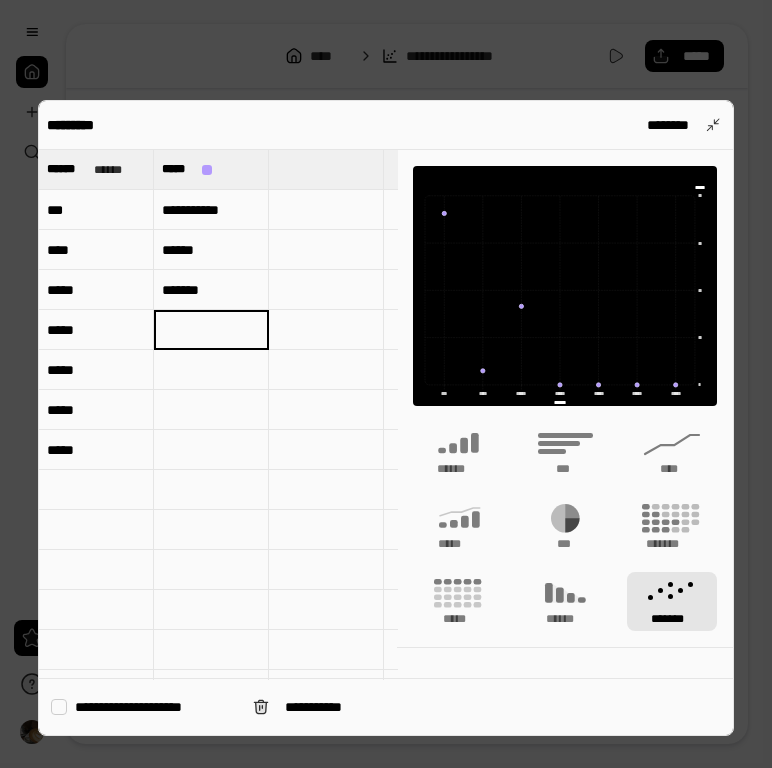 type on "*******" 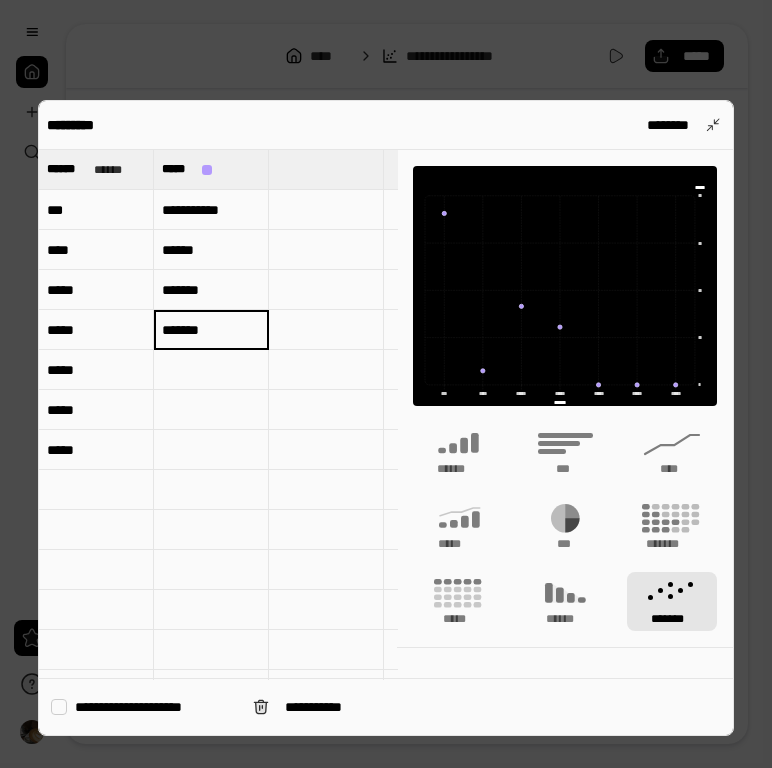 click at bounding box center [211, 370] 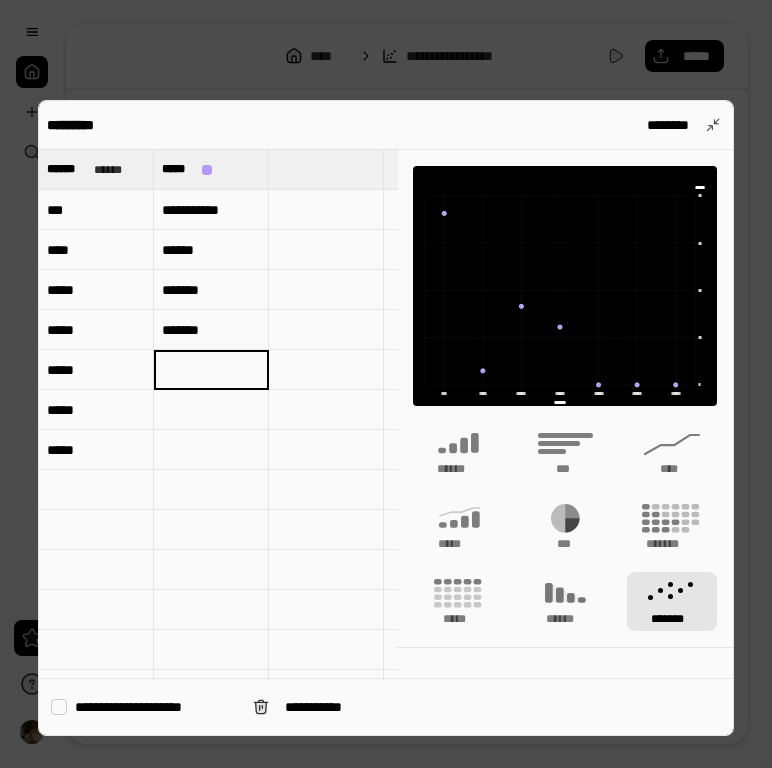 type on "*******" 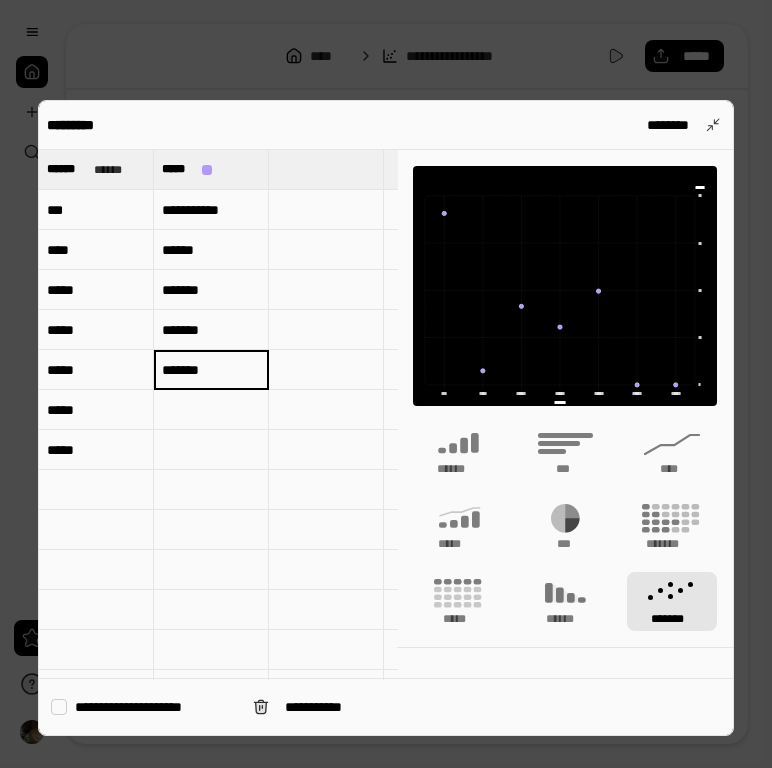 click at bounding box center [211, 410] 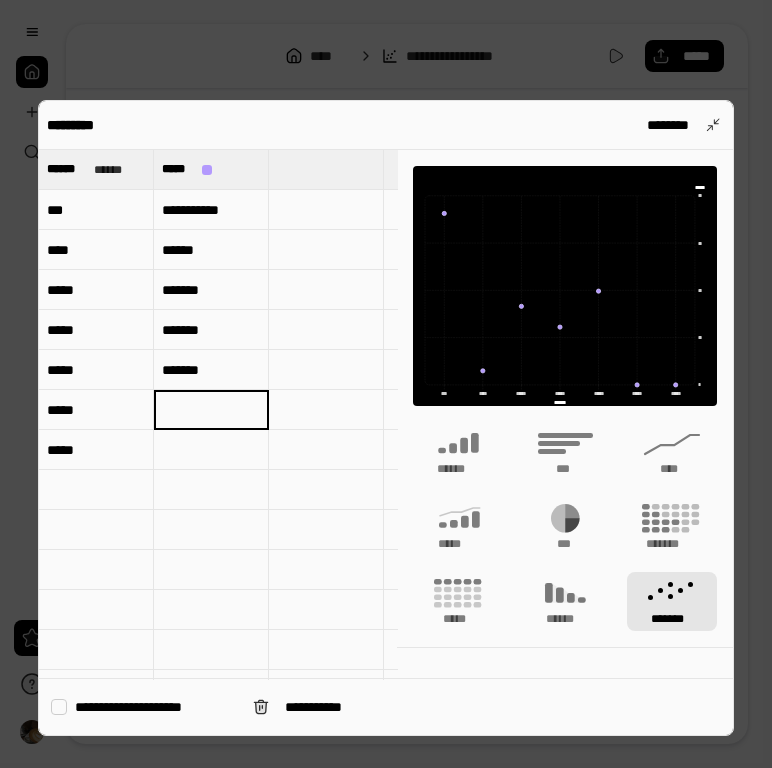 type on "**********" 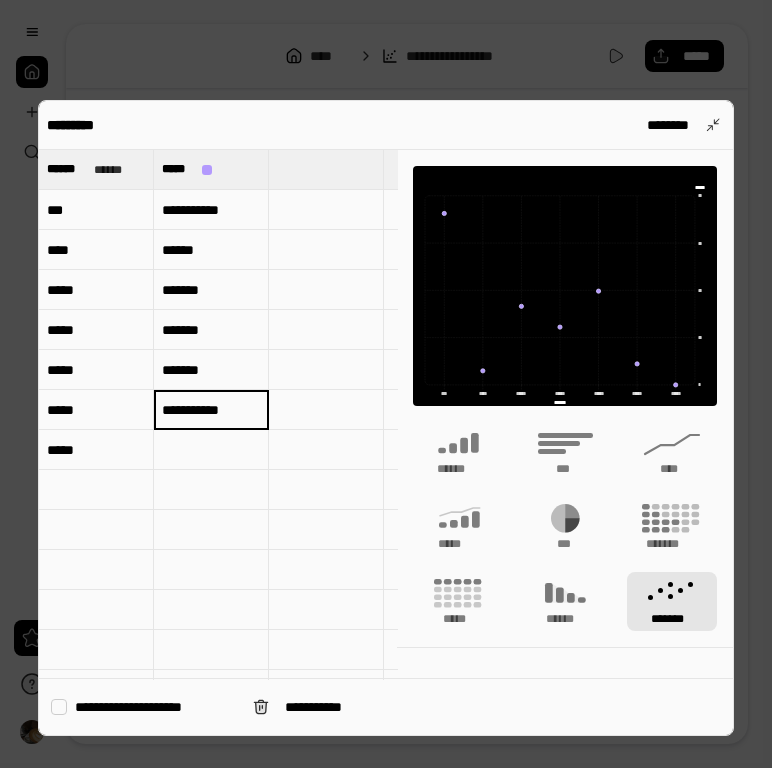 click at bounding box center [211, 450] 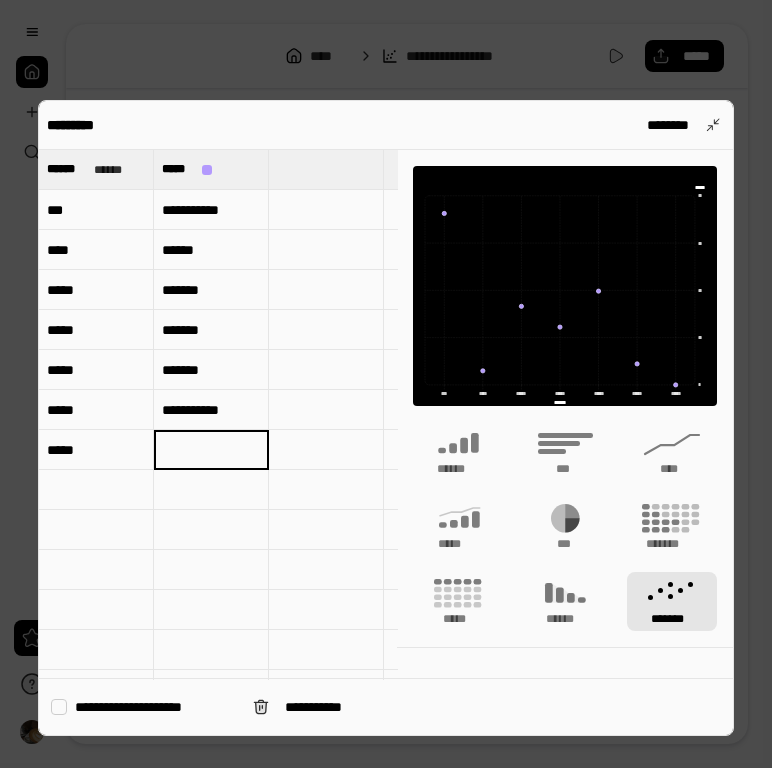 type on "**********" 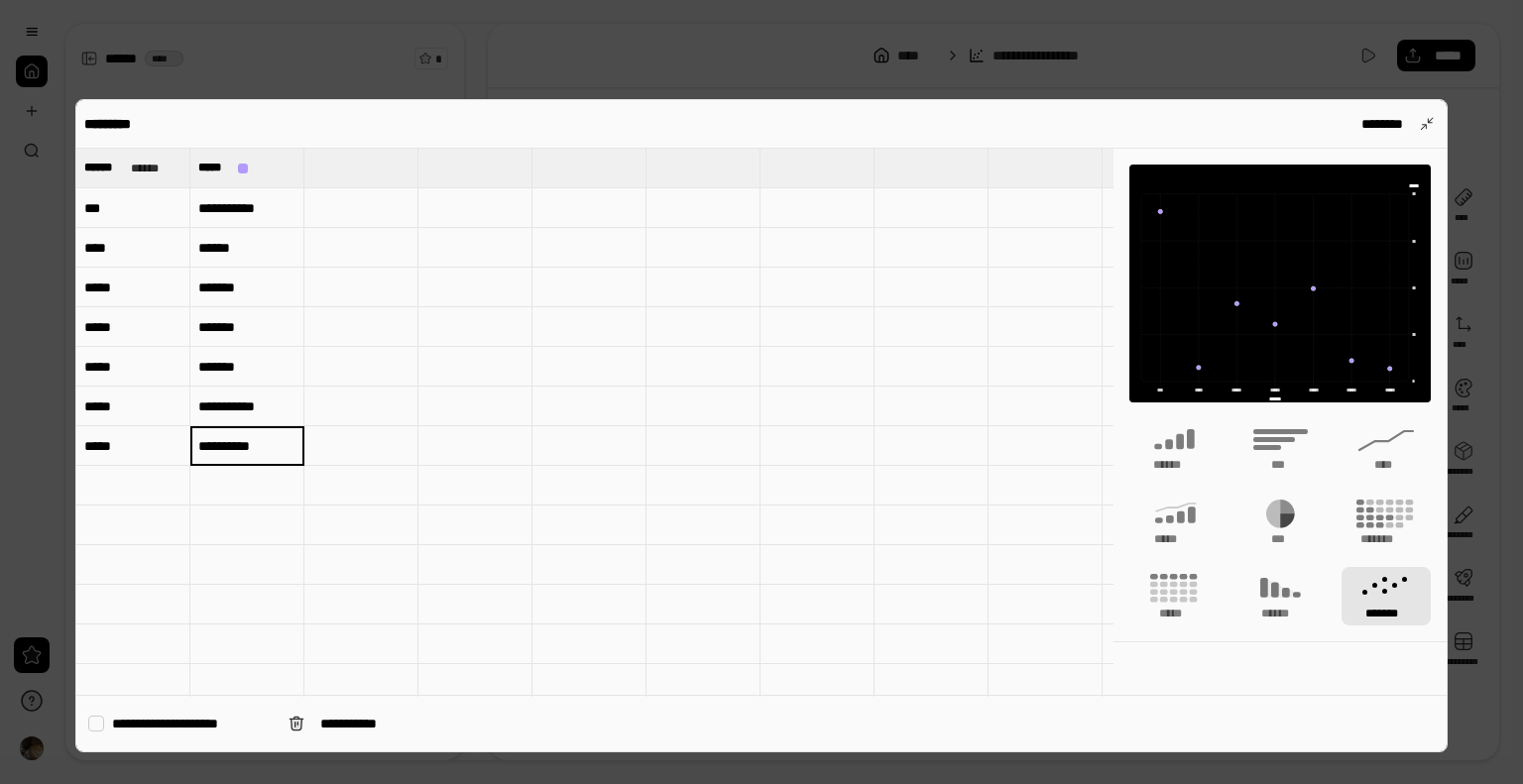 click on "**********" at bounding box center (762, 723) 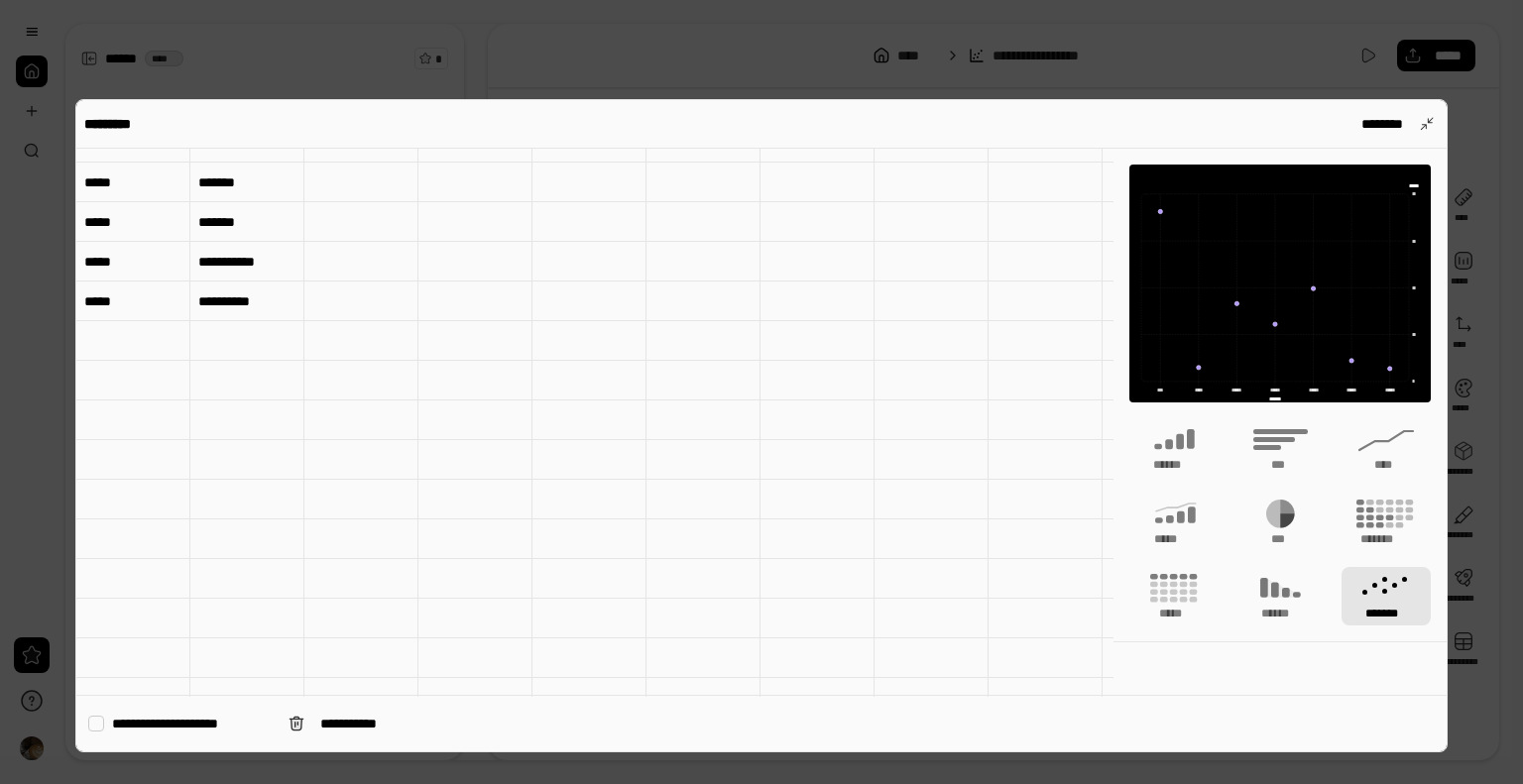scroll, scrollTop: 99, scrollLeft: 0, axis: vertical 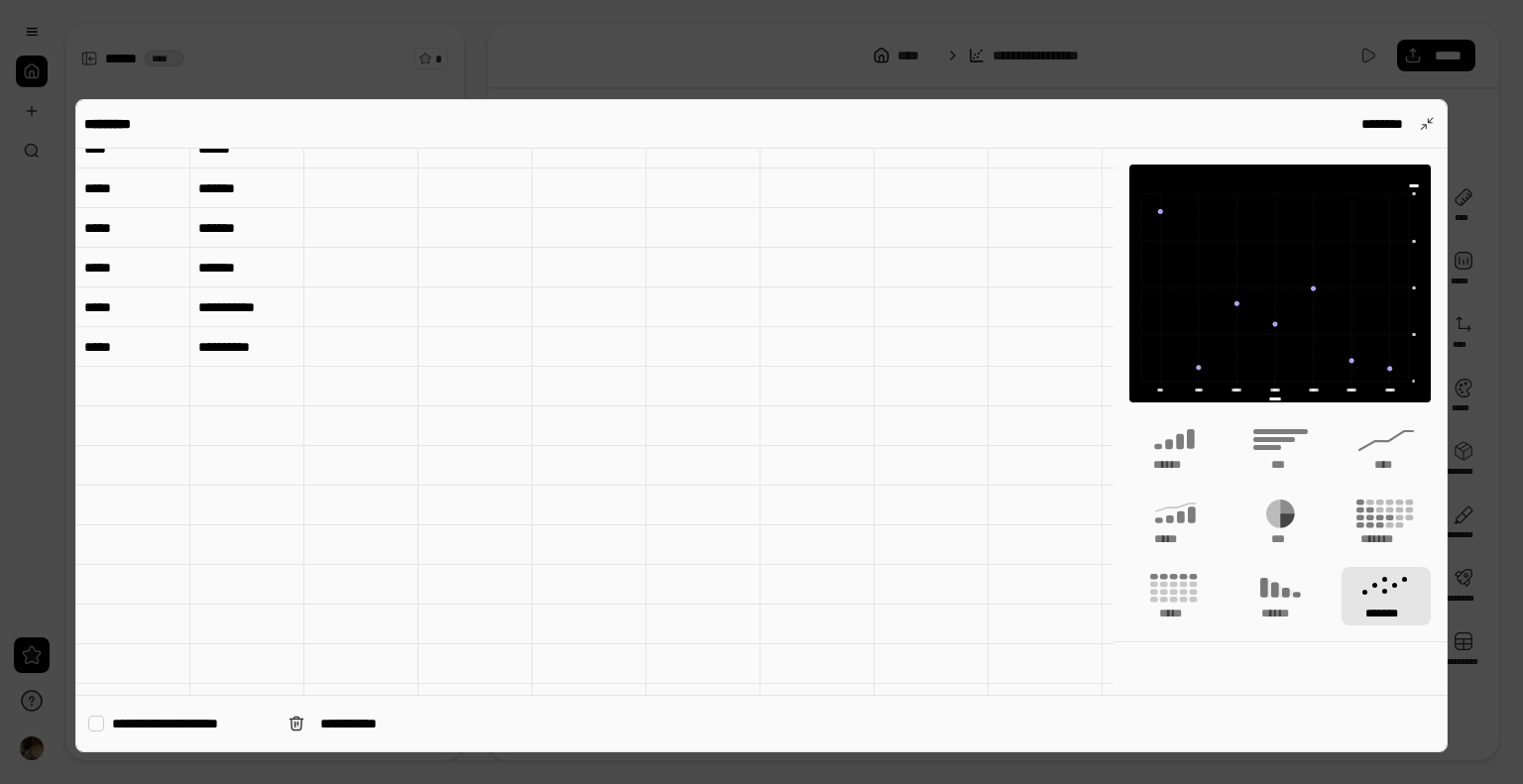 click at bounding box center (762, 392) 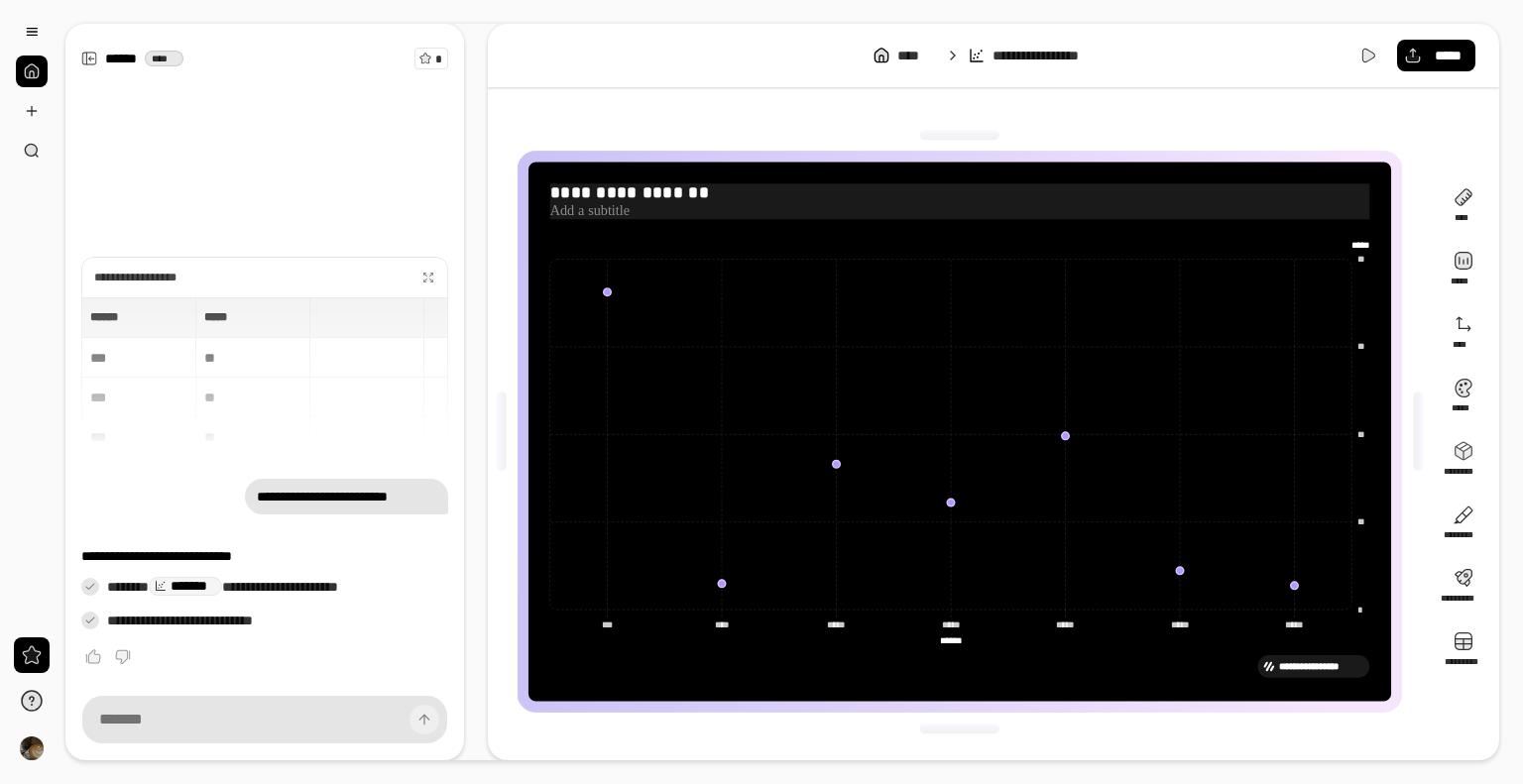 click on "**********" at bounding box center [960, 192] 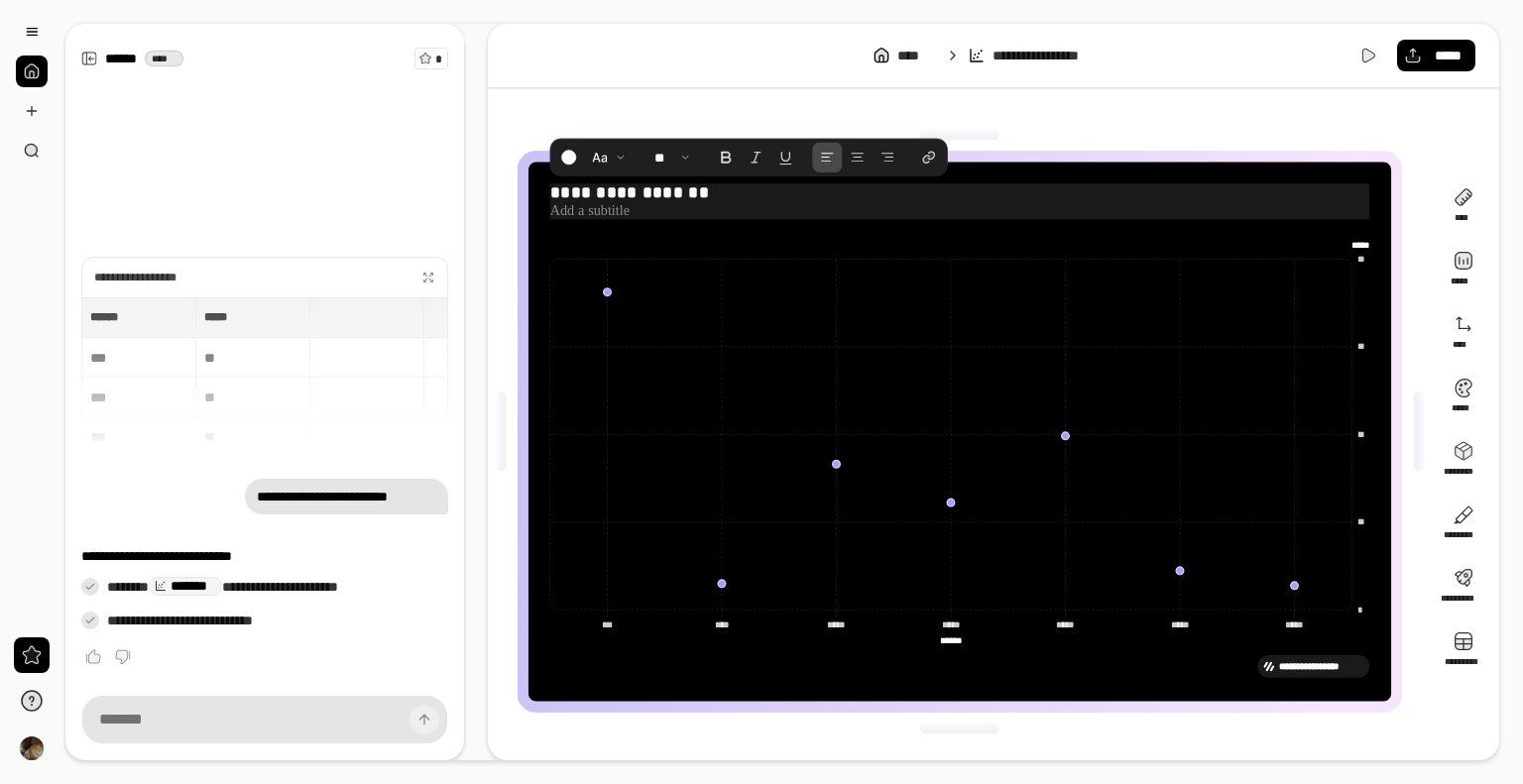 click on "**********" at bounding box center [960, 192] 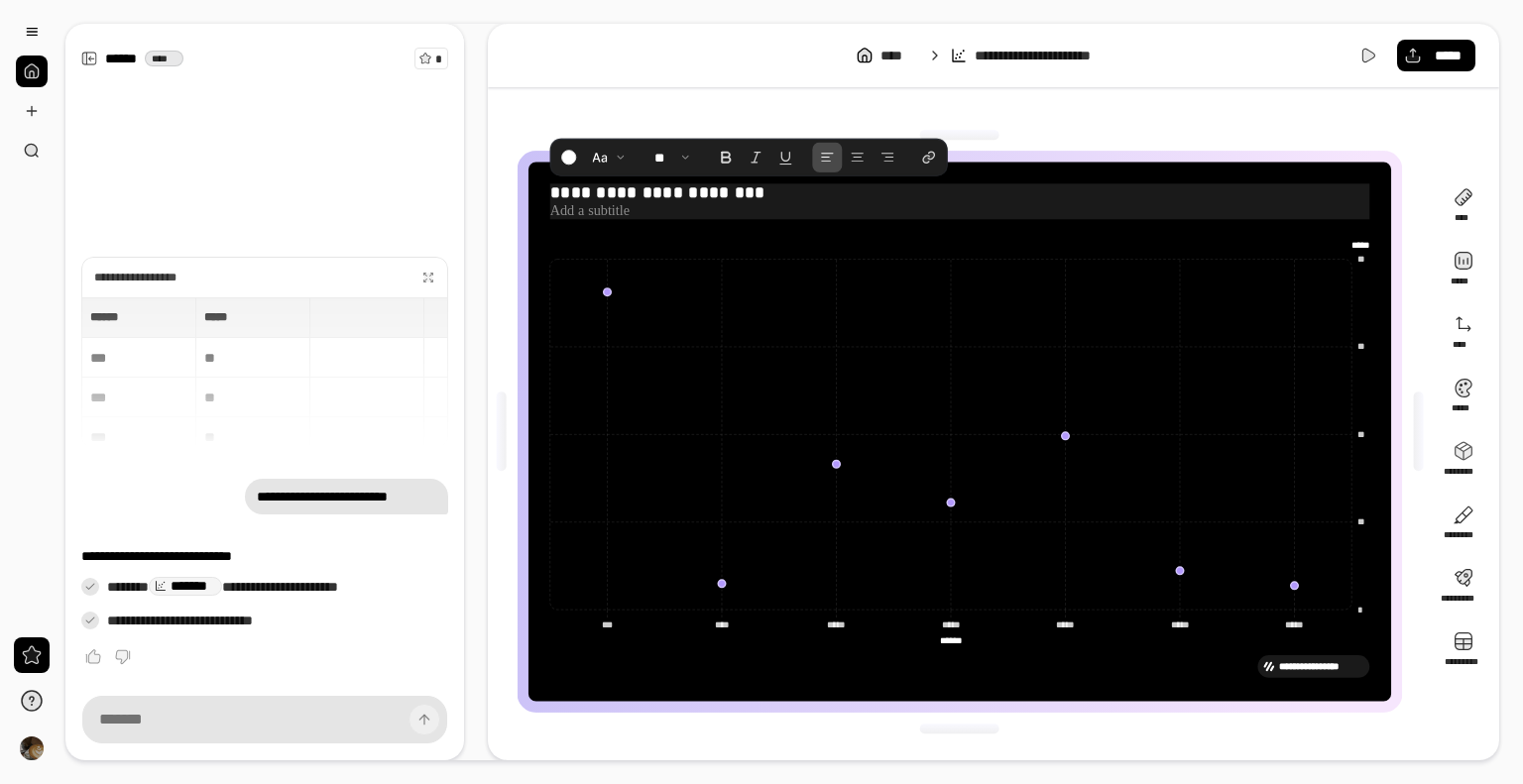 click at bounding box center [960, 210] 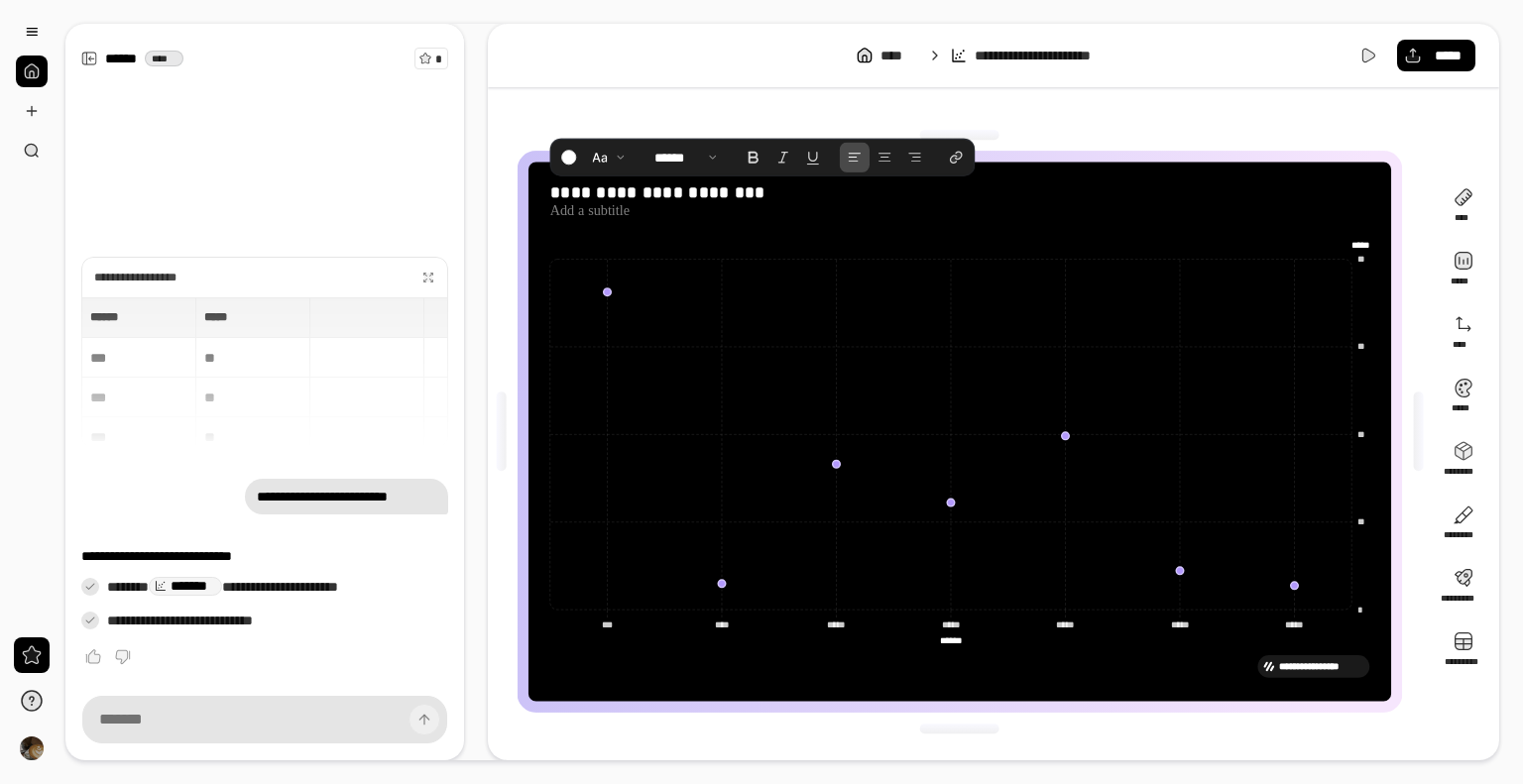 click 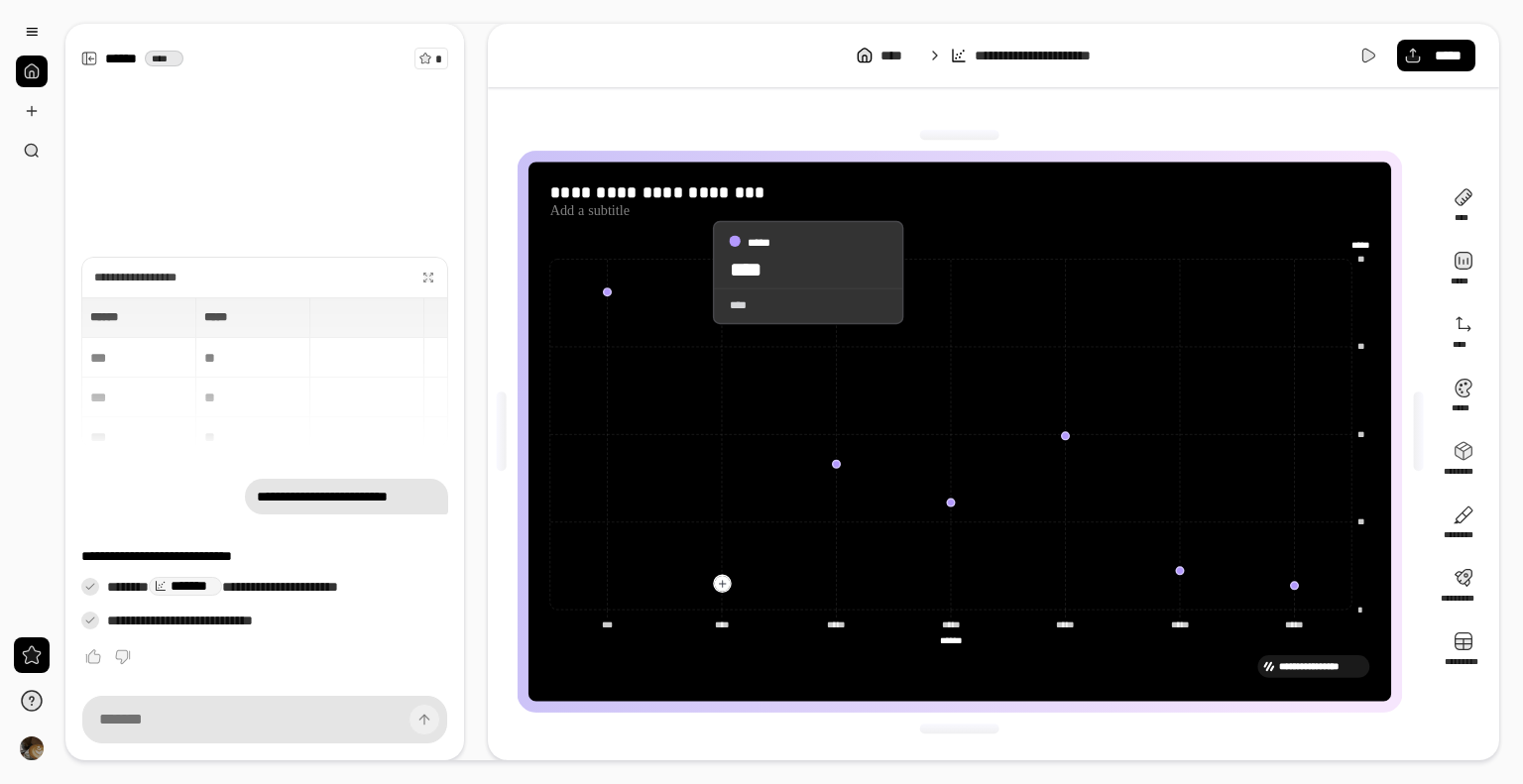 click on "**********" at bounding box center (960, 431) 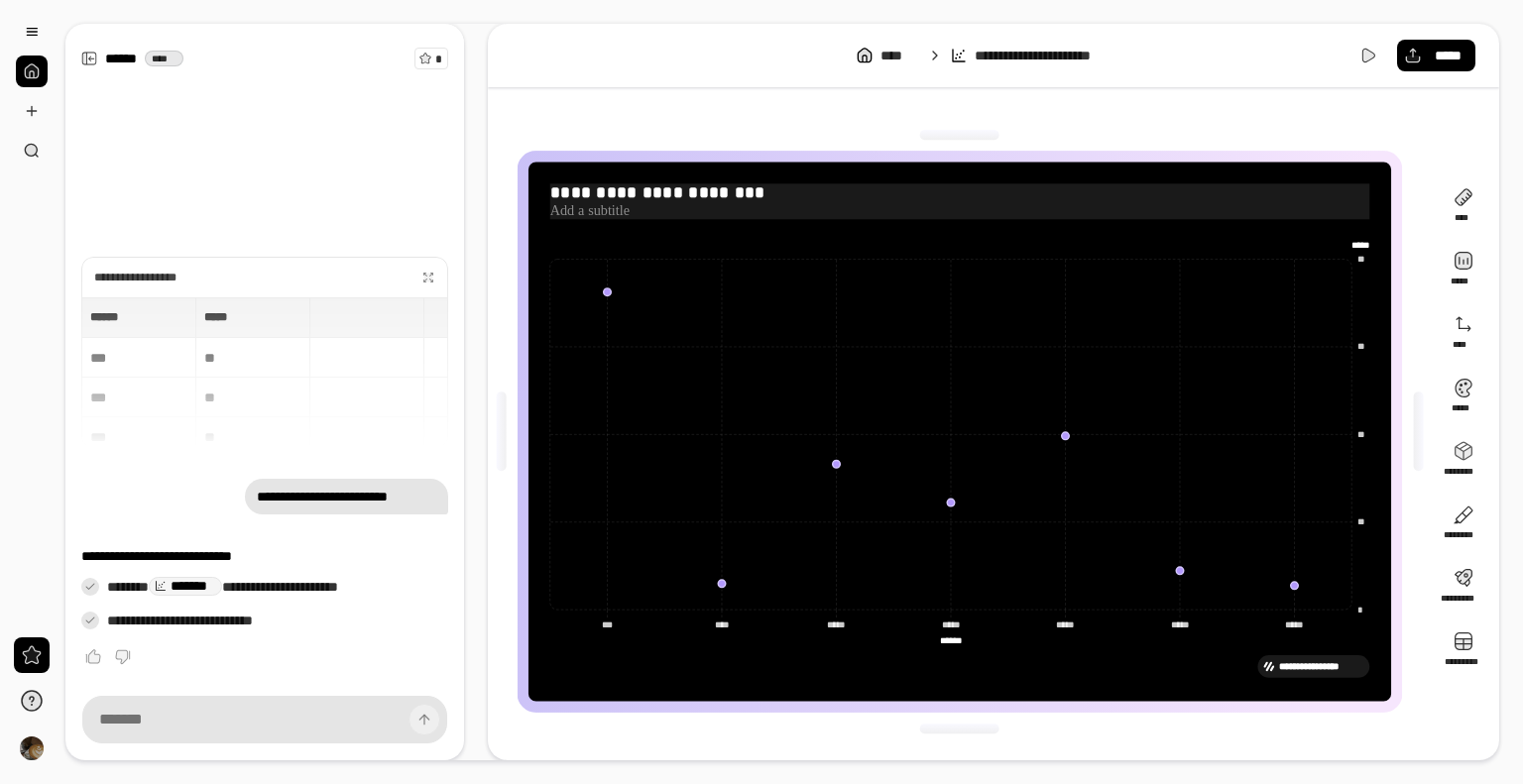 click at bounding box center [960, 210] 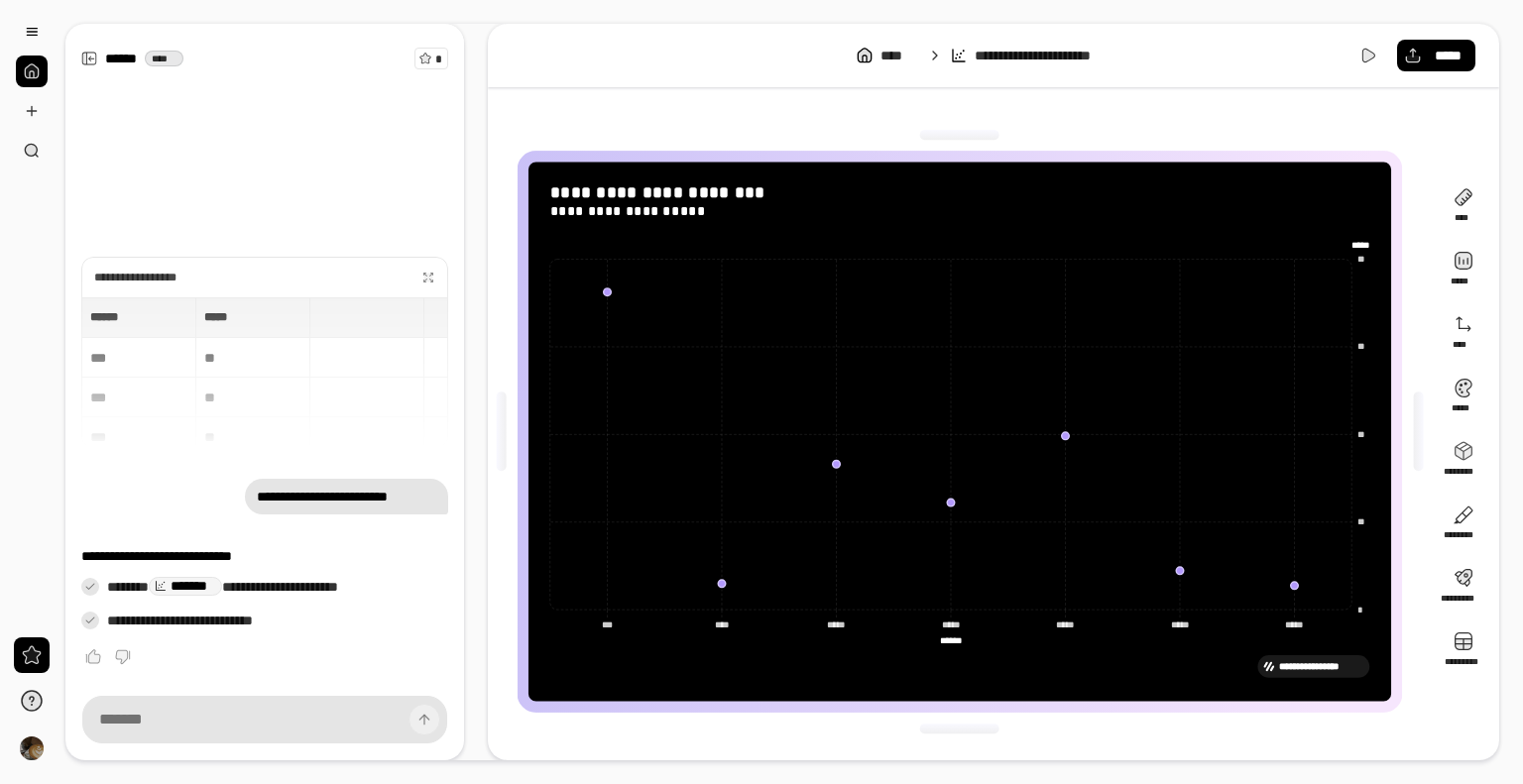 click on "**********" at bounding box center [960, 431] 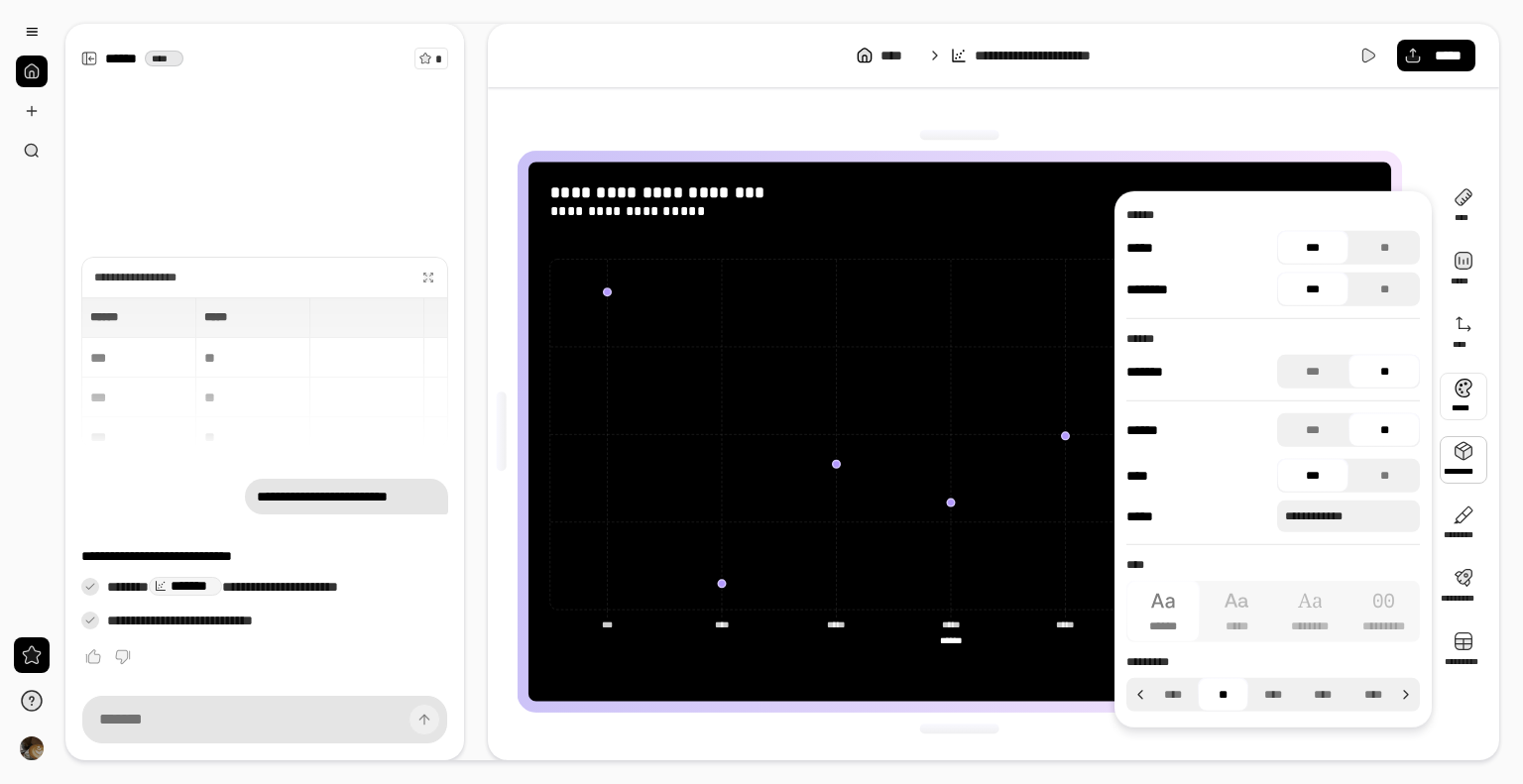 click at bounding box center (1464, 396) 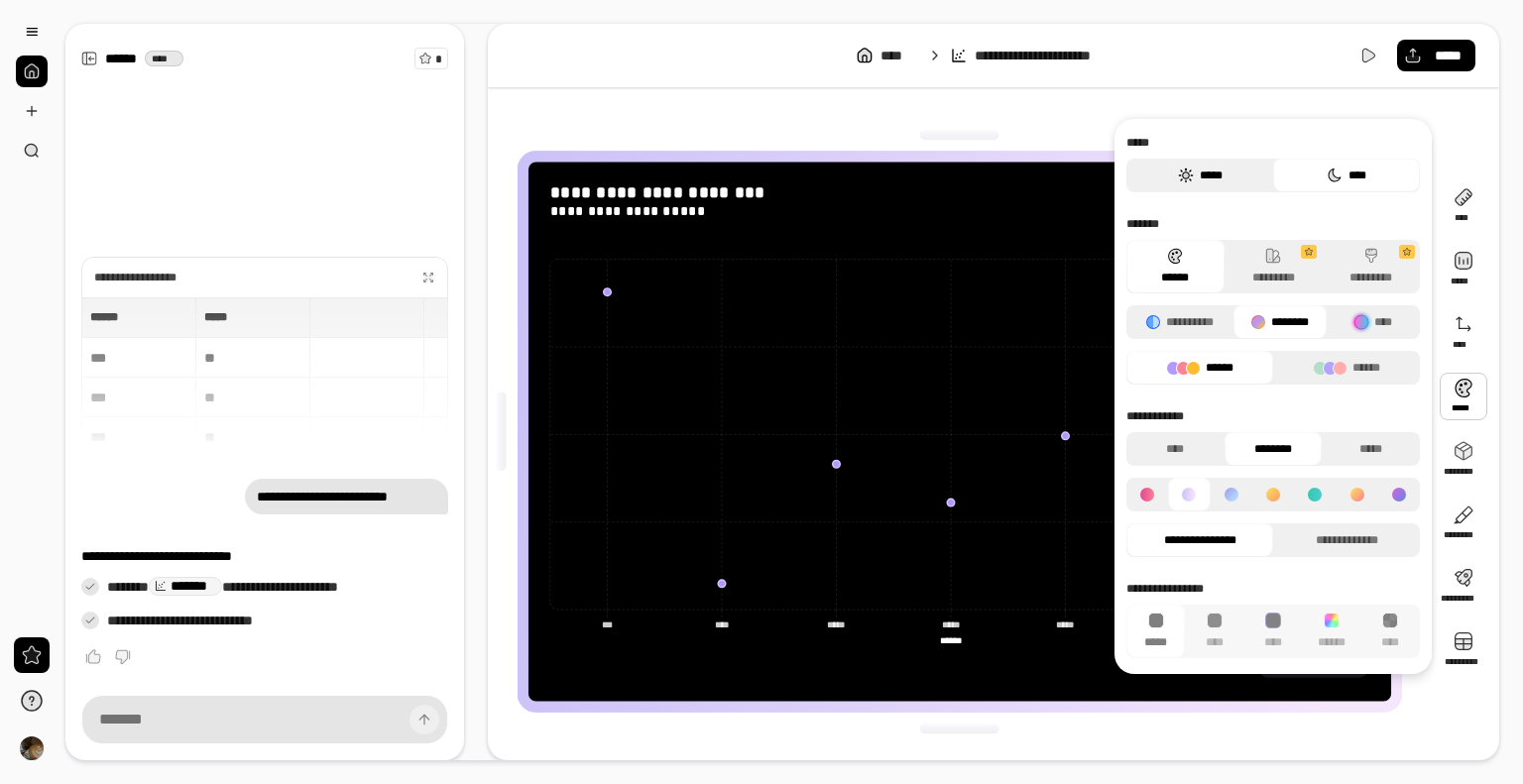 click on "*****" at bounding box center (1200, 175) 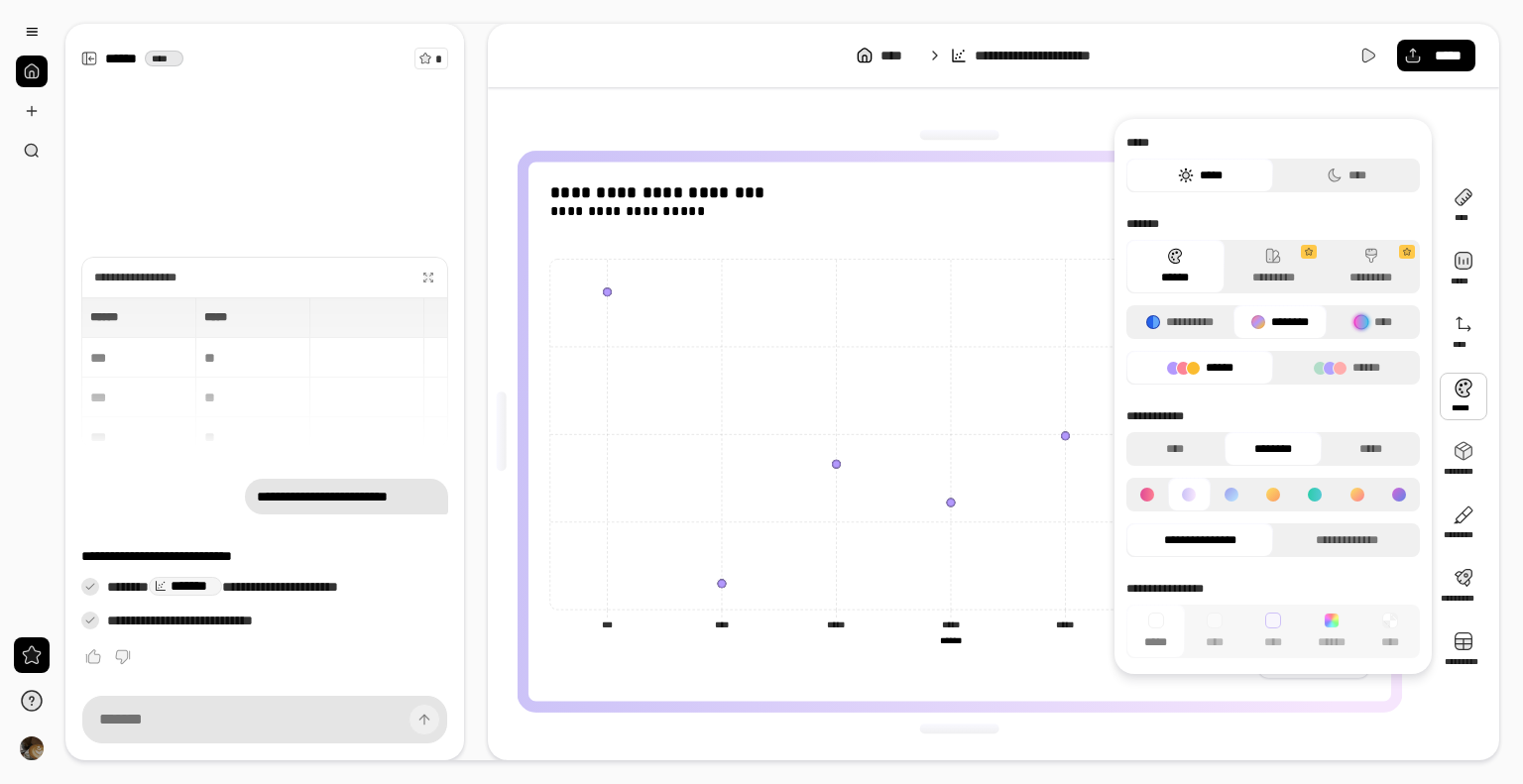 click at bounding box center (960, 135) 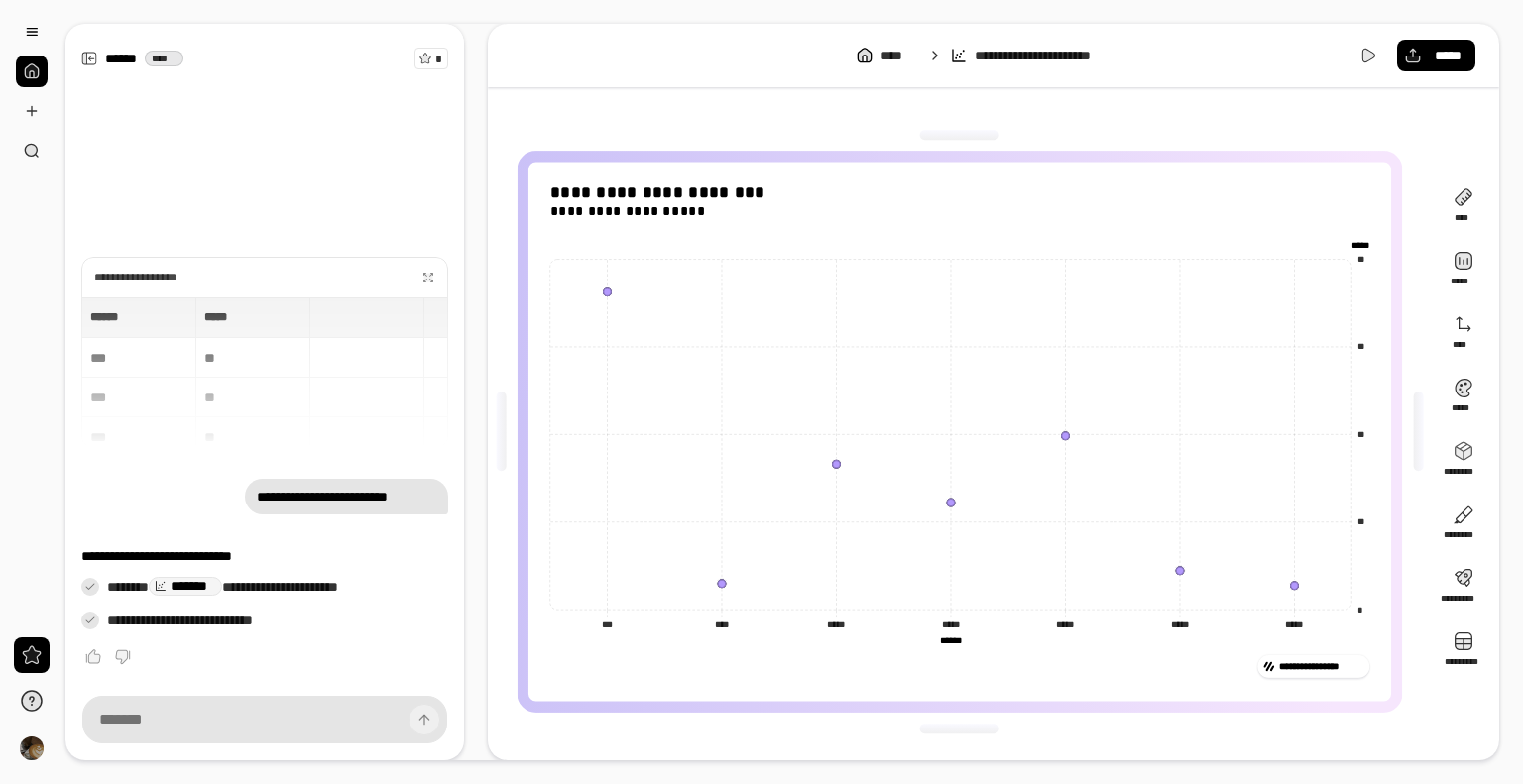 drag, startPoint x: 1427, startPoint y: 146, endPoint x: 1443, endPoint y: 154, distance: 17.888544 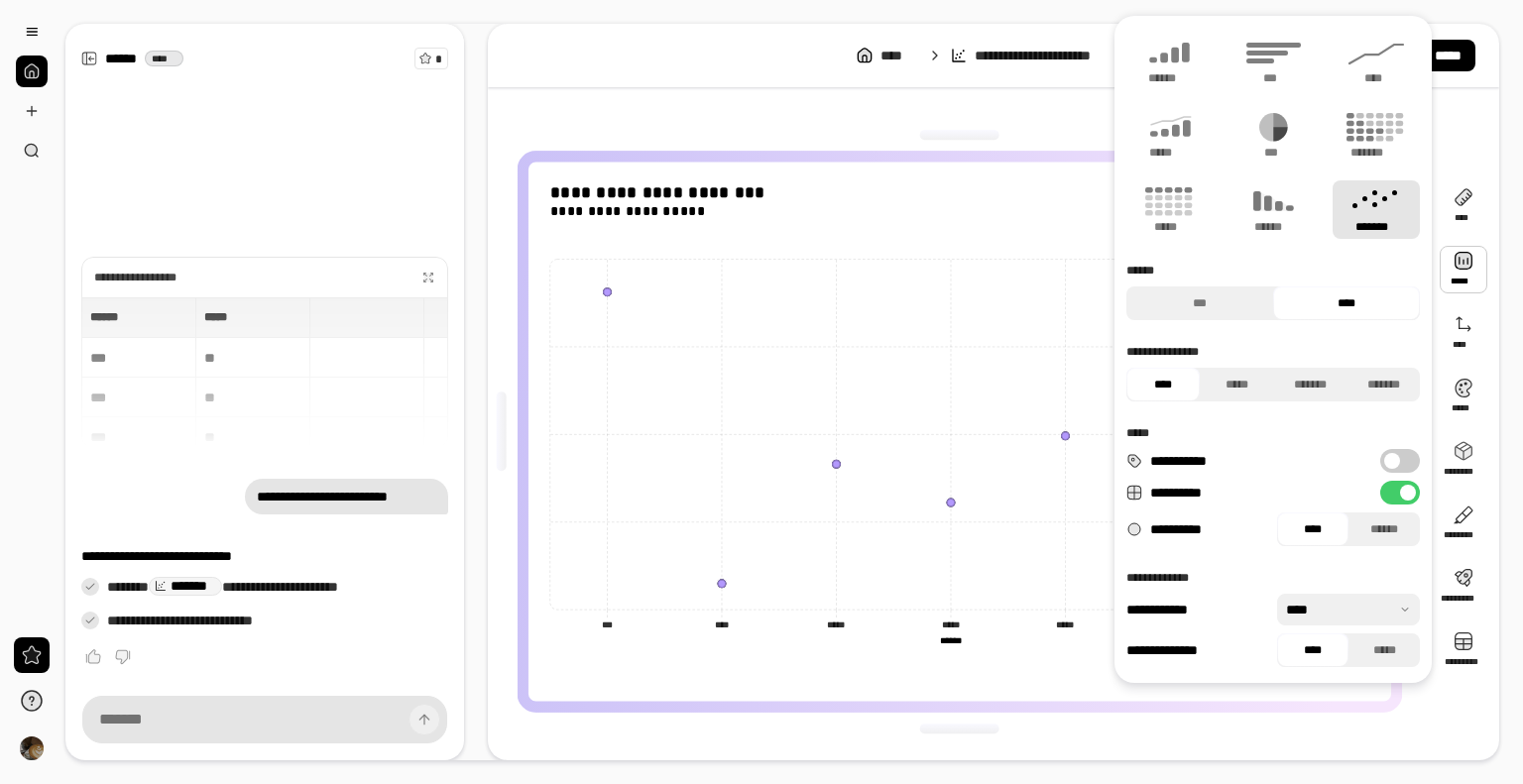 click at bounding box center (1464, 270) 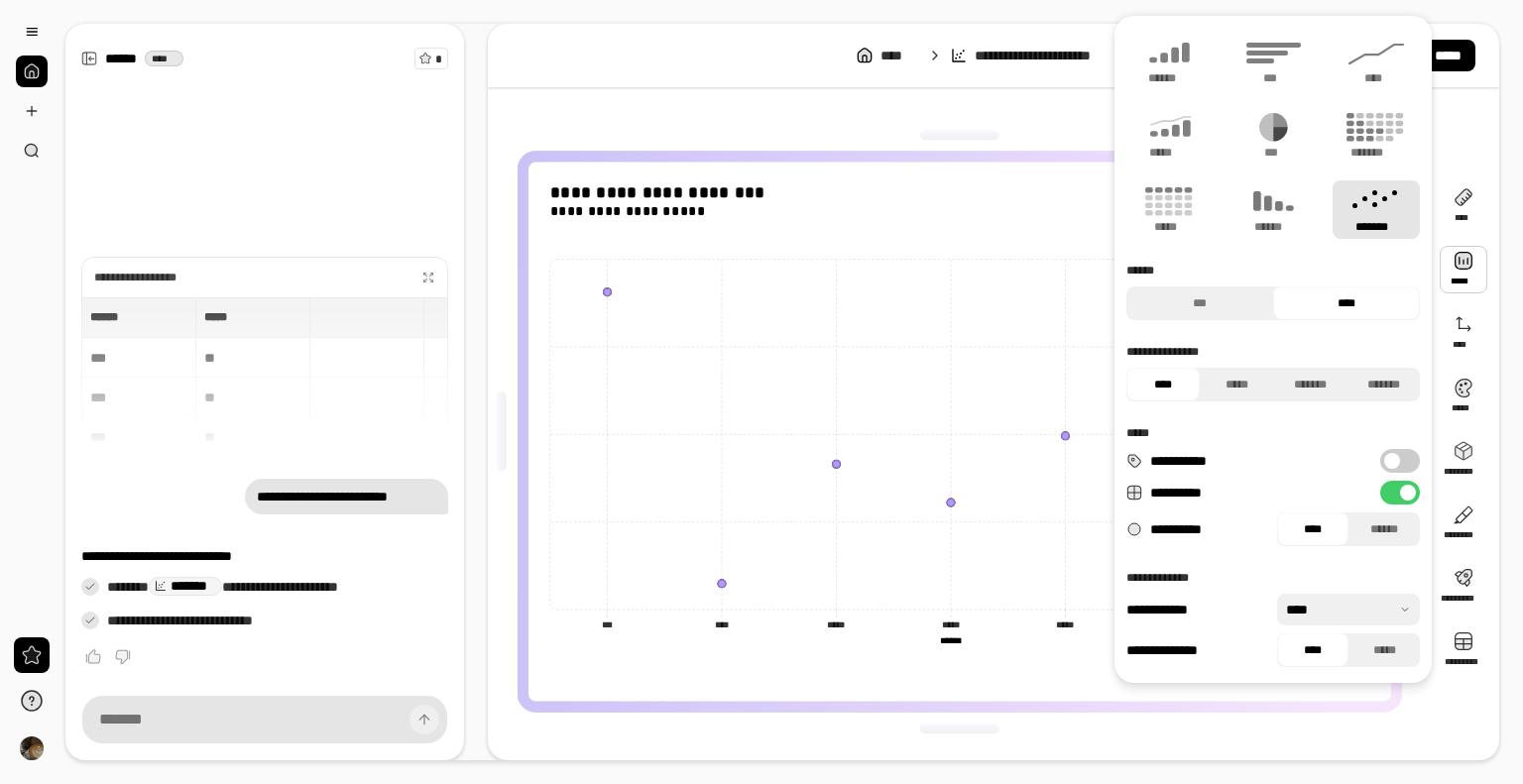 click at bounding box center [1392, 461] 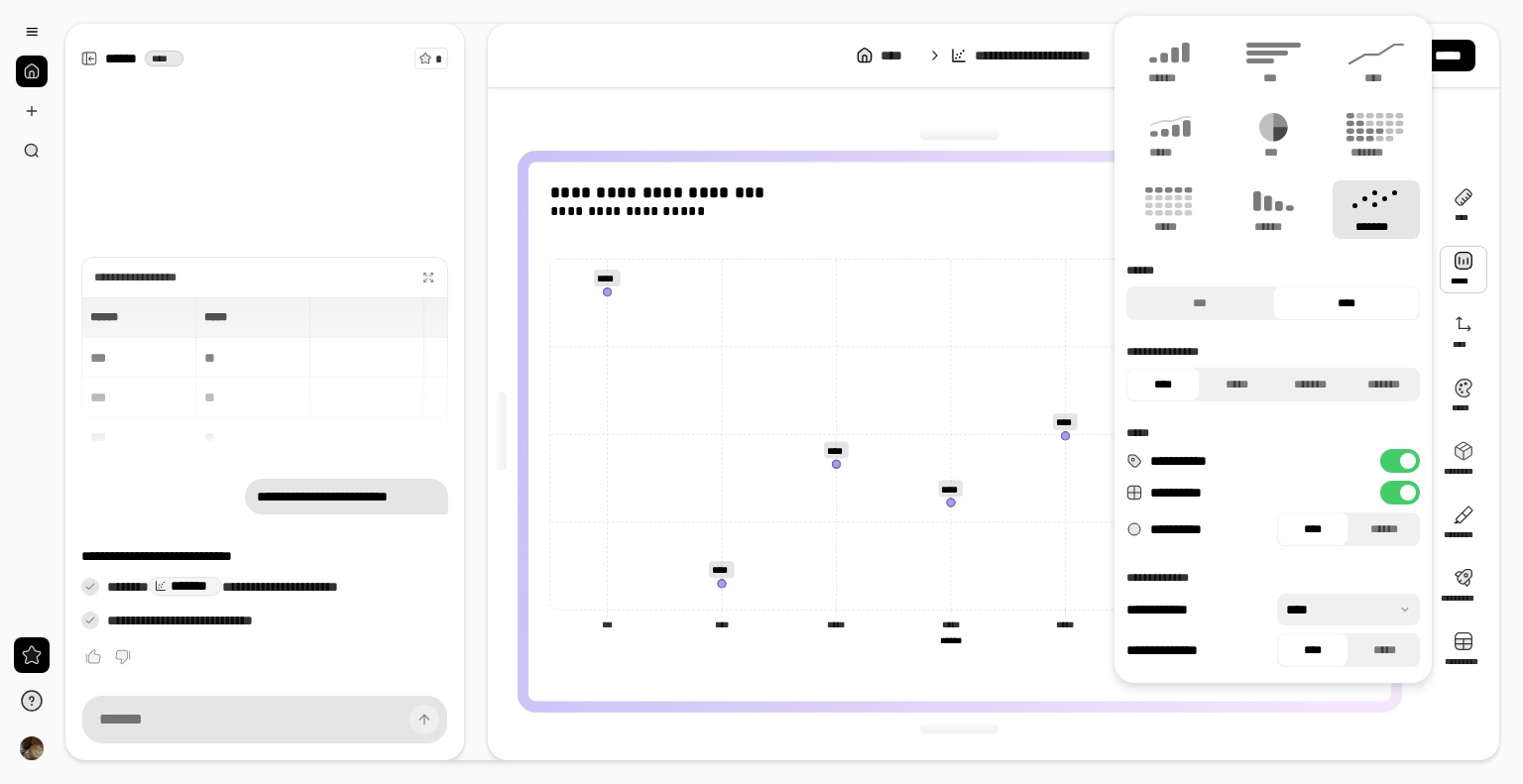 click on "**********" at bounding box center [1400, 461] 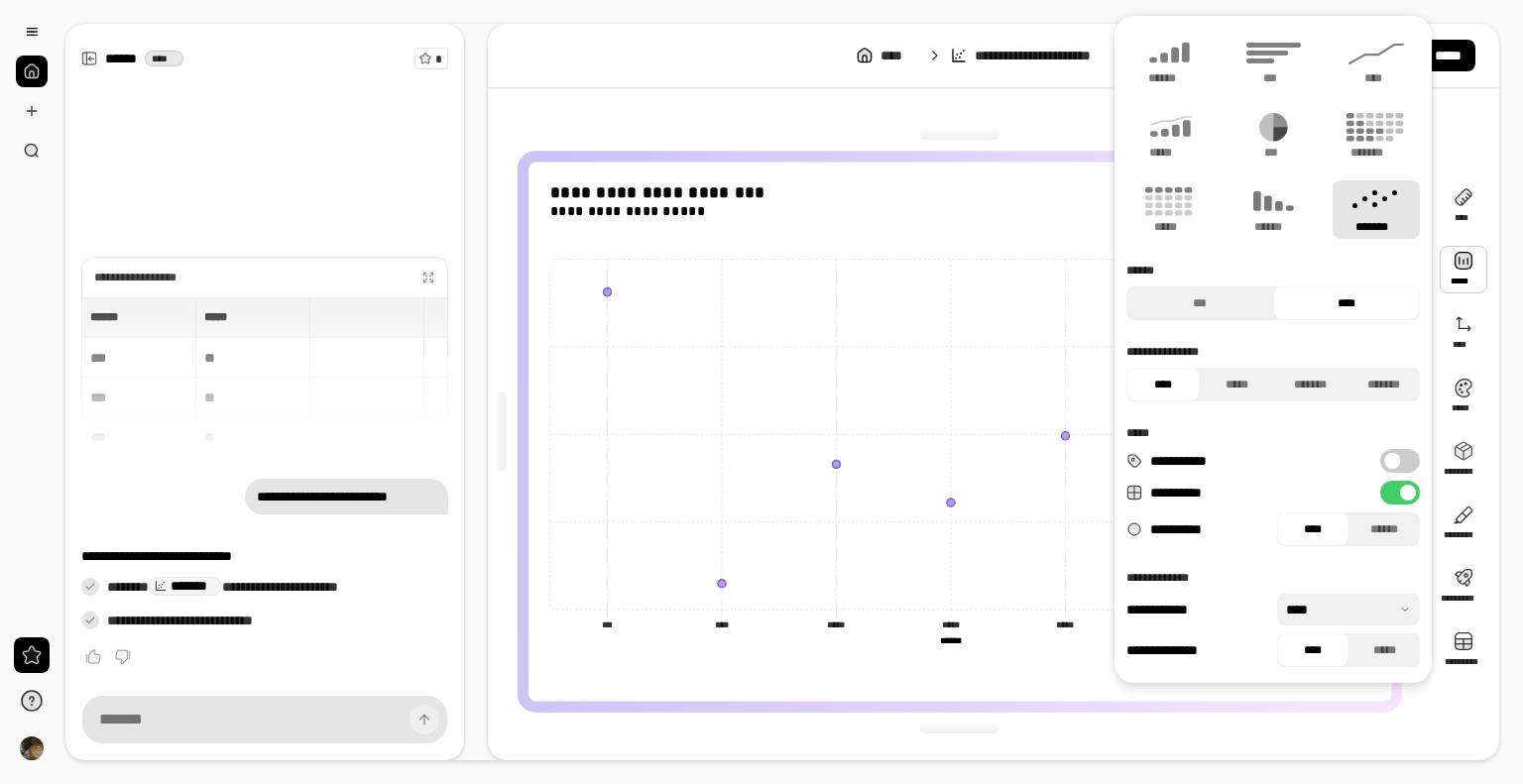 click at bounding box center [1392, 461] 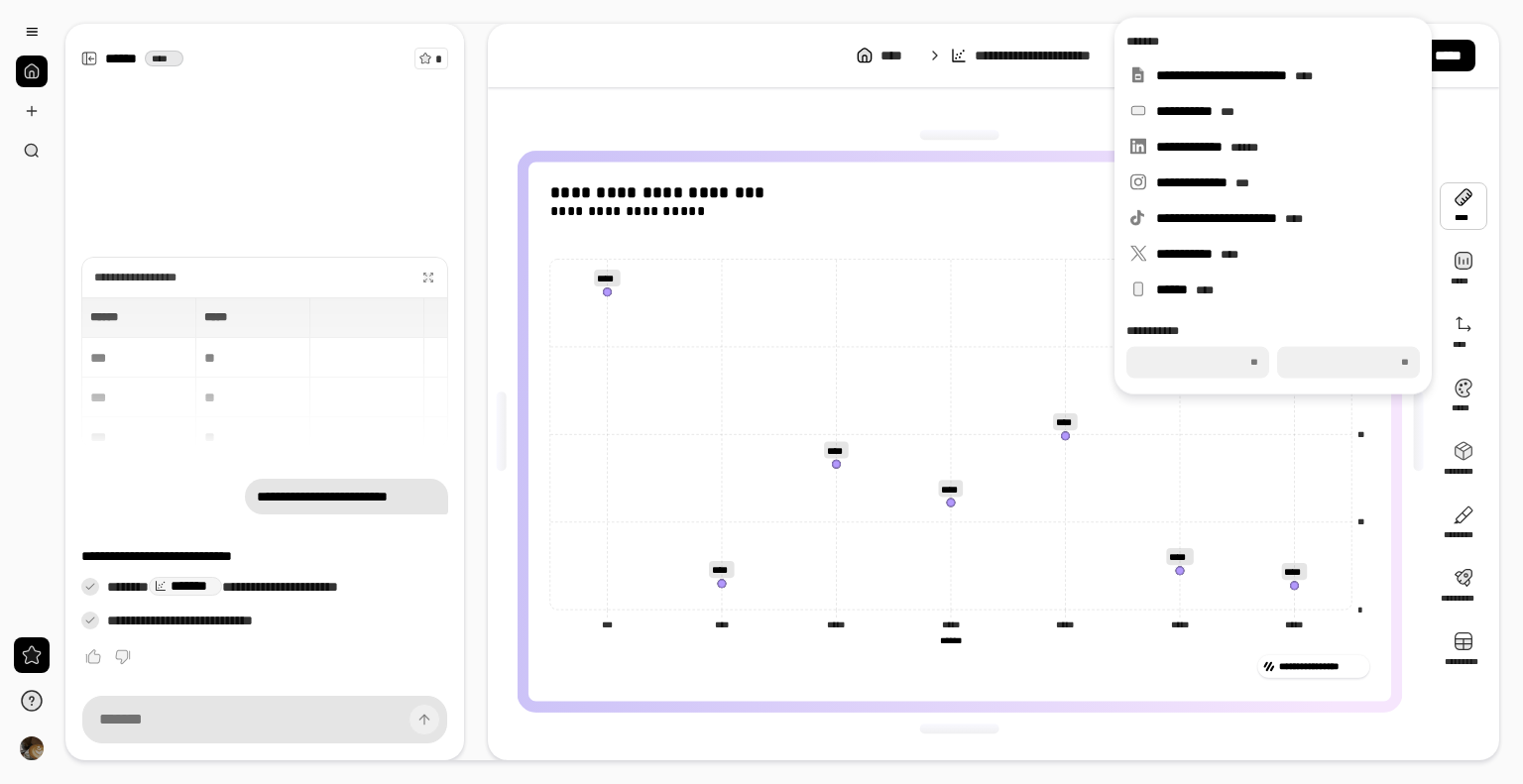 click at bounding box center [1464, 206] 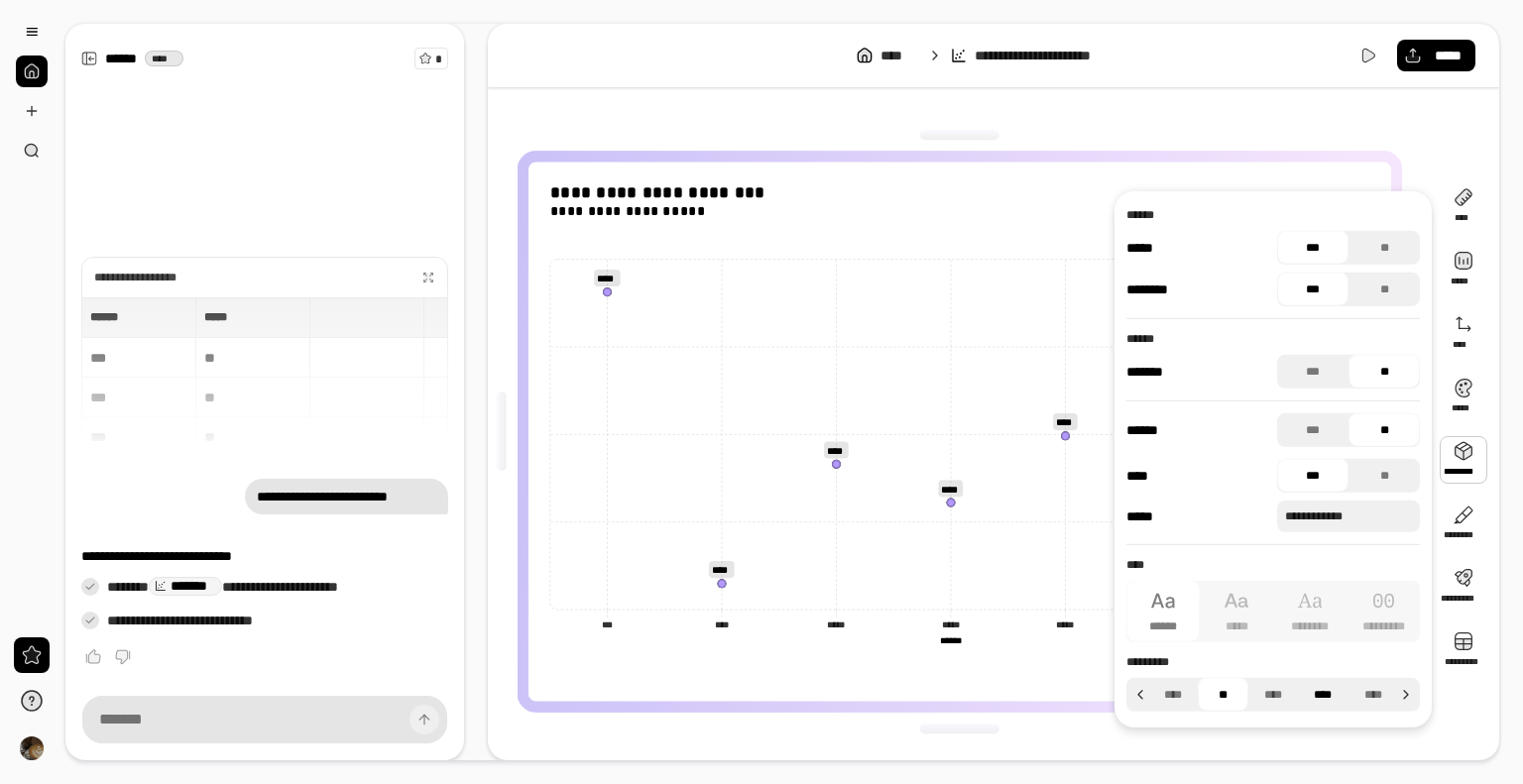 click on "****" at bounding box center (1323, 695) 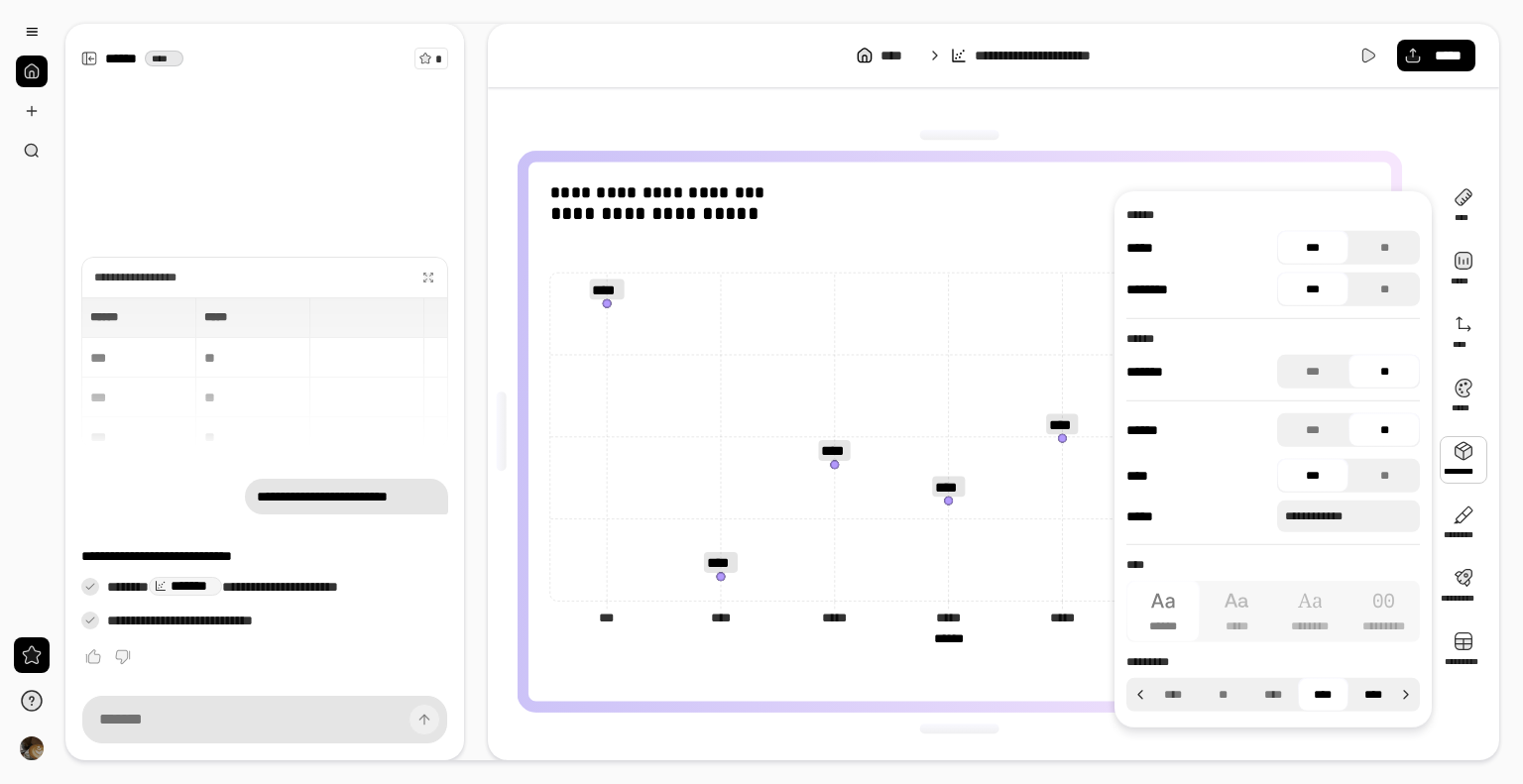 click on "****" at bounding box center (1373, 695) 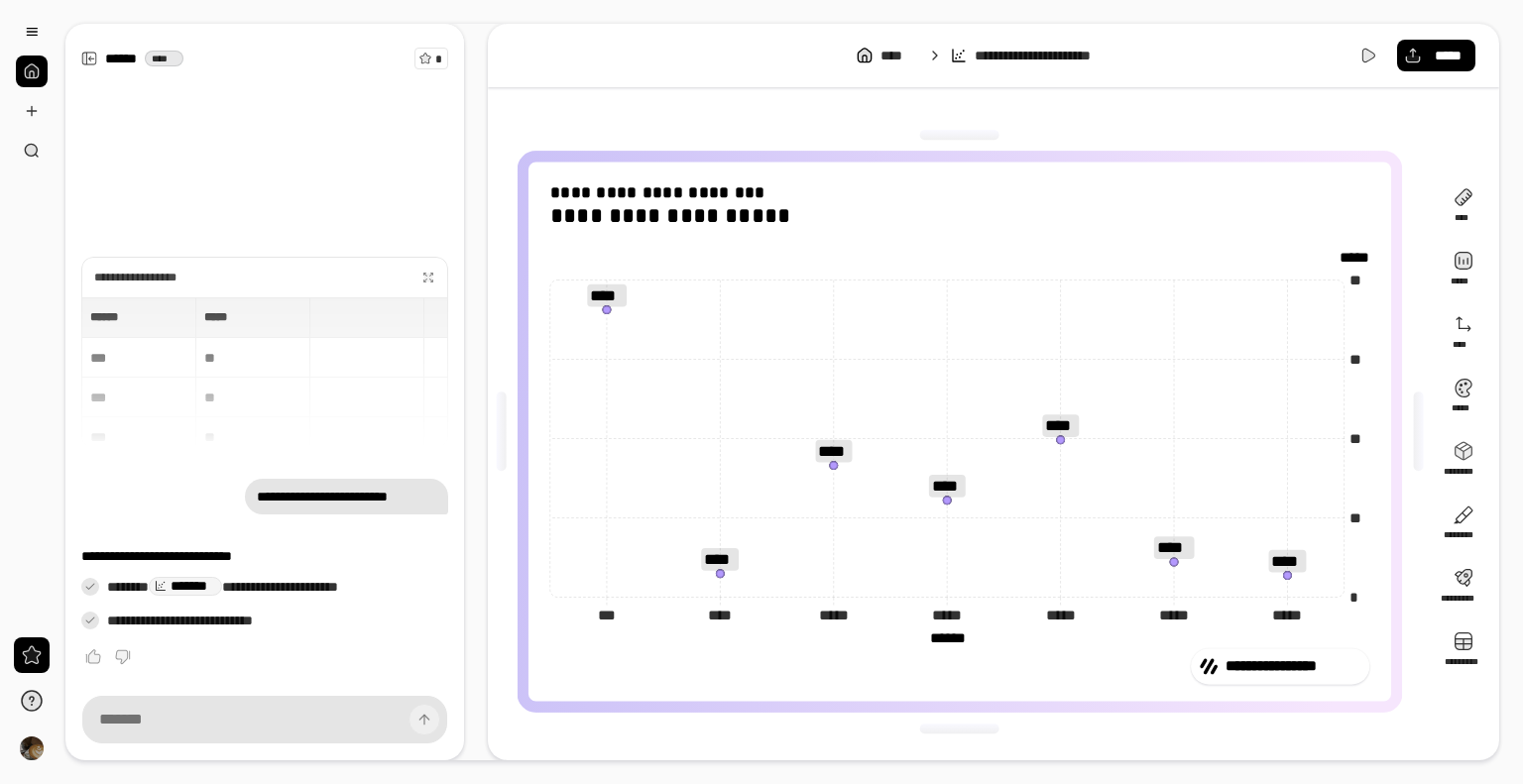 click on "**********" at bounding box center (994, 431) 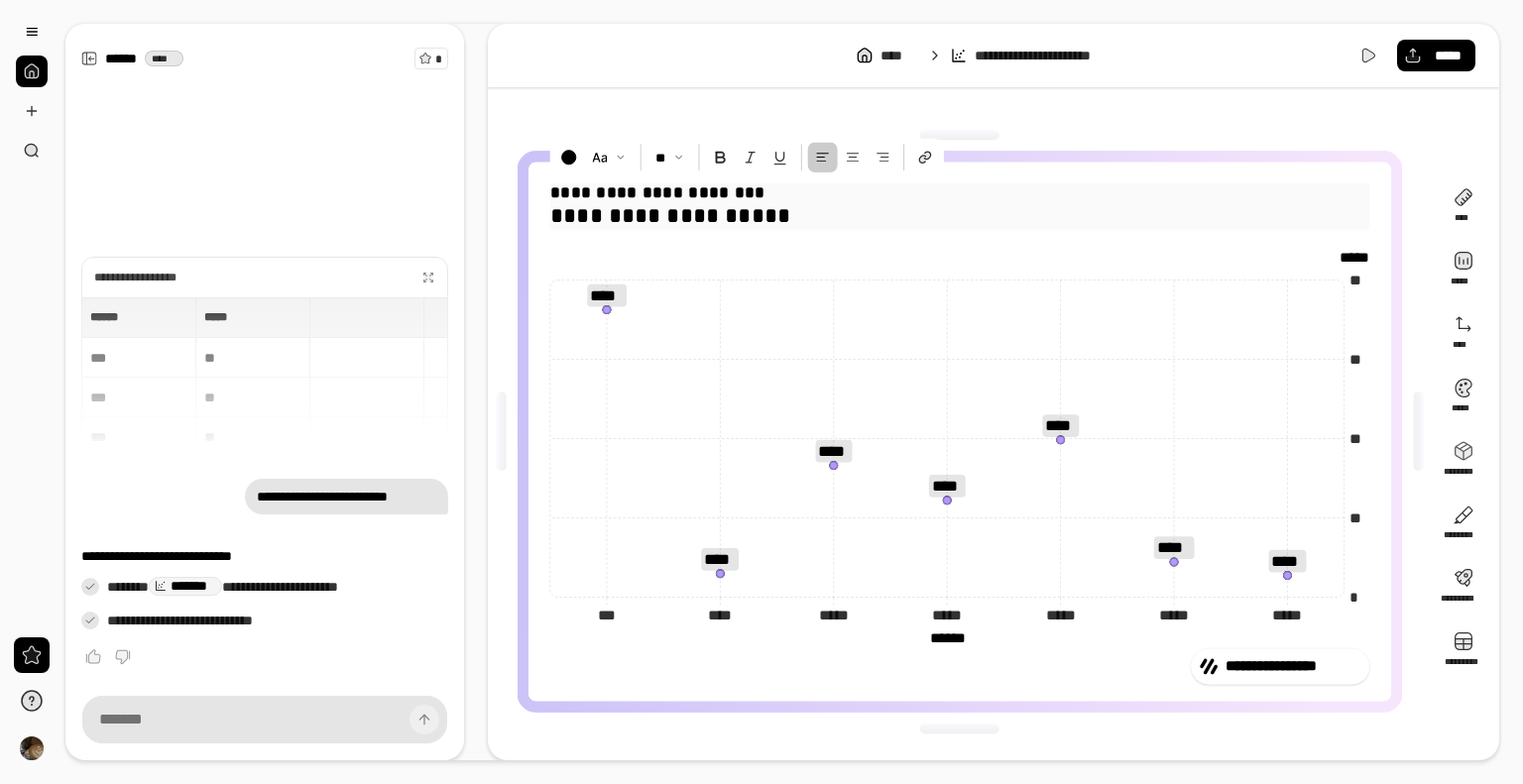 click on "**********" at bounding box center (960, 192) 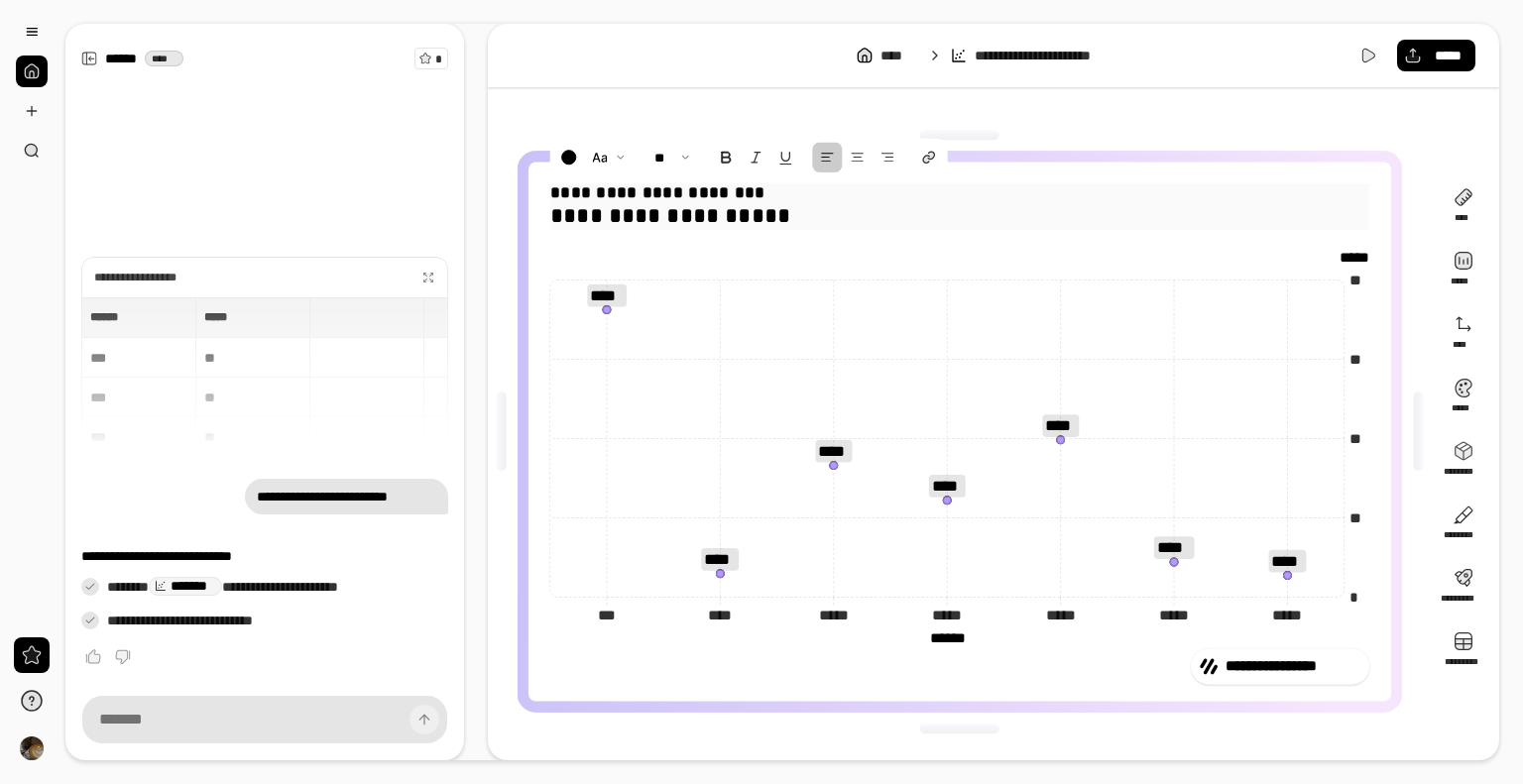 click on "**********" at bounding box center (960, 215) 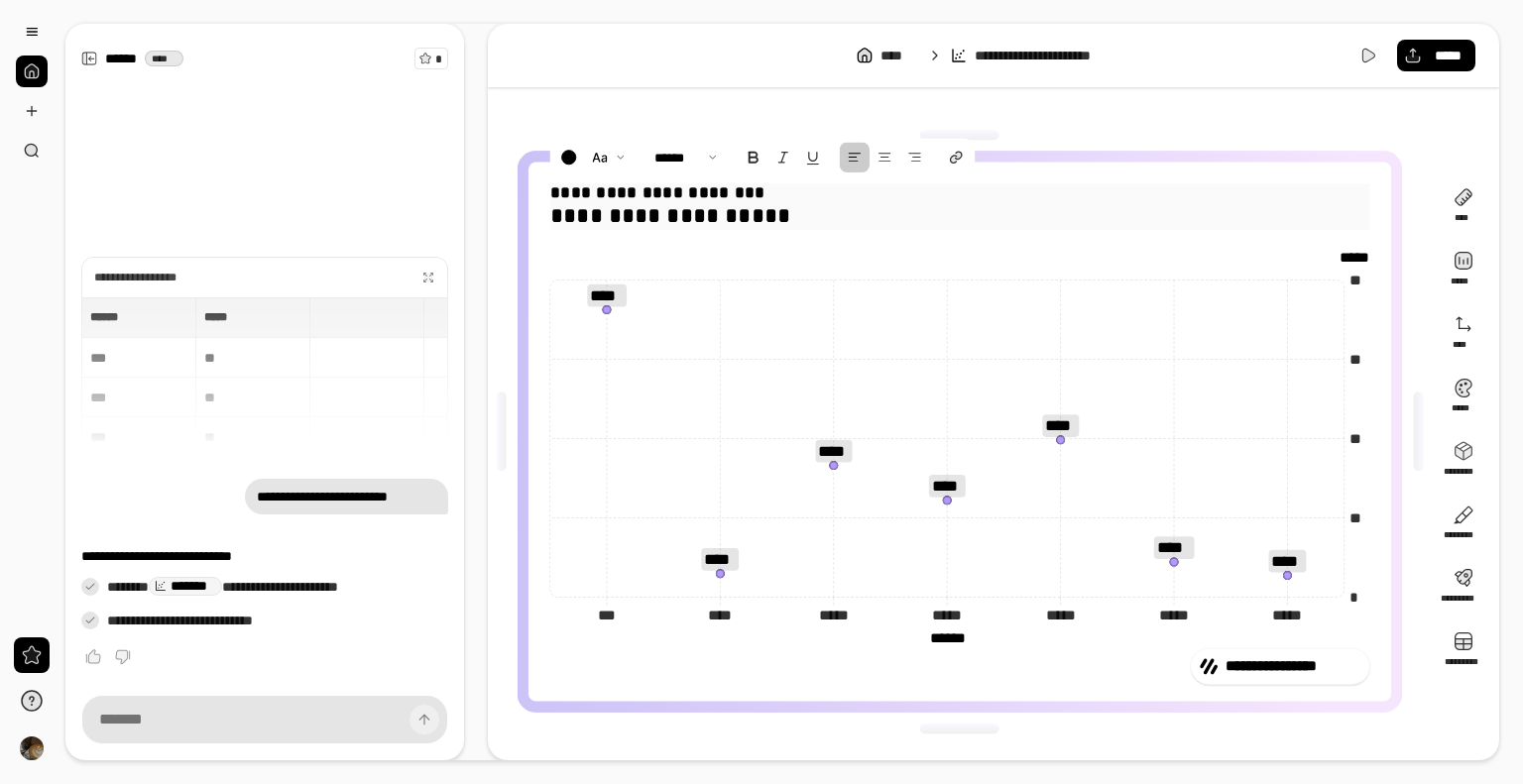 click on "**********" at bounding box center [960, 192] 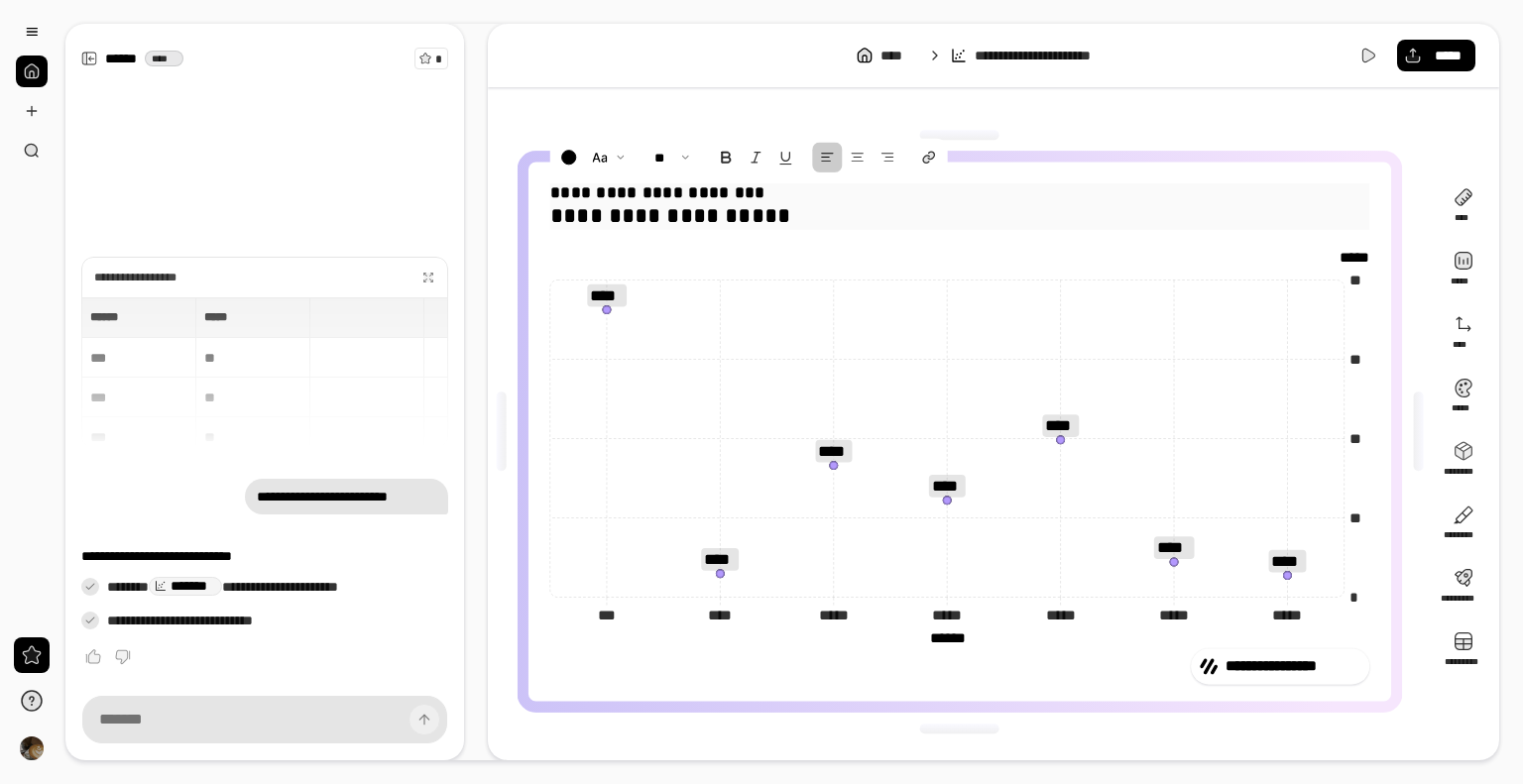 click on "**********" at bounding box center (960, 215) 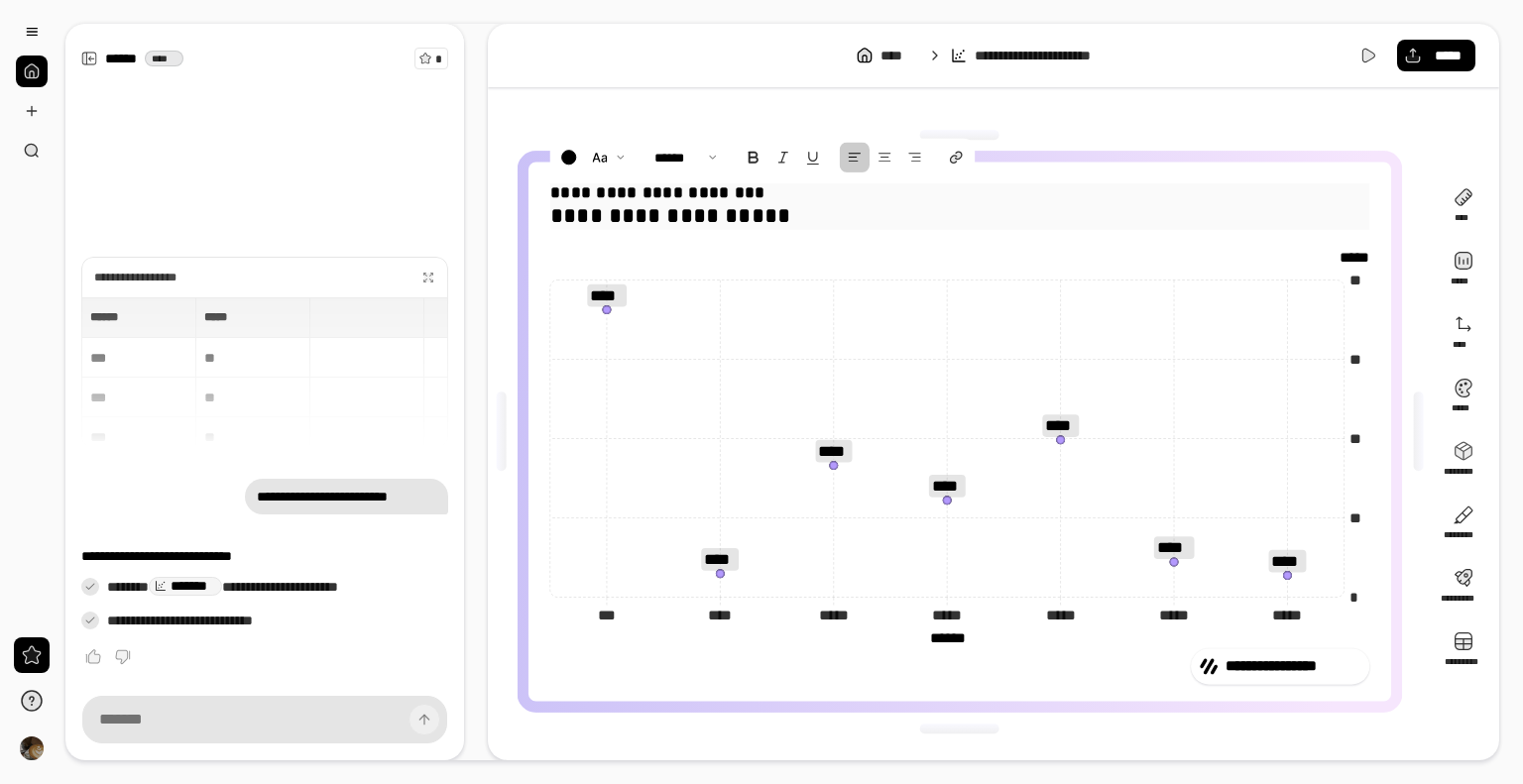 click on "**********" at bounding box center [960, 215] 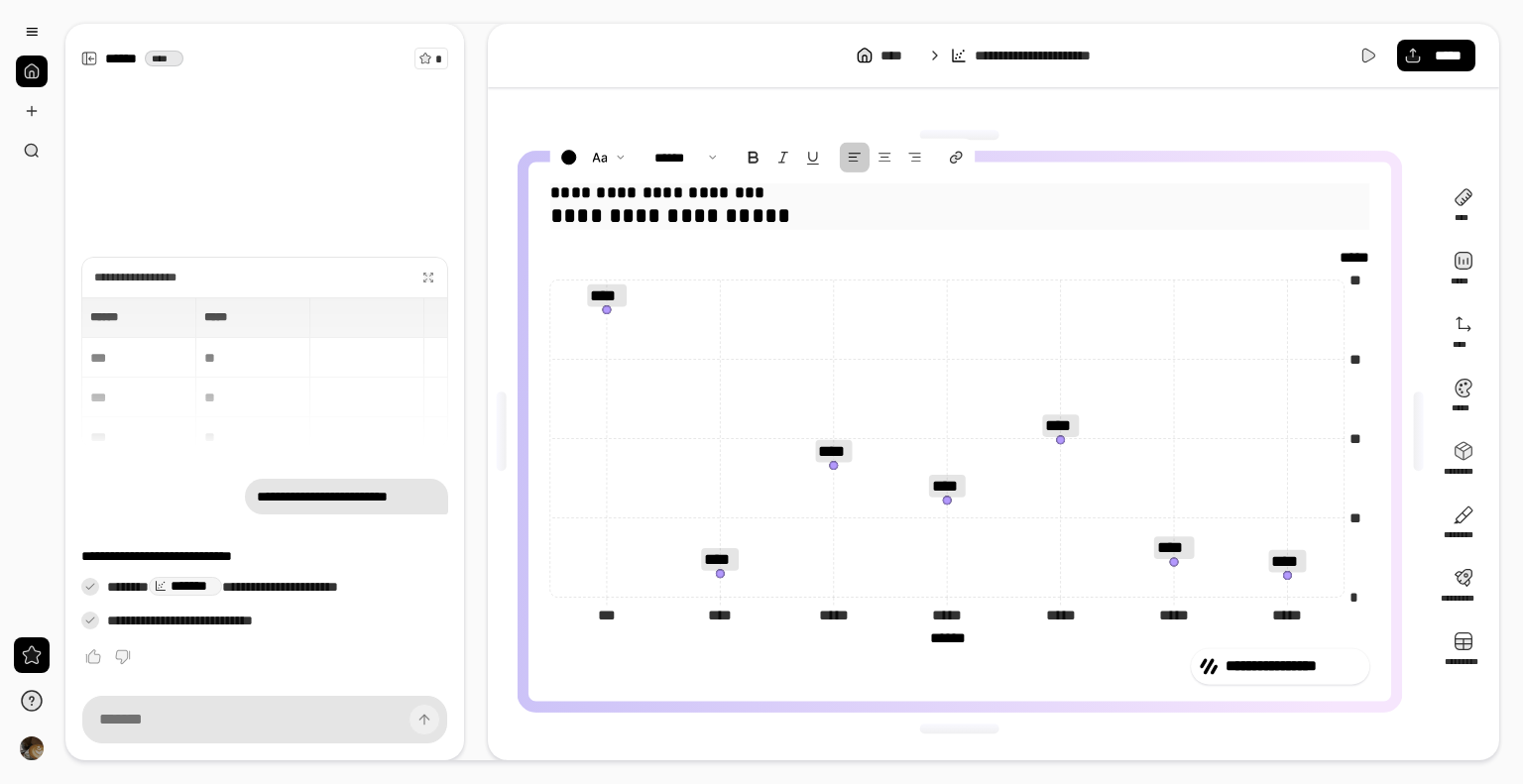 drag, startPoint x: 556, startPoint y: 217, endPoint x: 811, endPoint y: 216, distance: 255.00196 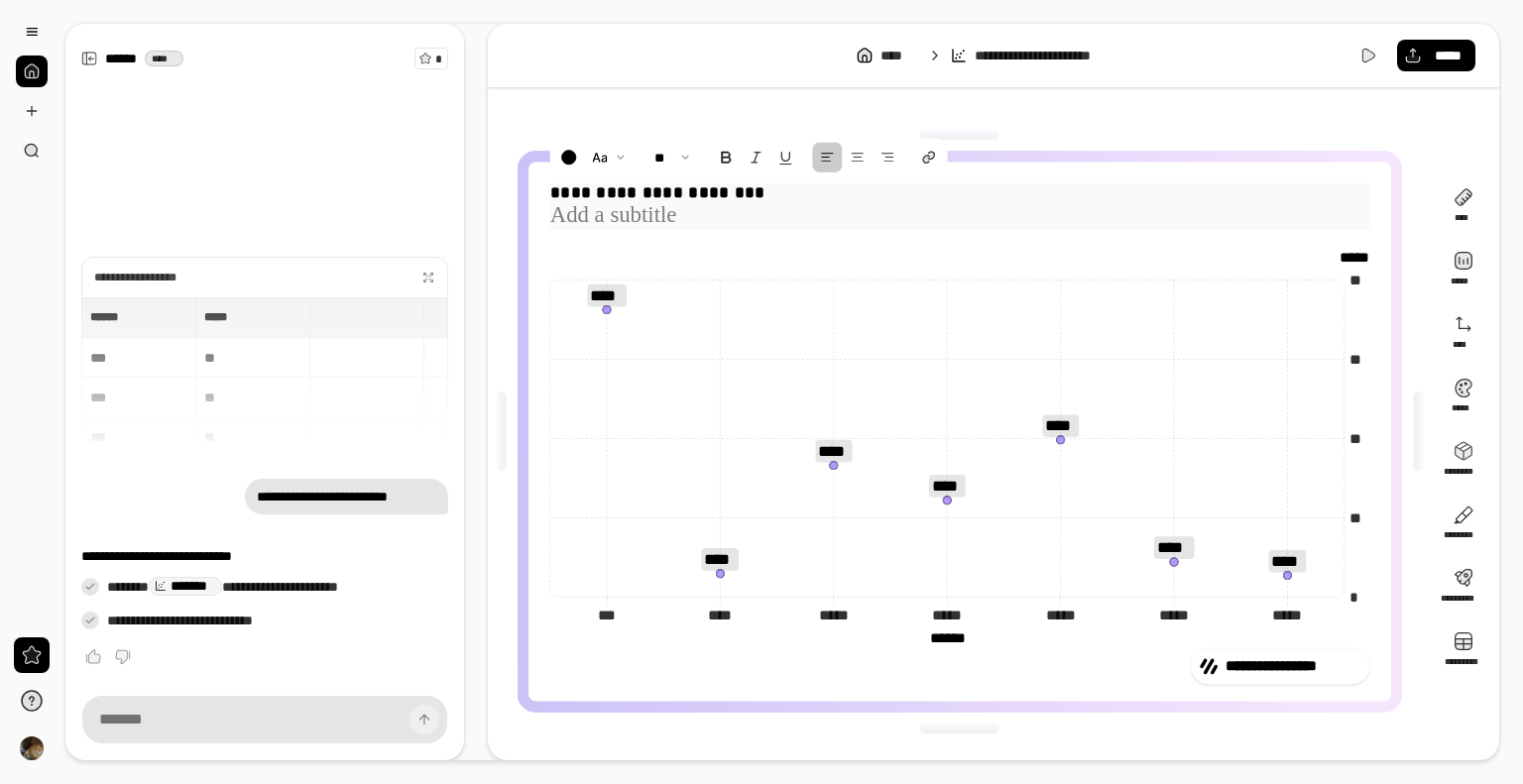click at bounding box center [960, 215] 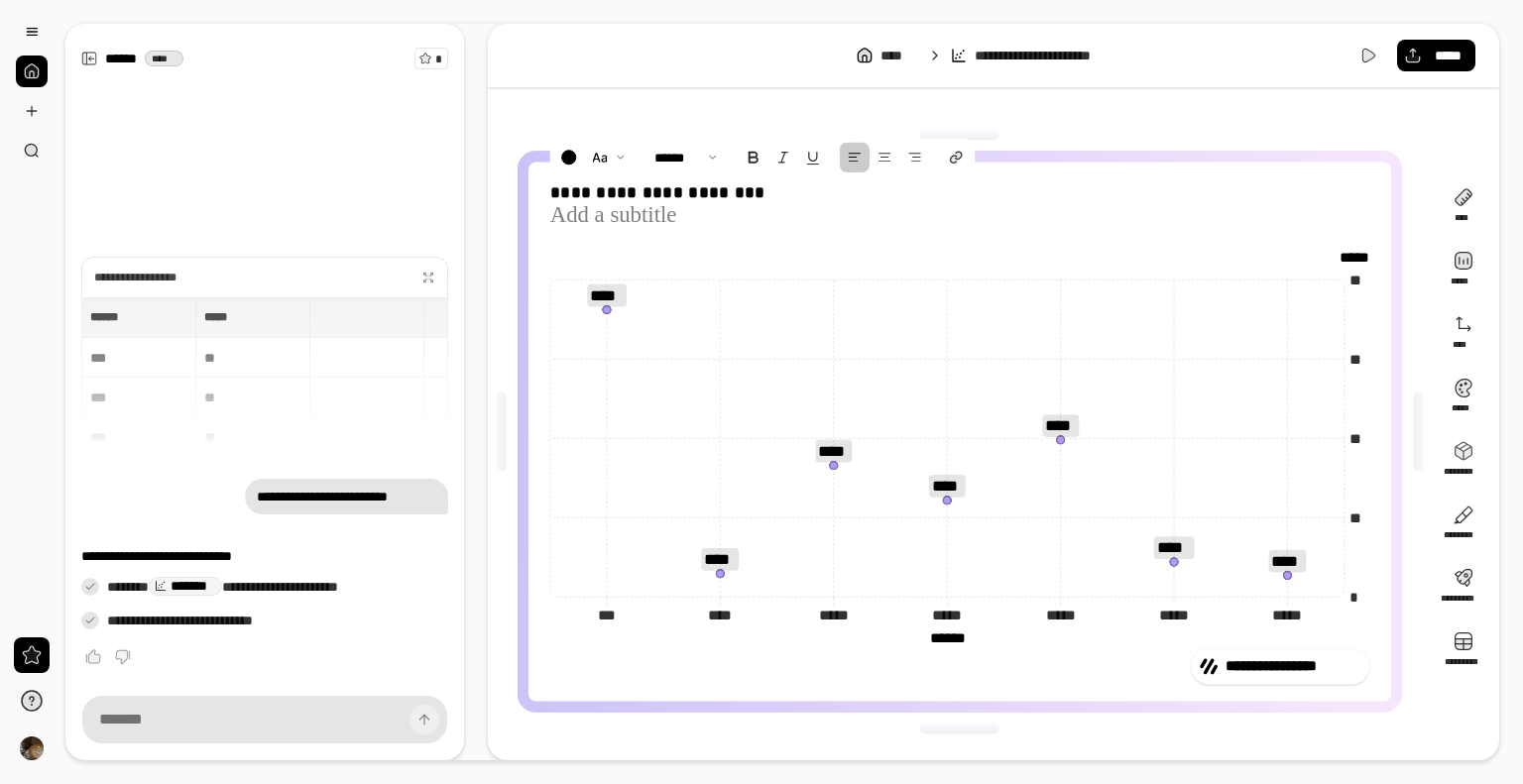 click on "**********" at bounding box center (960, 431) 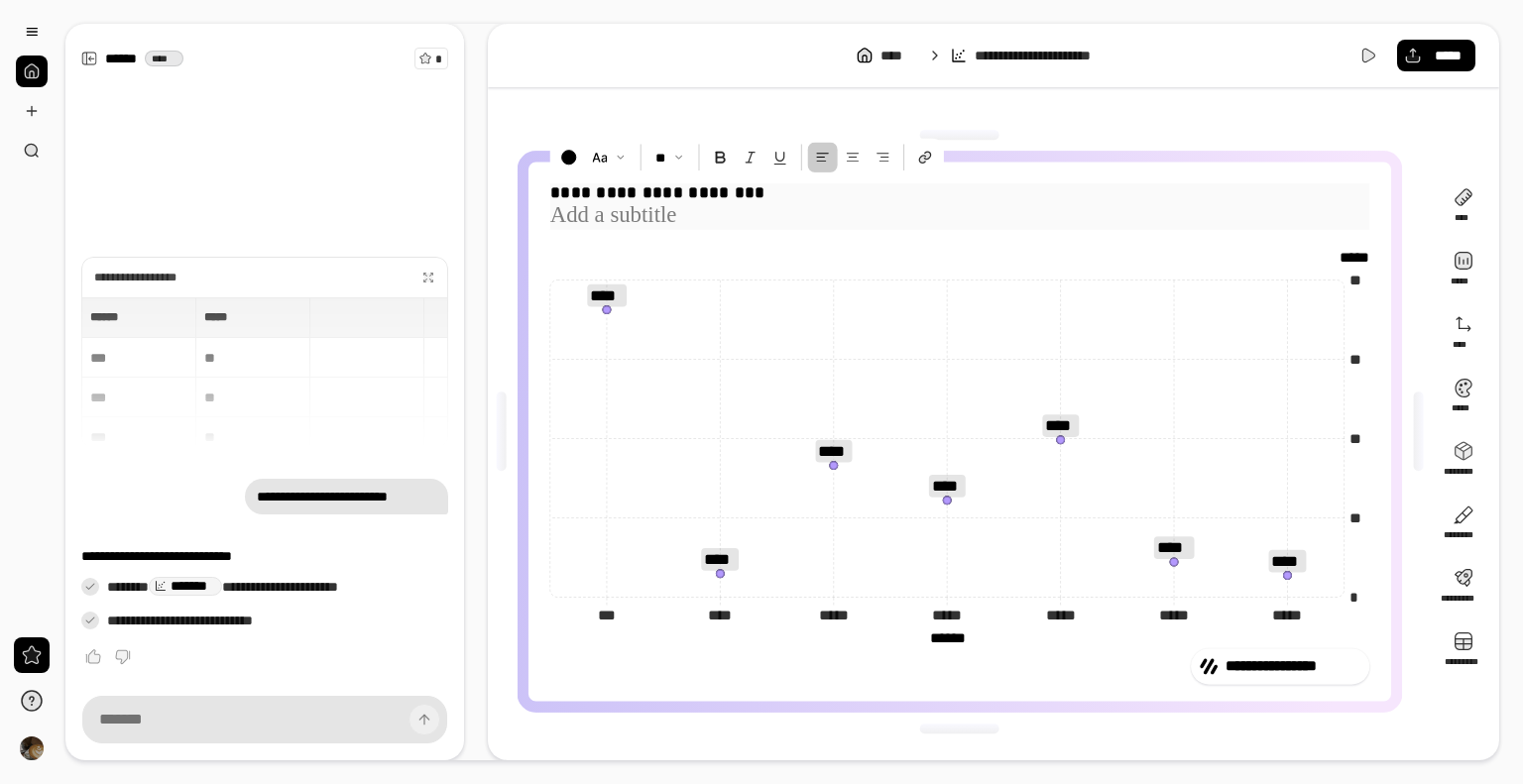 click on "**********" at bounding box center (960, 192) 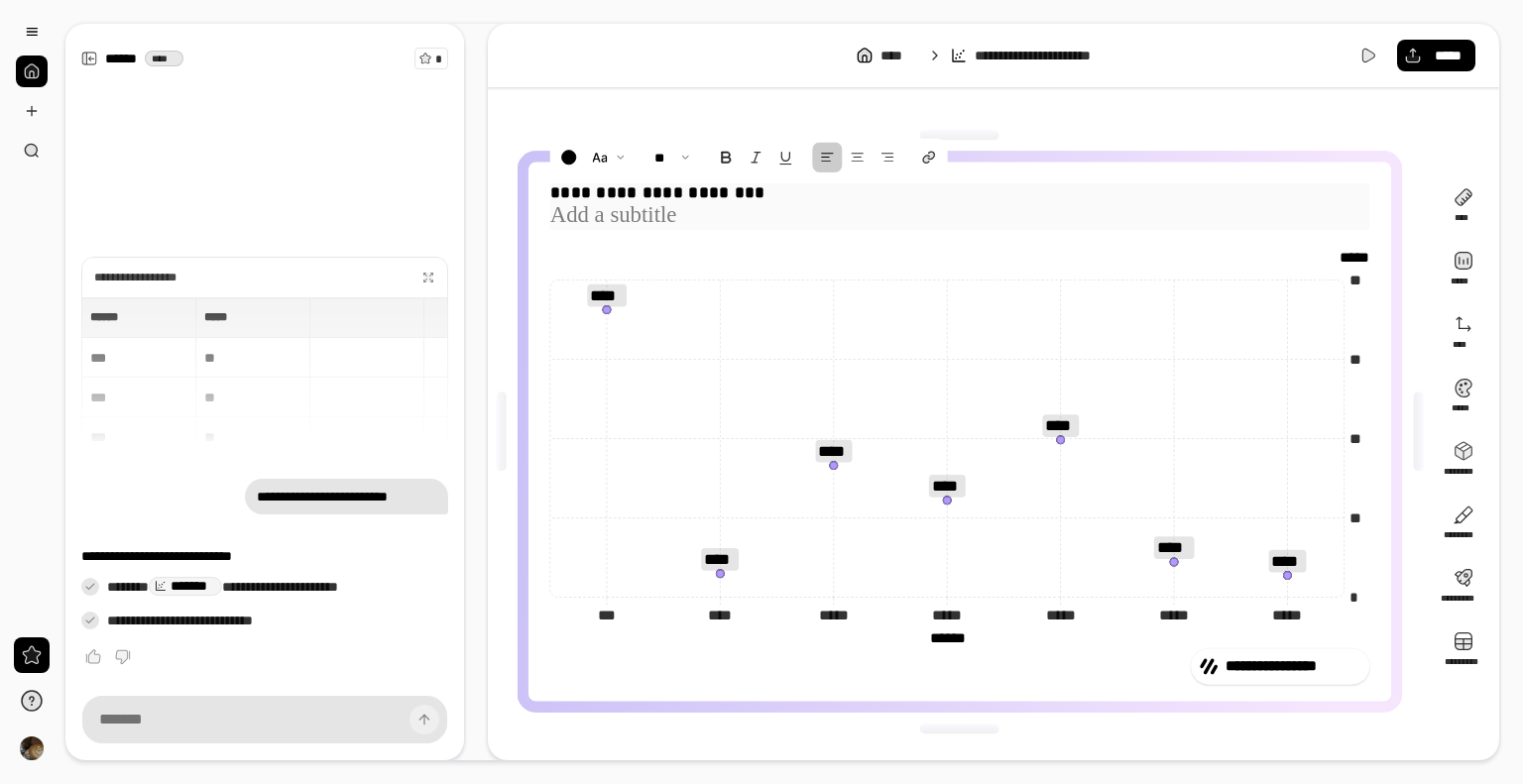 click on "**********" at bounding box center (960, 192) 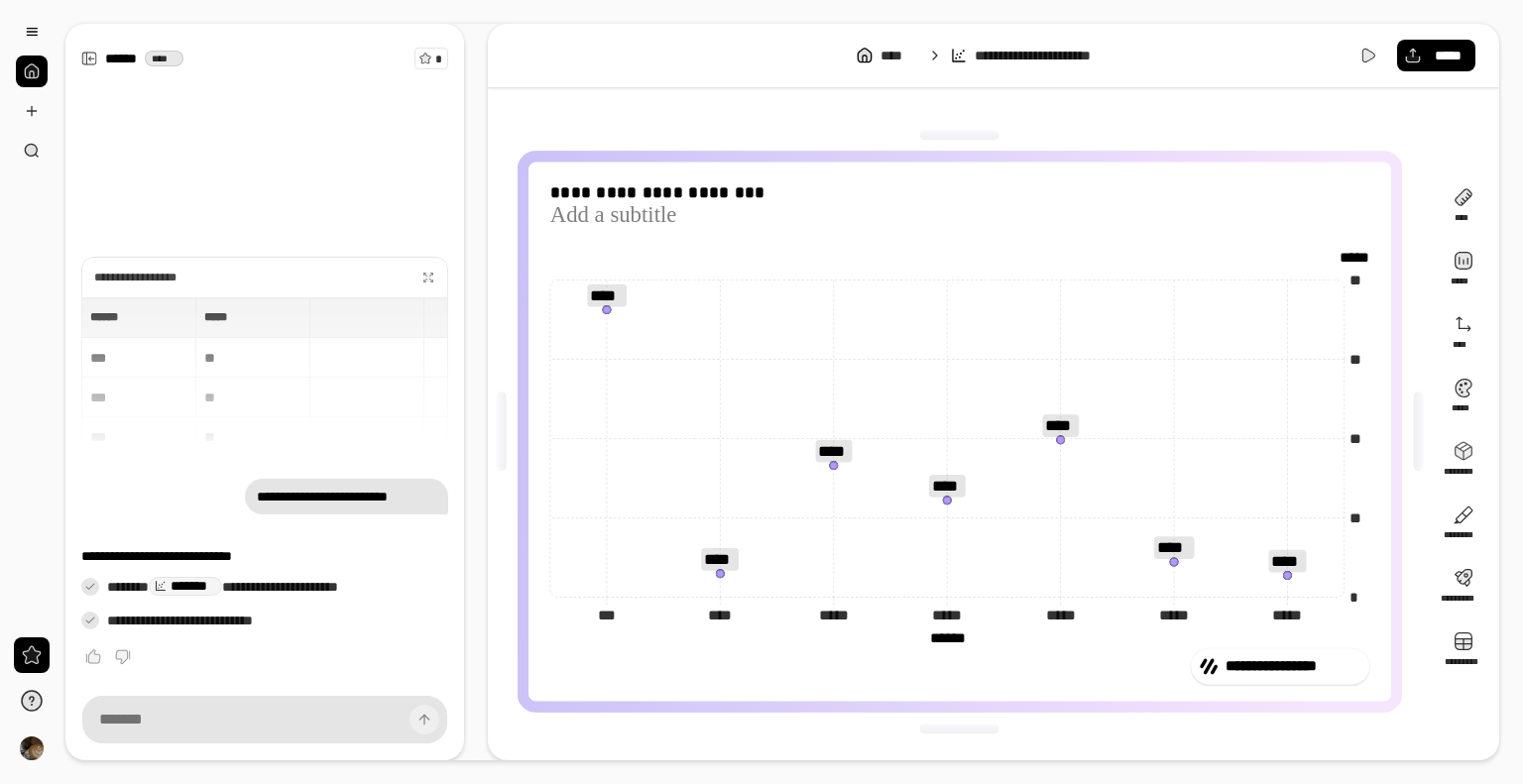 drag, startPoint x: 548, startPoint y: 197, endPoint x: 583, endPoint y: 197, distance: 35 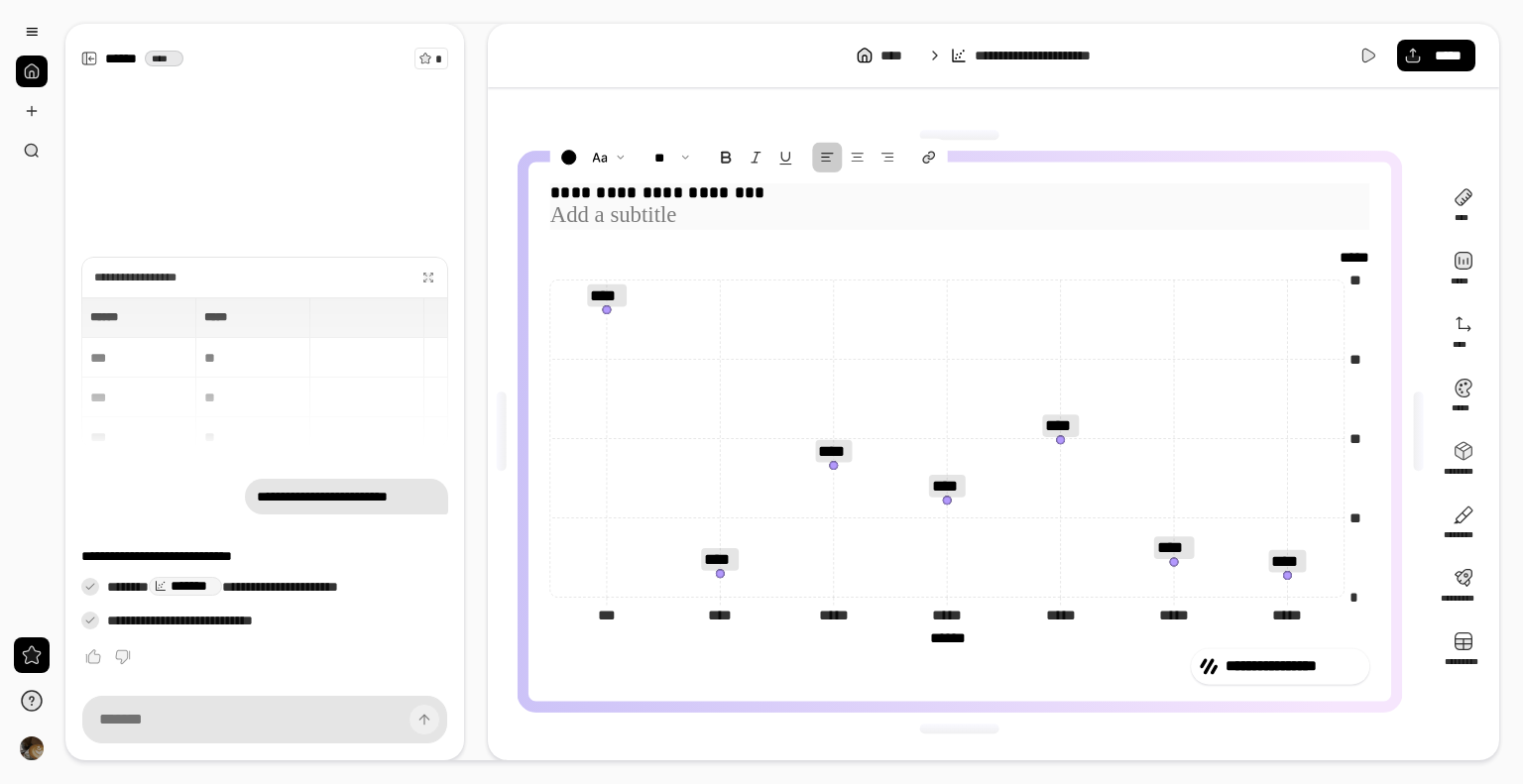 click on "**********" at bounding box center (960, 192) 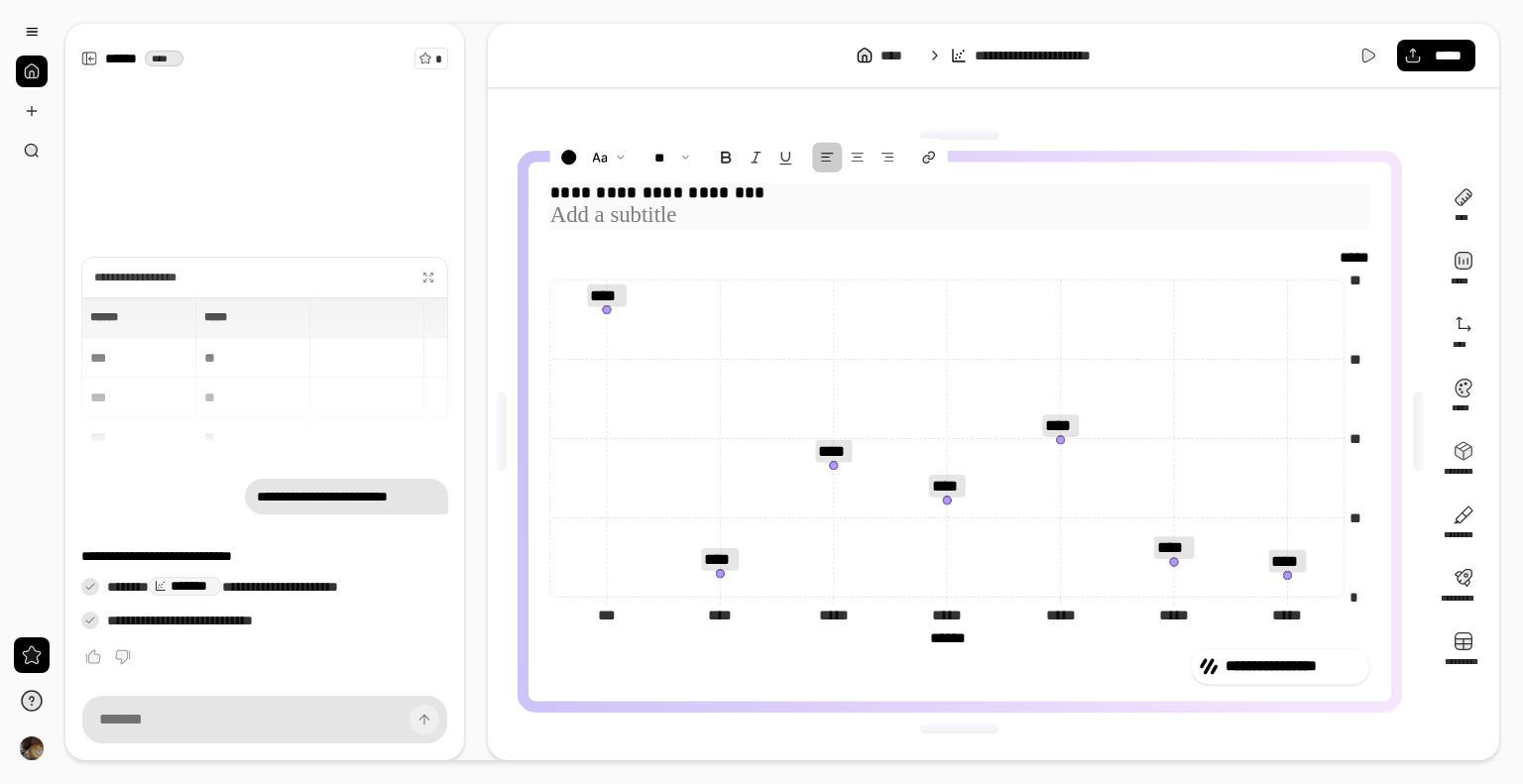 drag, startPoint x: 551, startPoint y: 190, endPoint x: 749, endPoint y: 193, distance: 198.02273 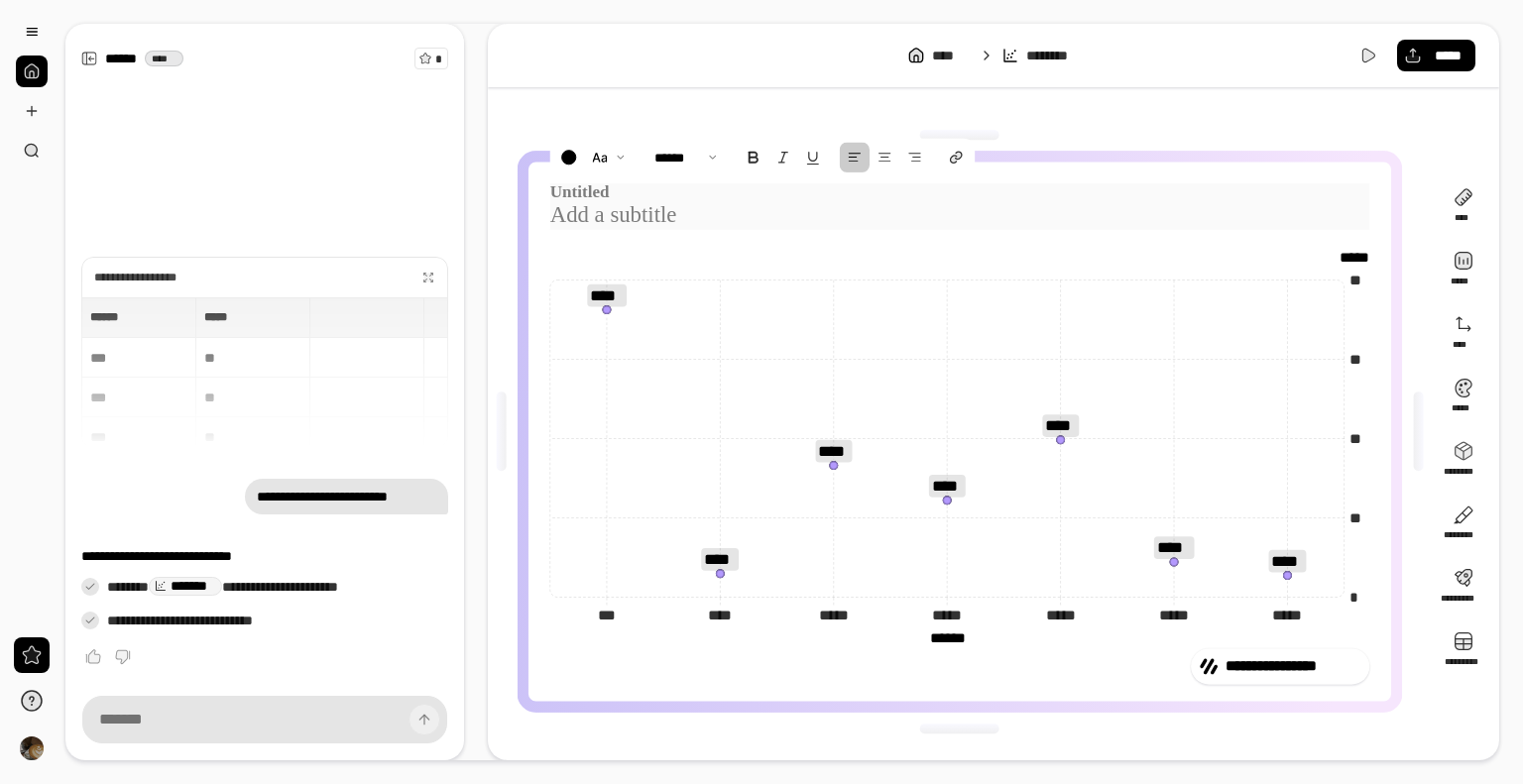click at bounding box center (960, 215) 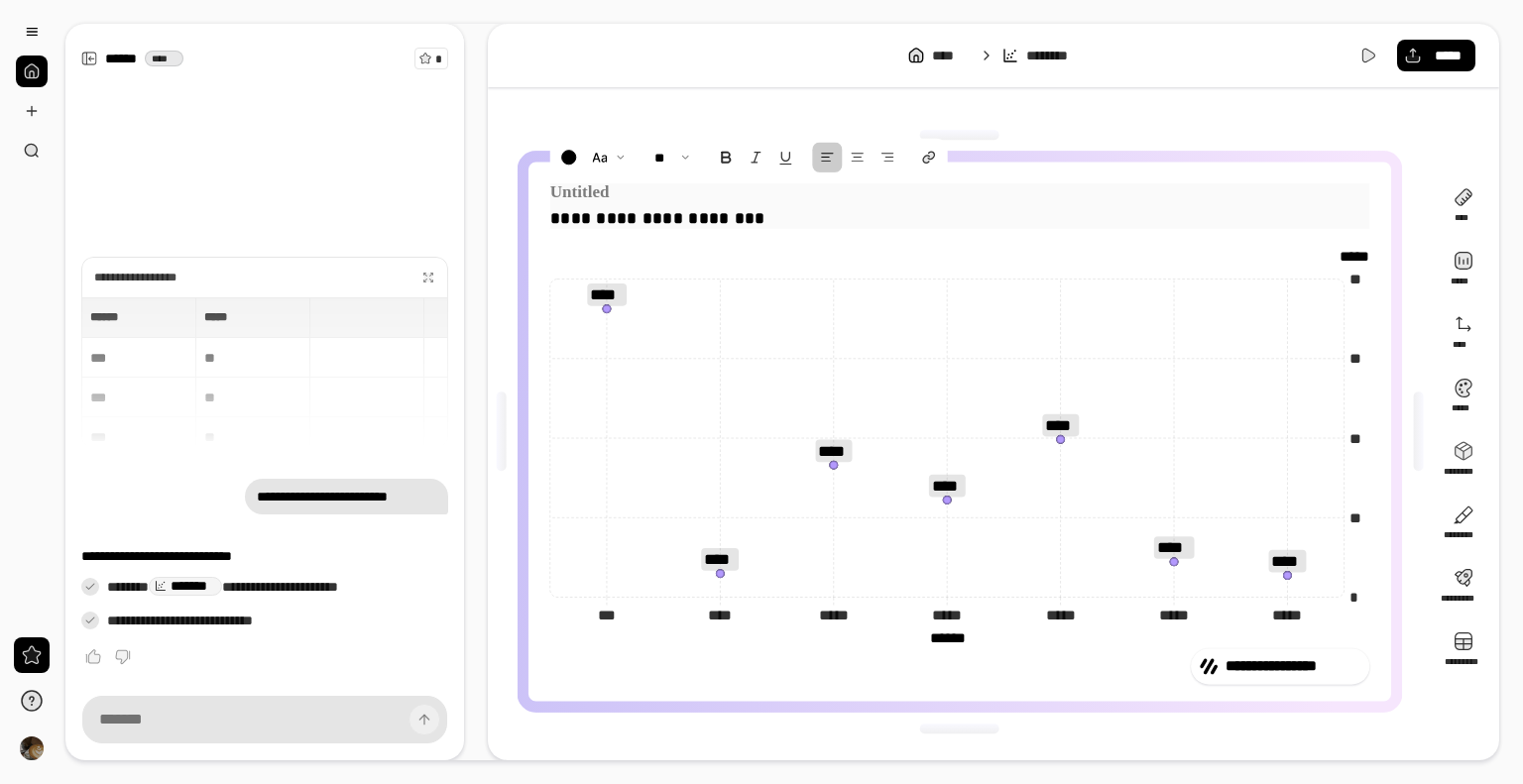 click on "**********" at bounding box center (960, 219) 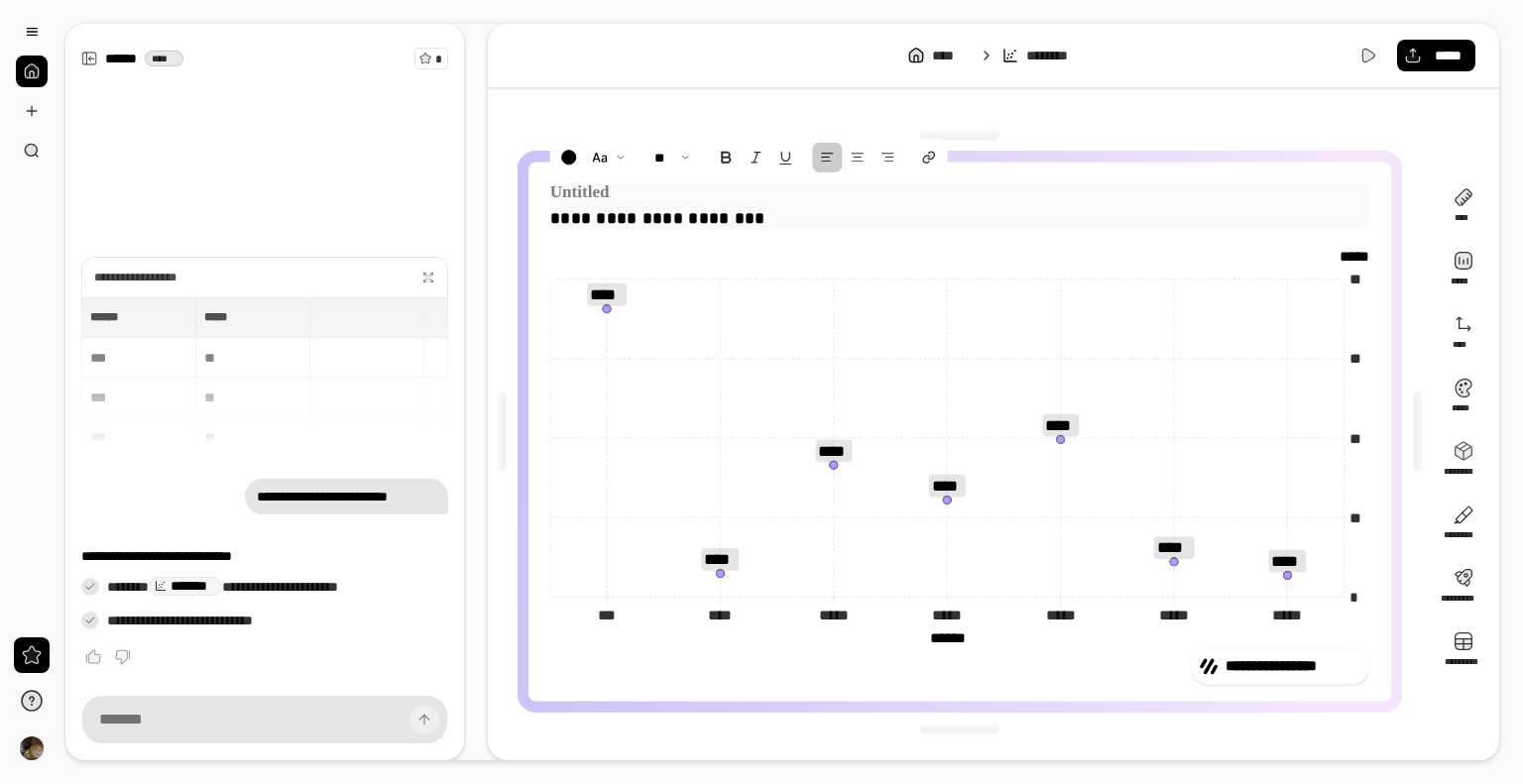 click at bounding box center [960, 192] 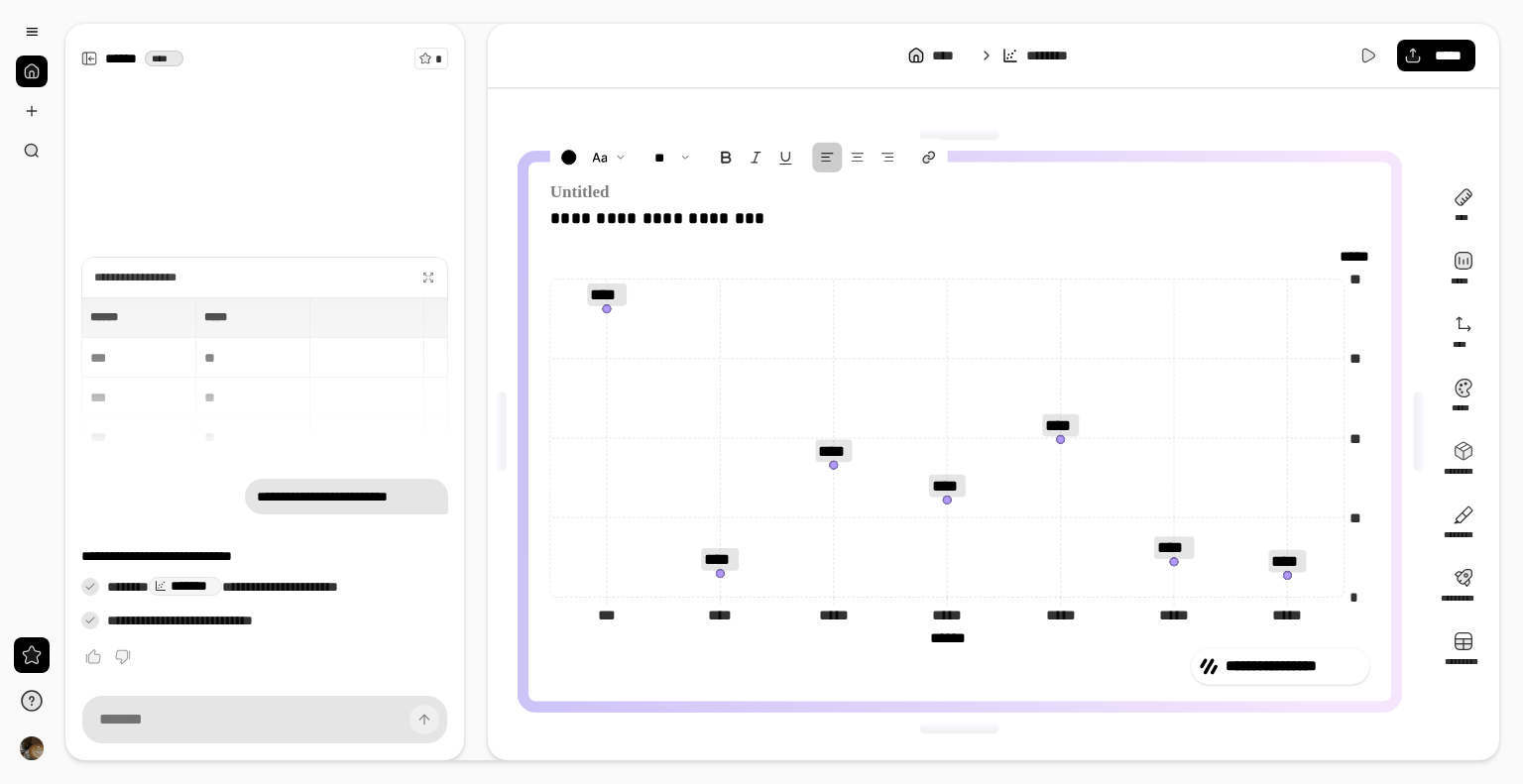 drag, startPoint x: 1059, startPoint y: 103, endPoint x: 1069, endPoint y: 100, distance: 10.440307 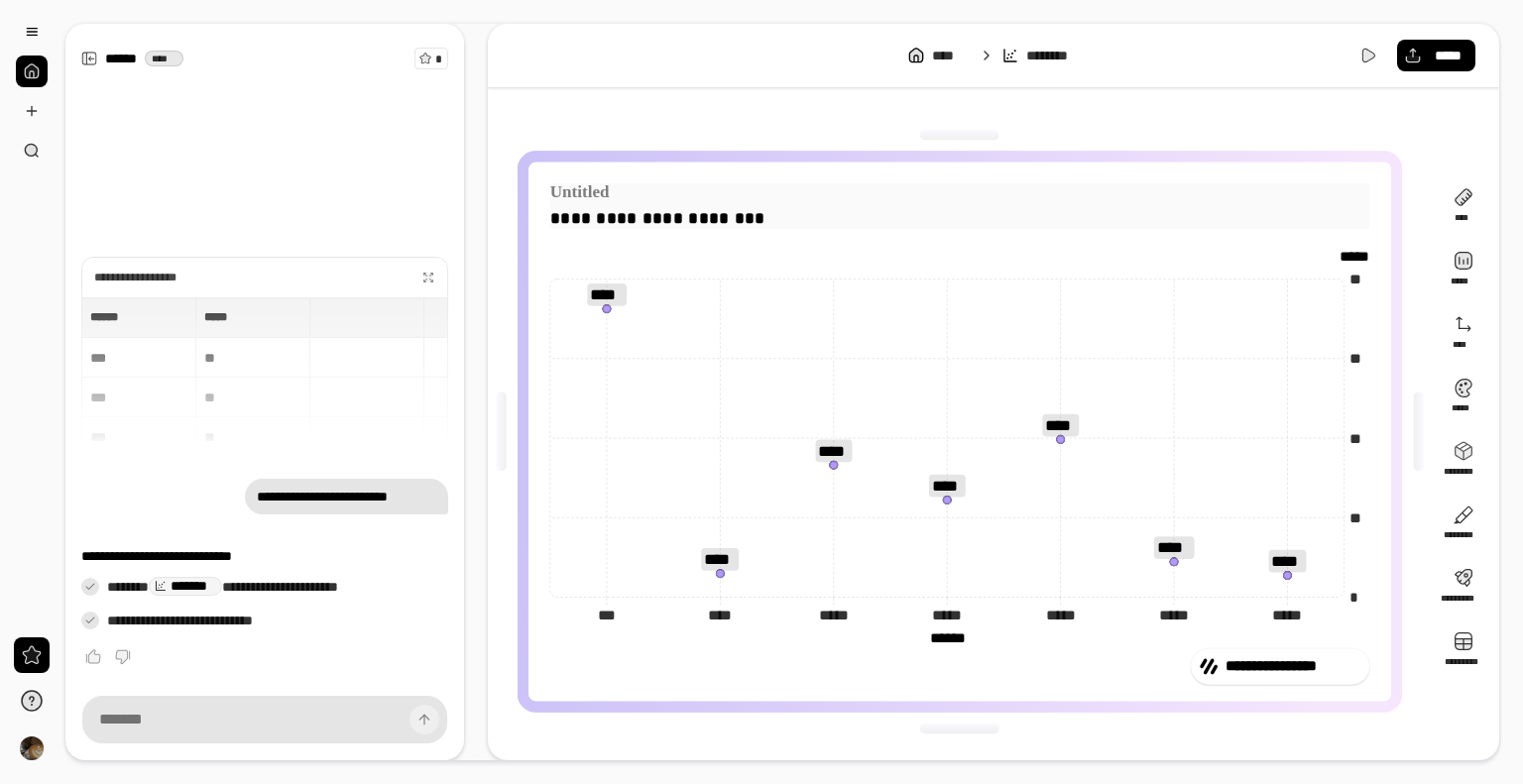 click on "**********" at bounding box center [960, 219] 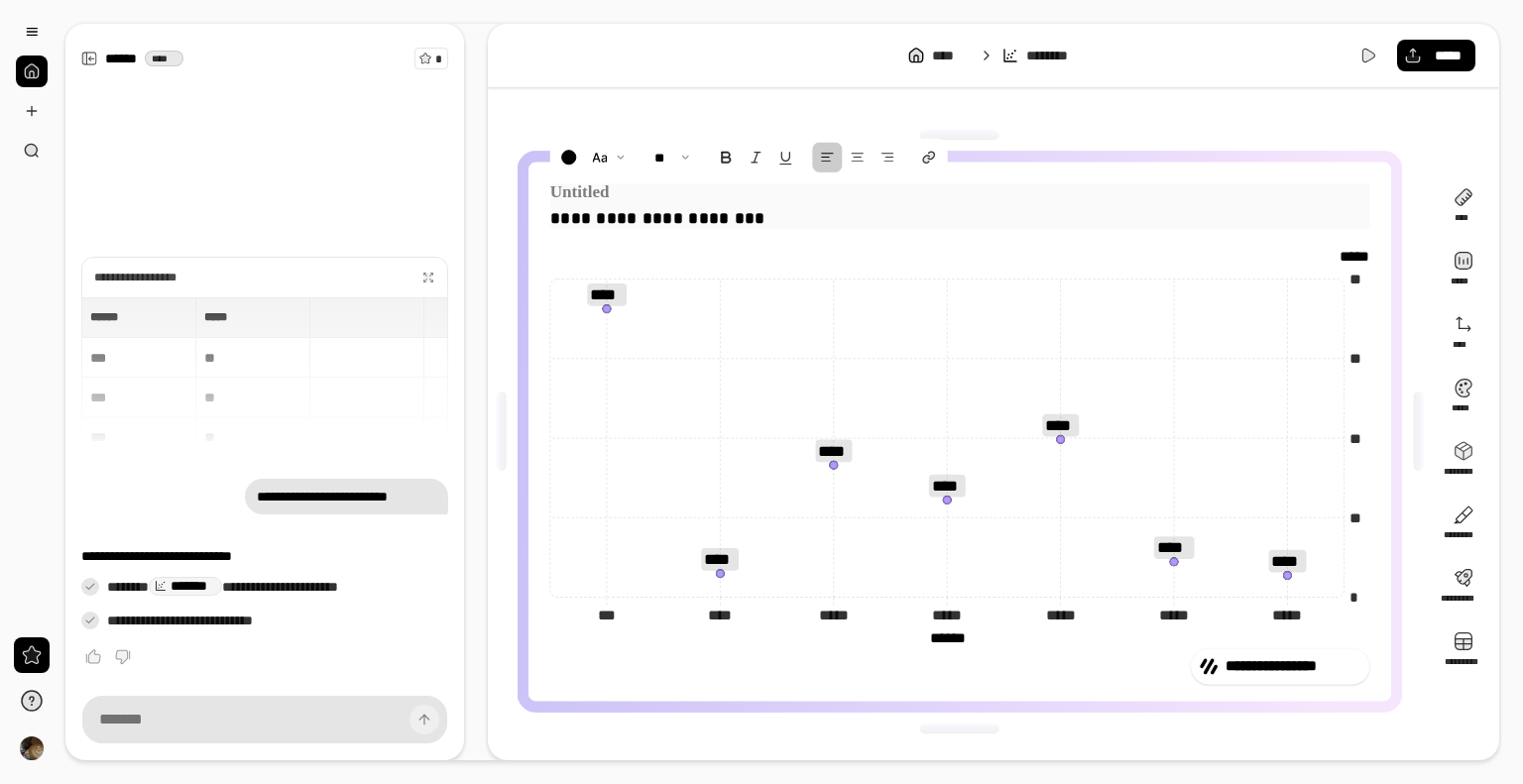 click on "**********" at bounding box center [960, 219] 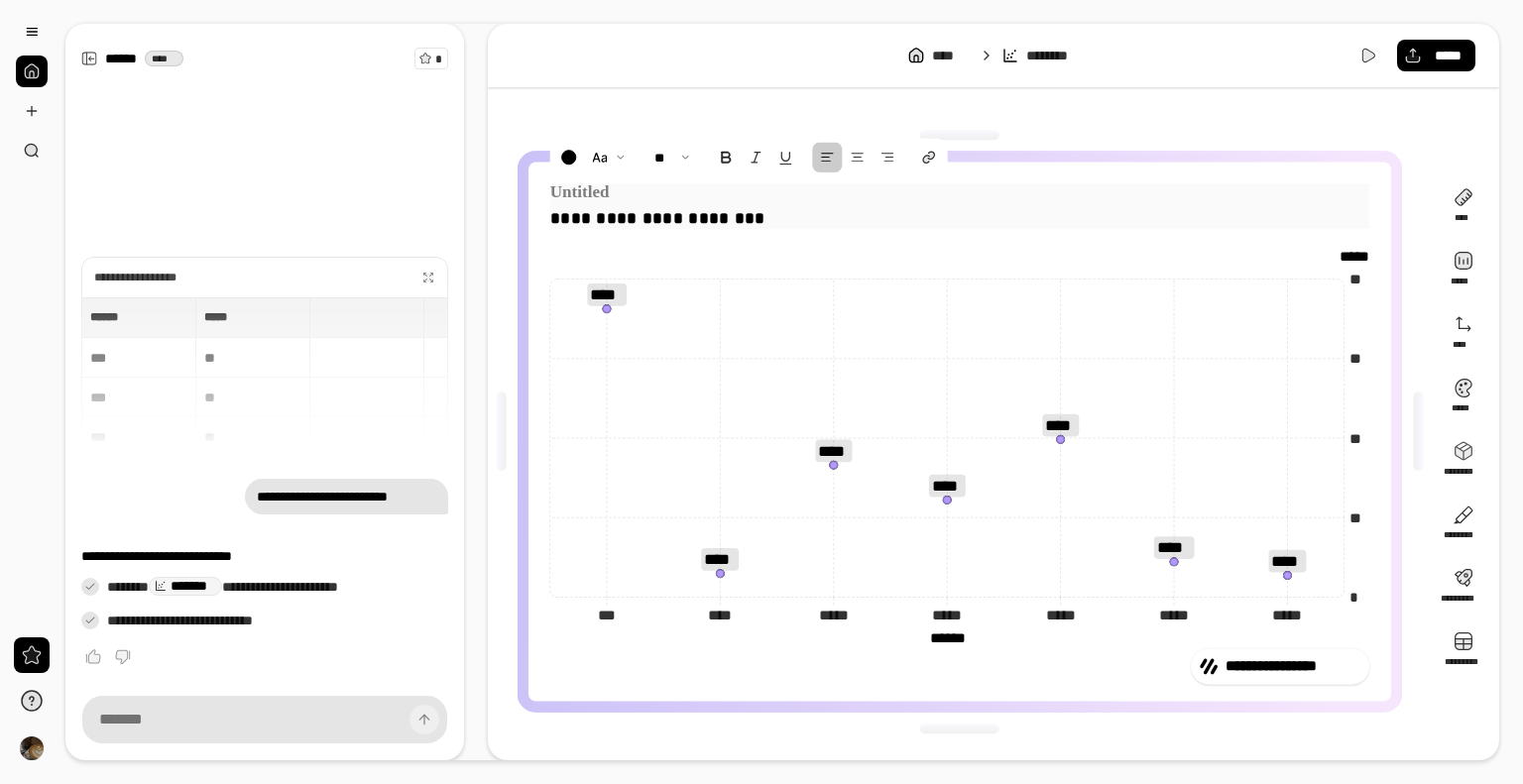 drag, startPoint x: 552, startPoint y: 219, endPoint x: 746, endPoint y: 215, distance: 194.04123 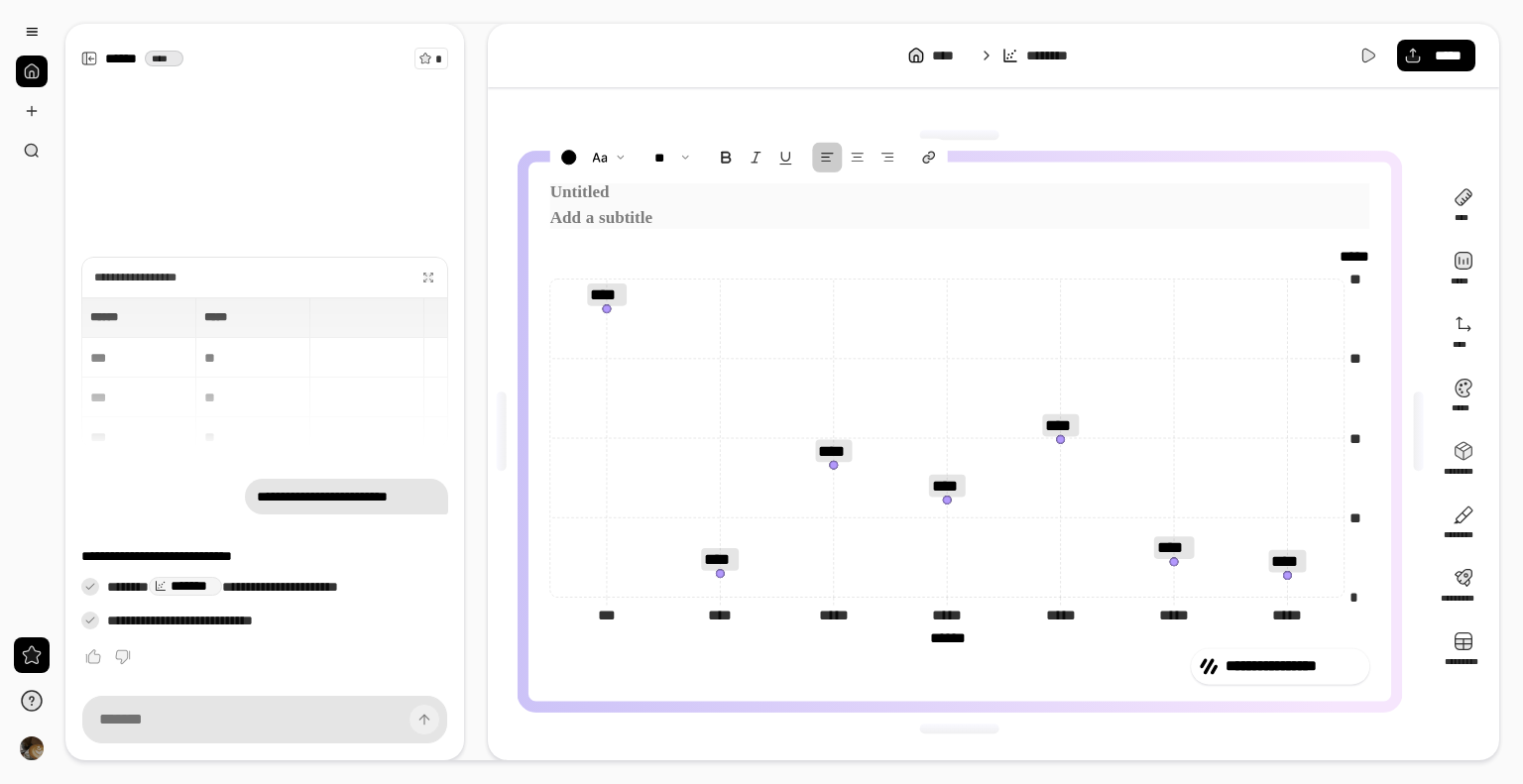 click at bounding box center [960, 192] 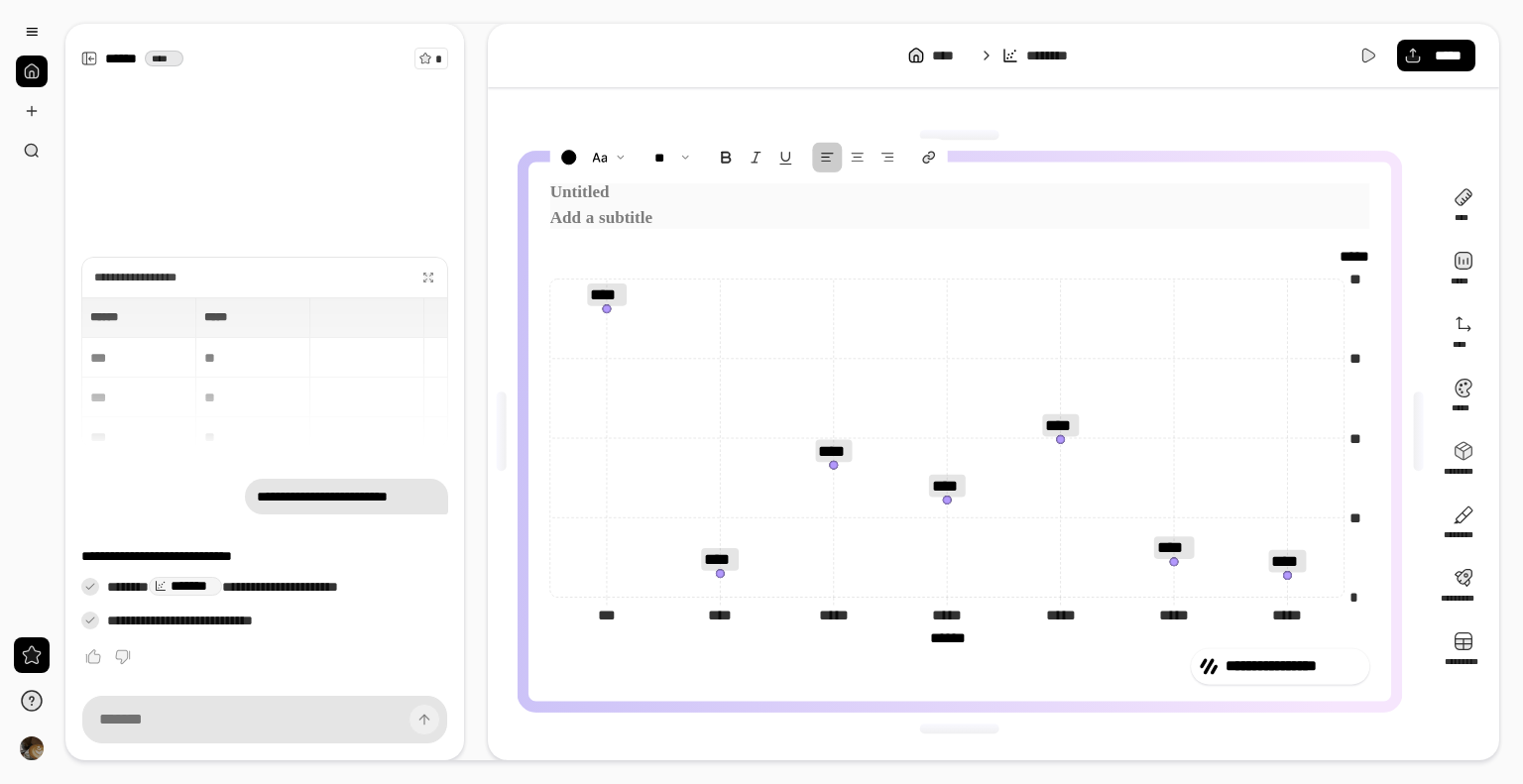 click at bounding box center (960, 192) 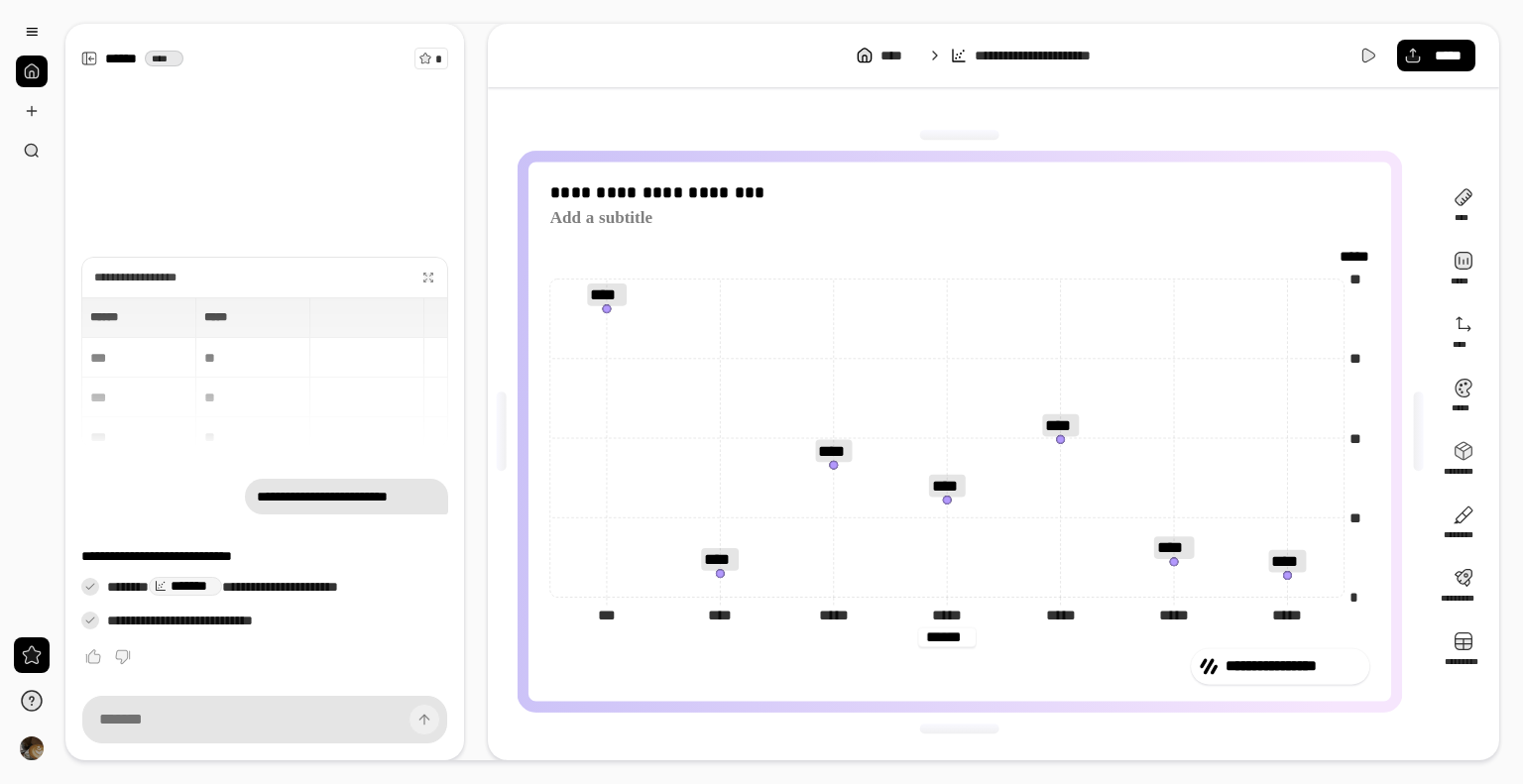 click on "******" at bounding box center (947, 637) 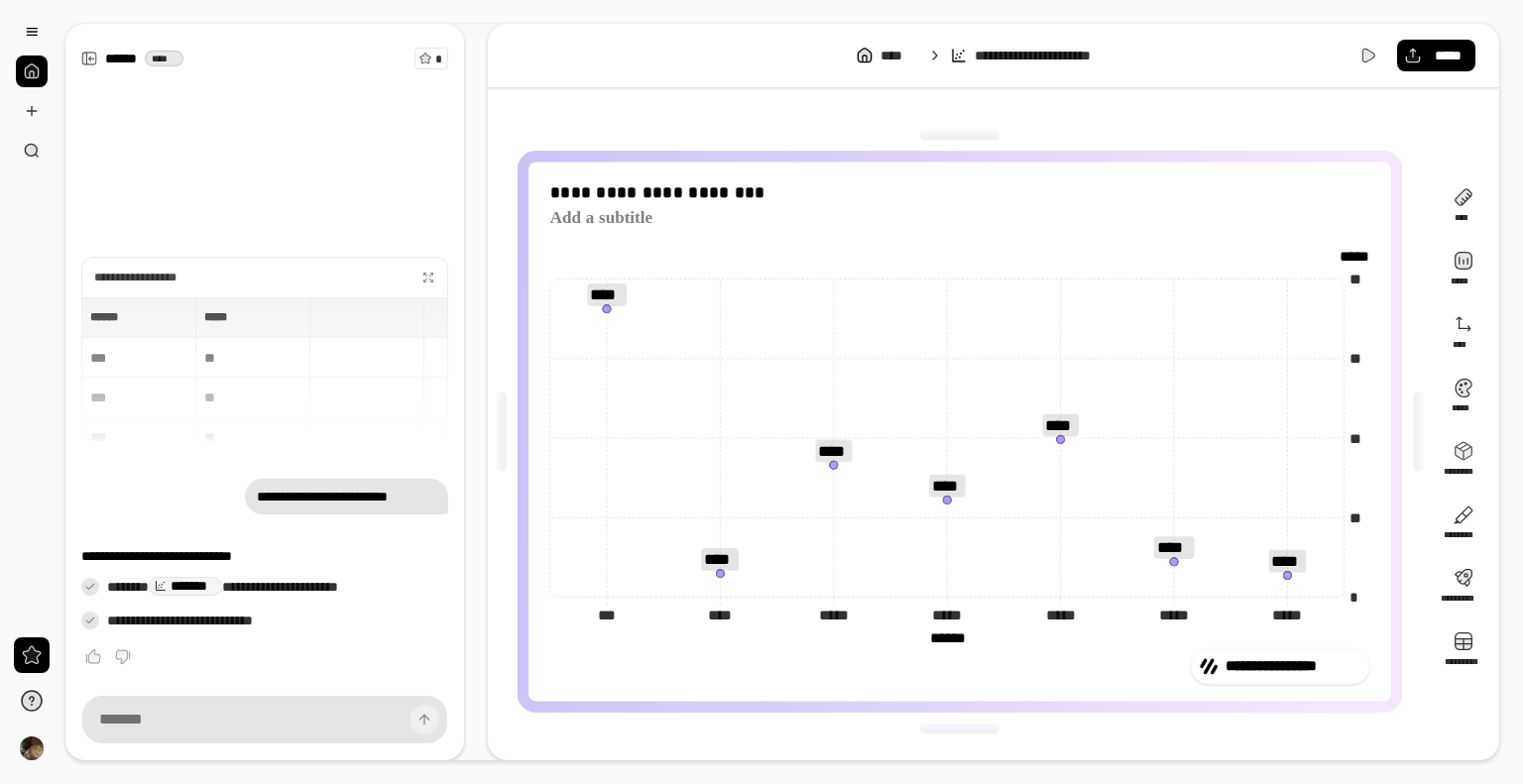 click on "****** ****** *********" at bounding box center (947, 637) 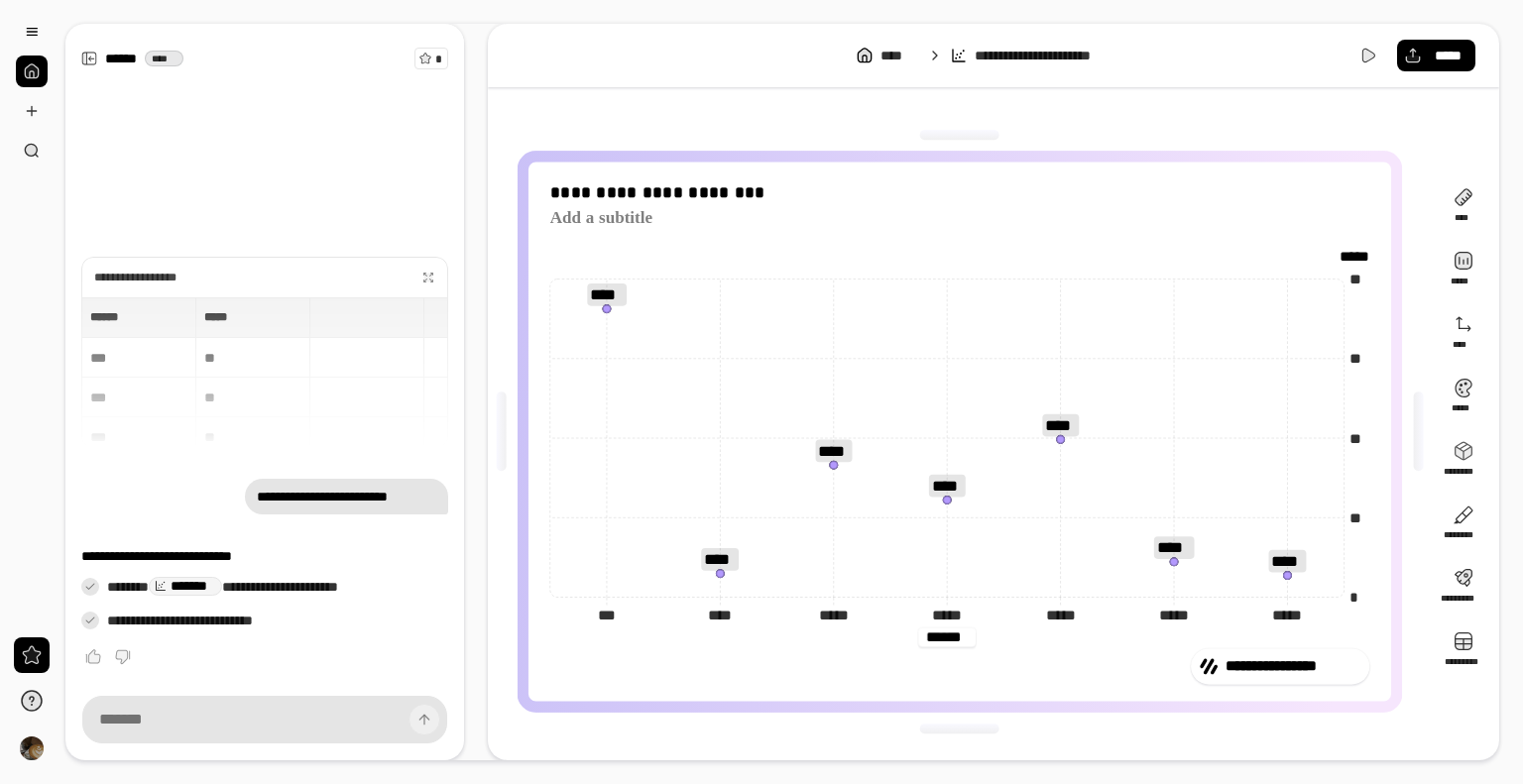 click on "******" at bounding box center (947, 637) 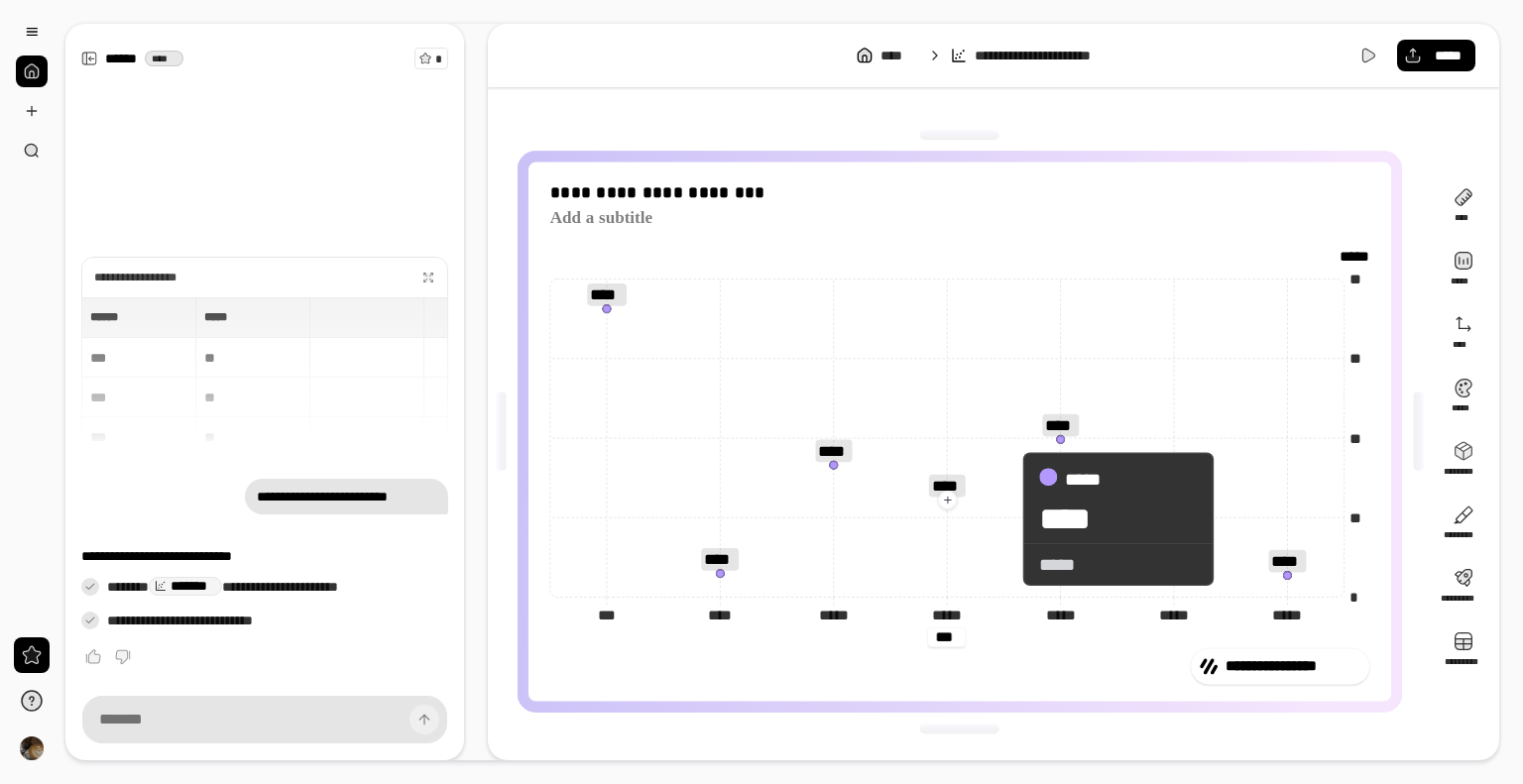 scroll, scrollTop: 0, scrollLeft: 0, axis: both 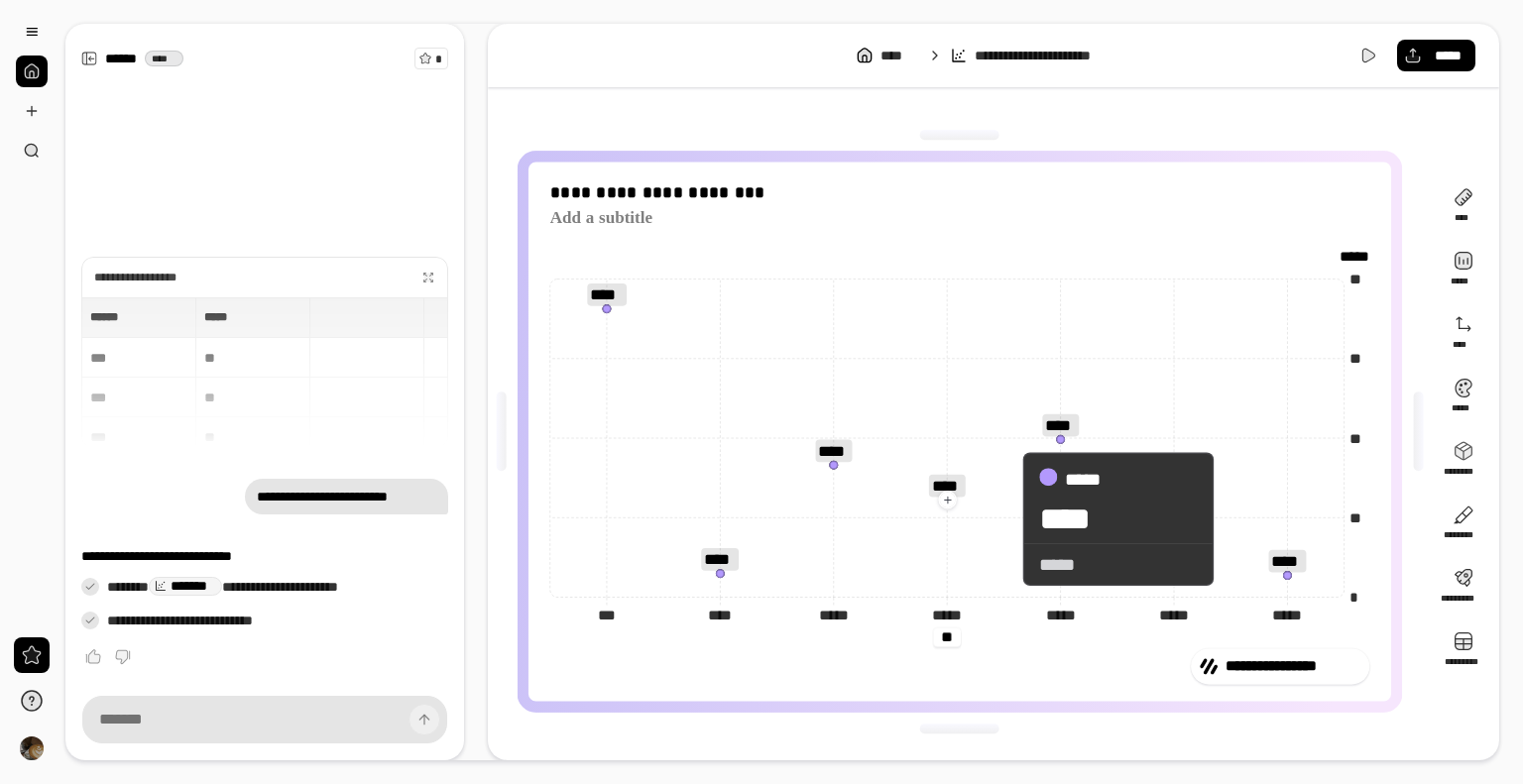 type on "*" 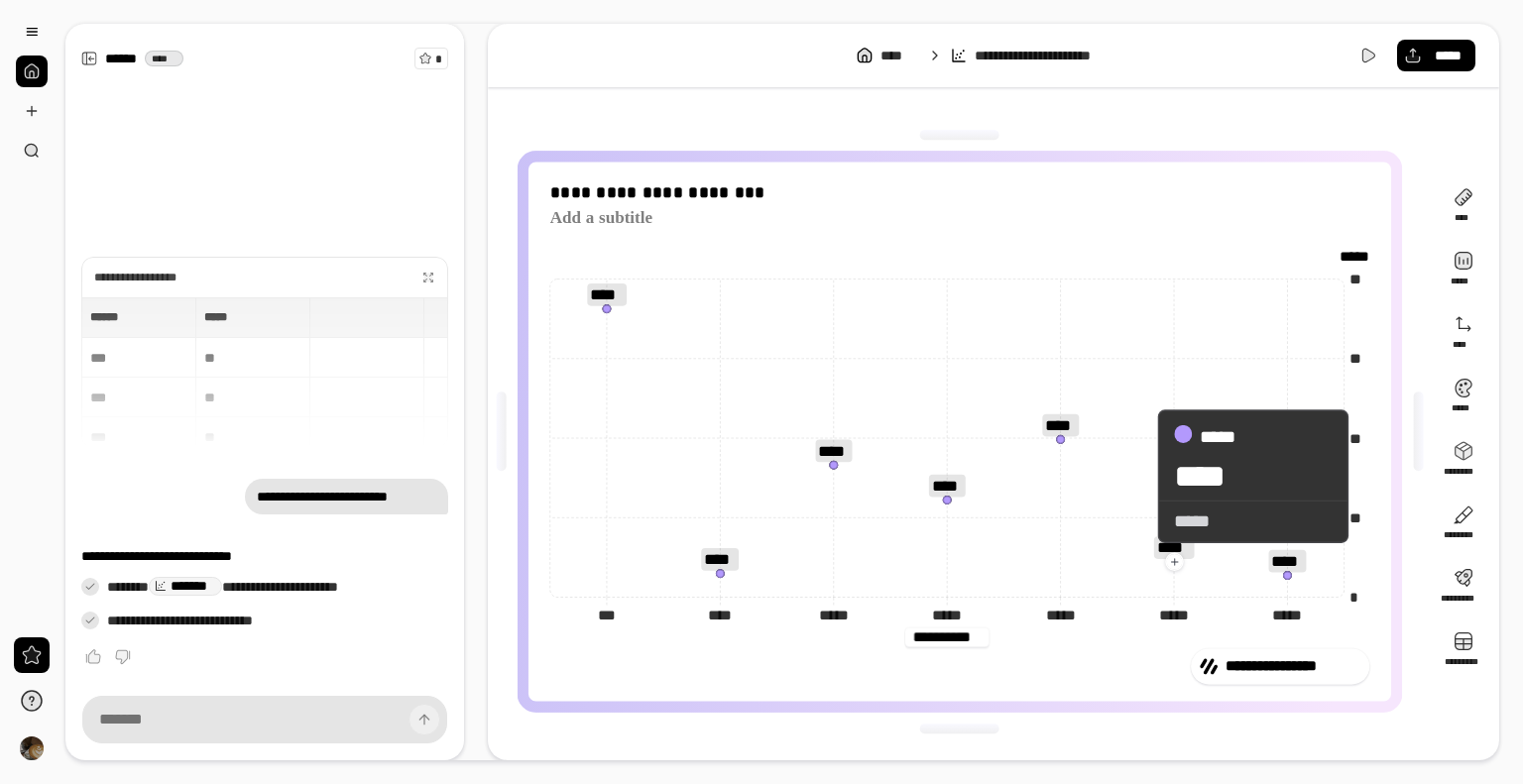 type on "**********" 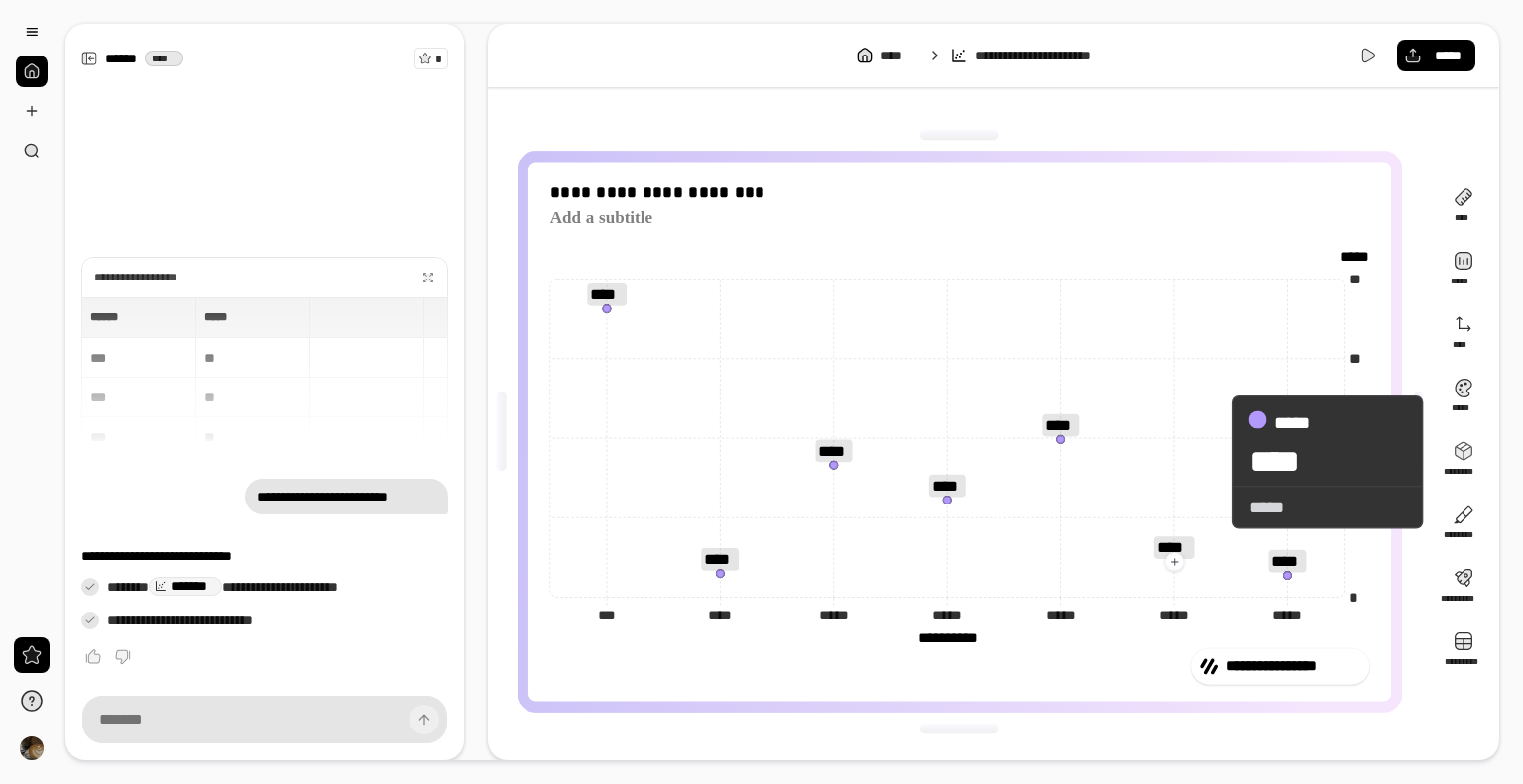 click 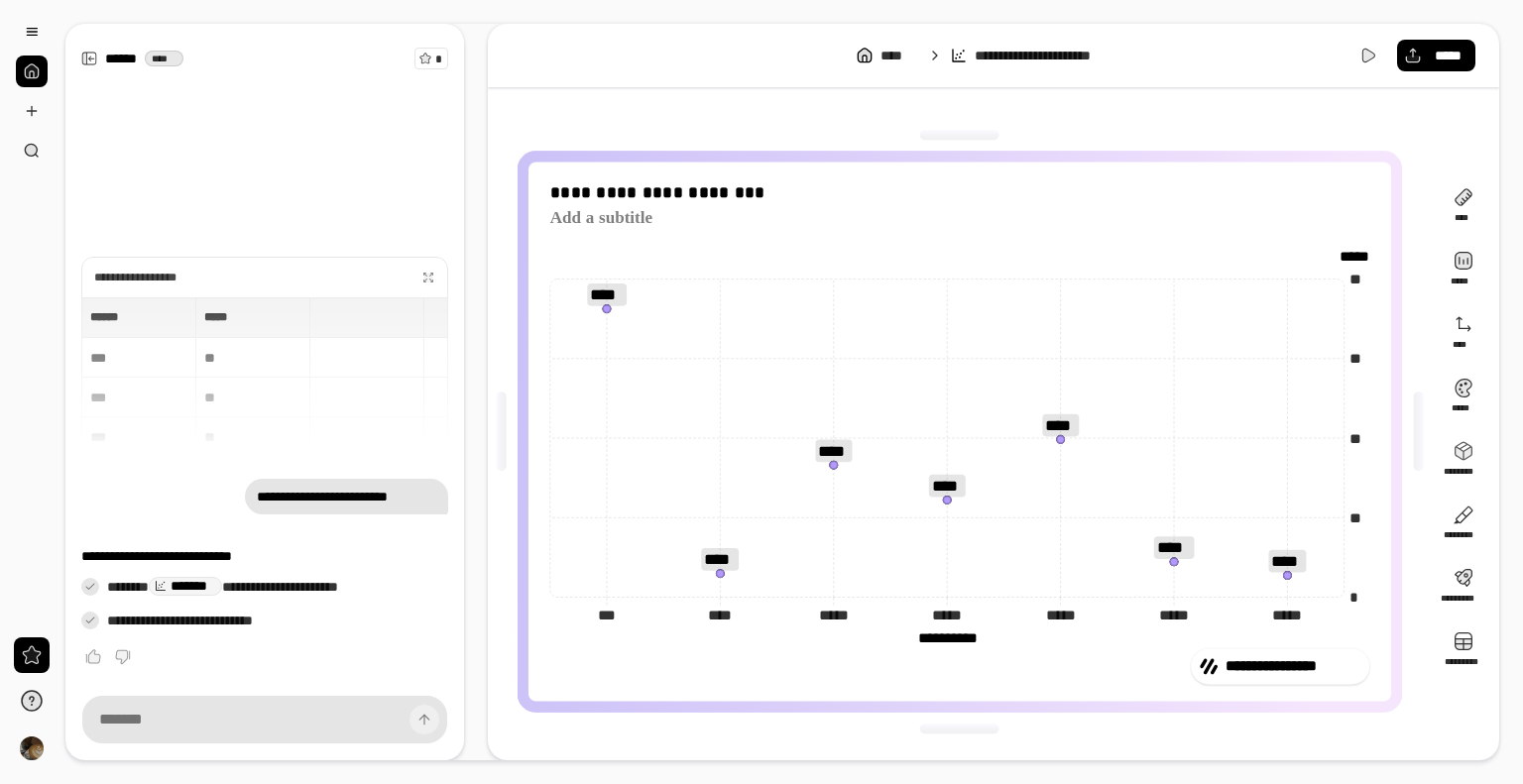 drag, startPoint x: 1356, startPoint y: 433, endPoint x: 1389, endPoint y: 423, distance: 34.48188 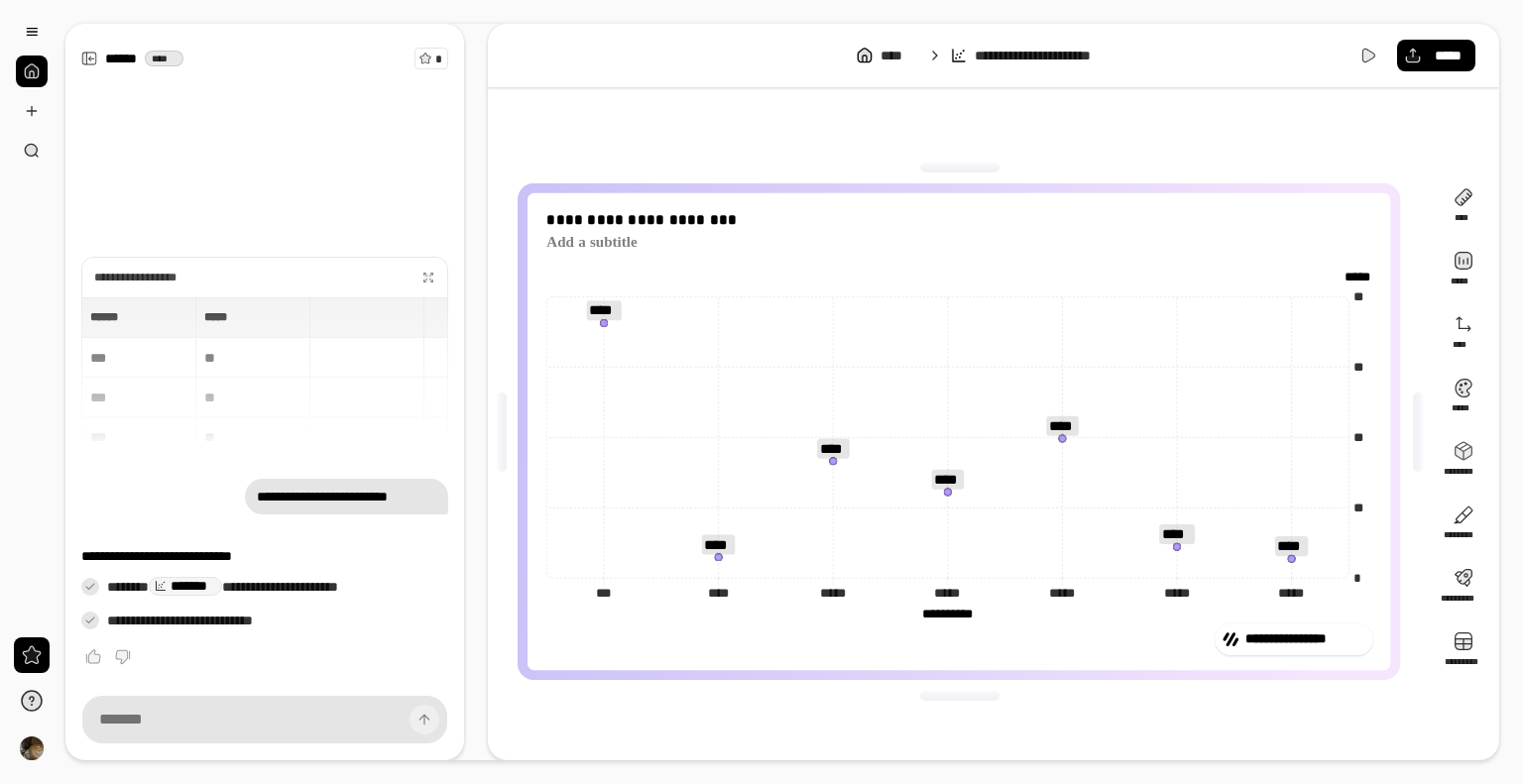 click on "**********" at bounding box center [994, 431] 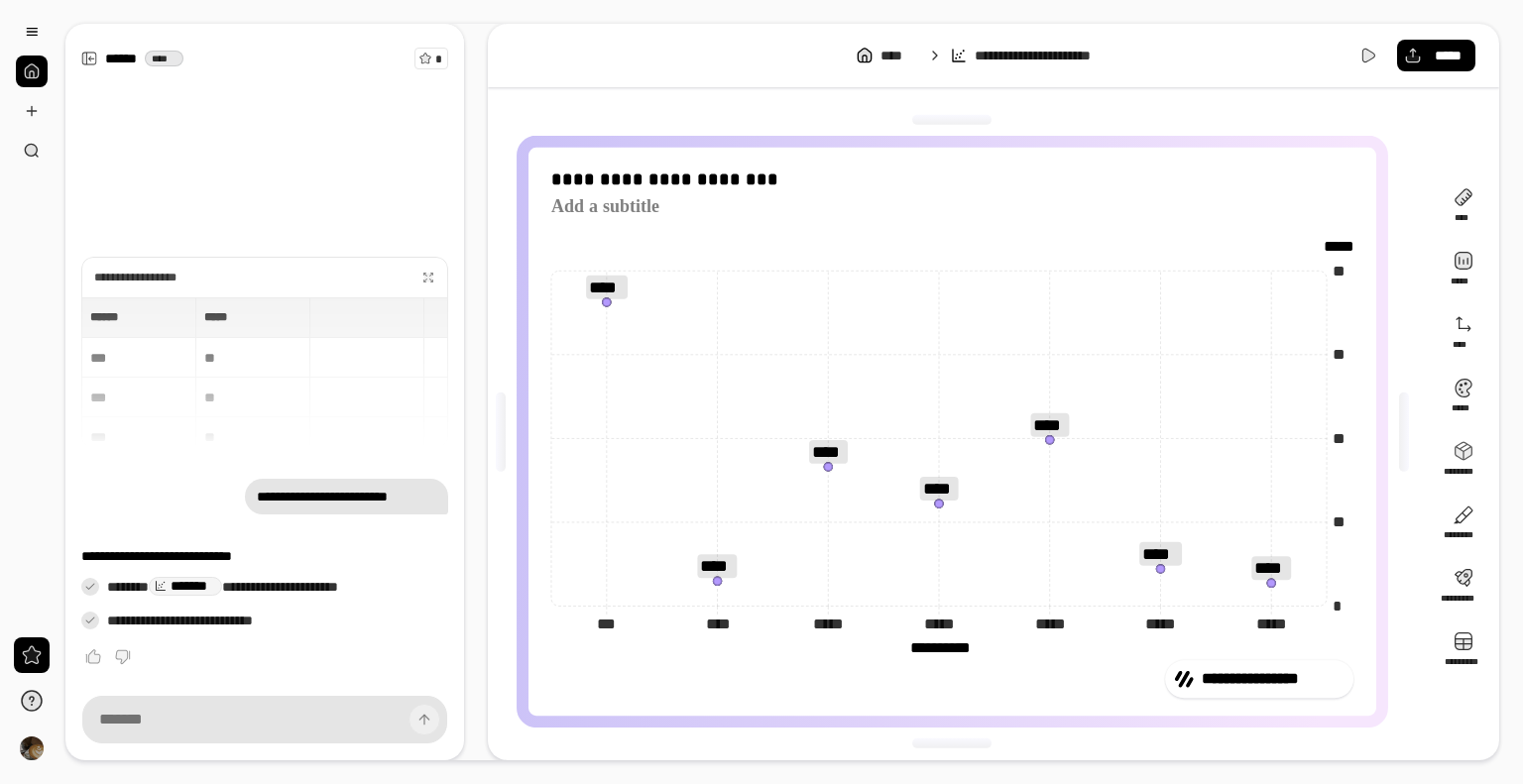 click on "**********" at bounding box center [952, 431] 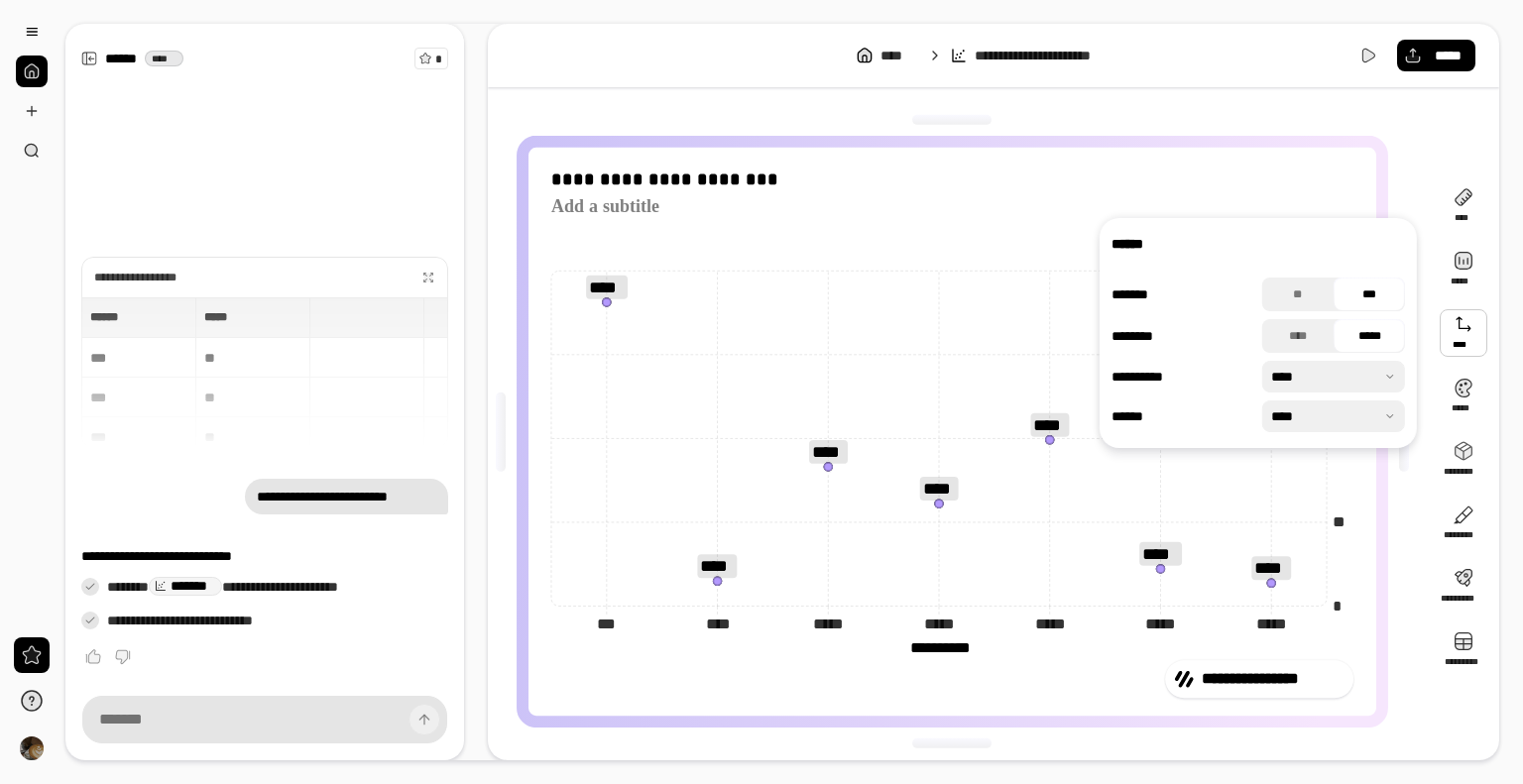 click on "*****" at bounding box center [1369, 336] 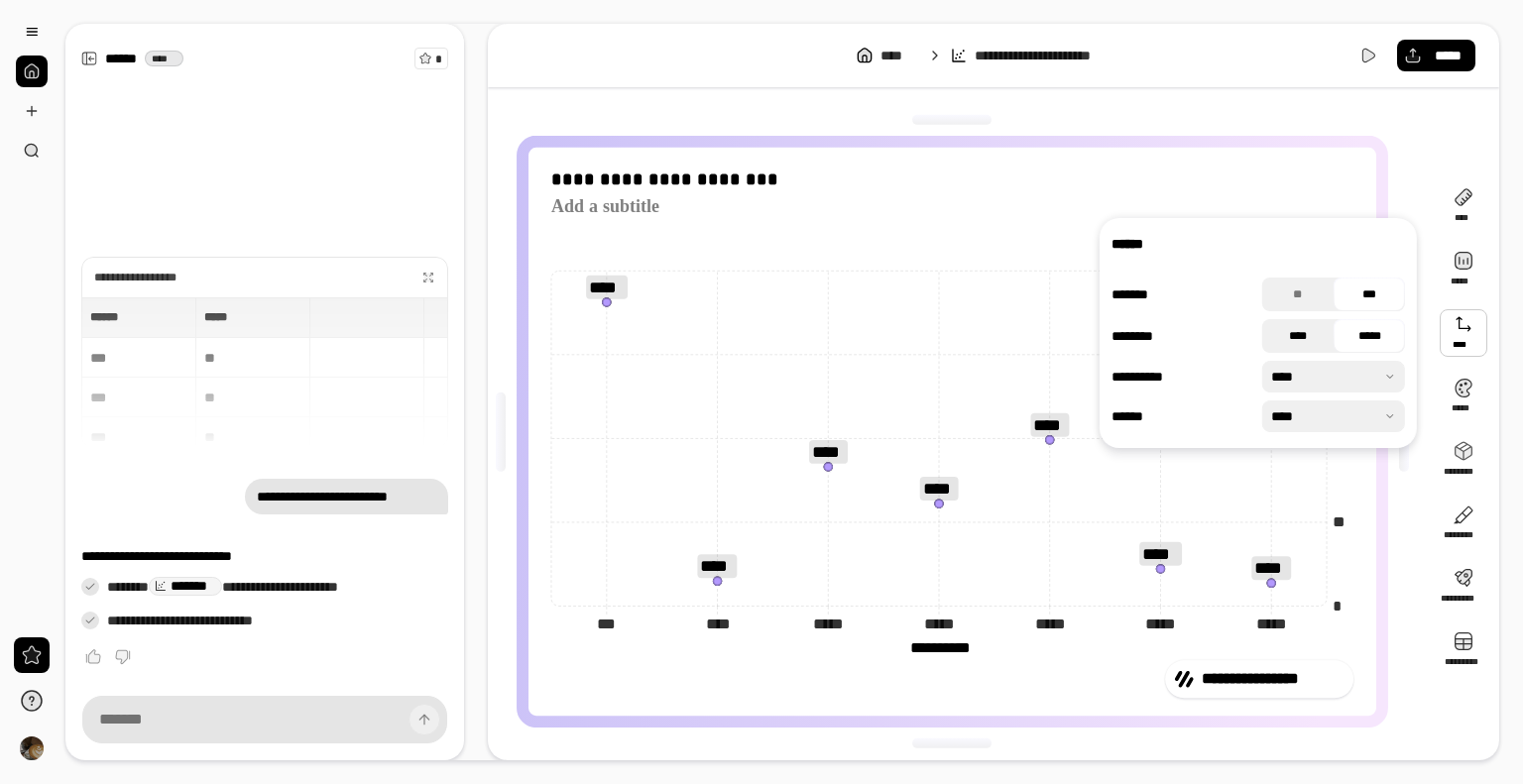 click on "****" at bounding box center (1298, 336) 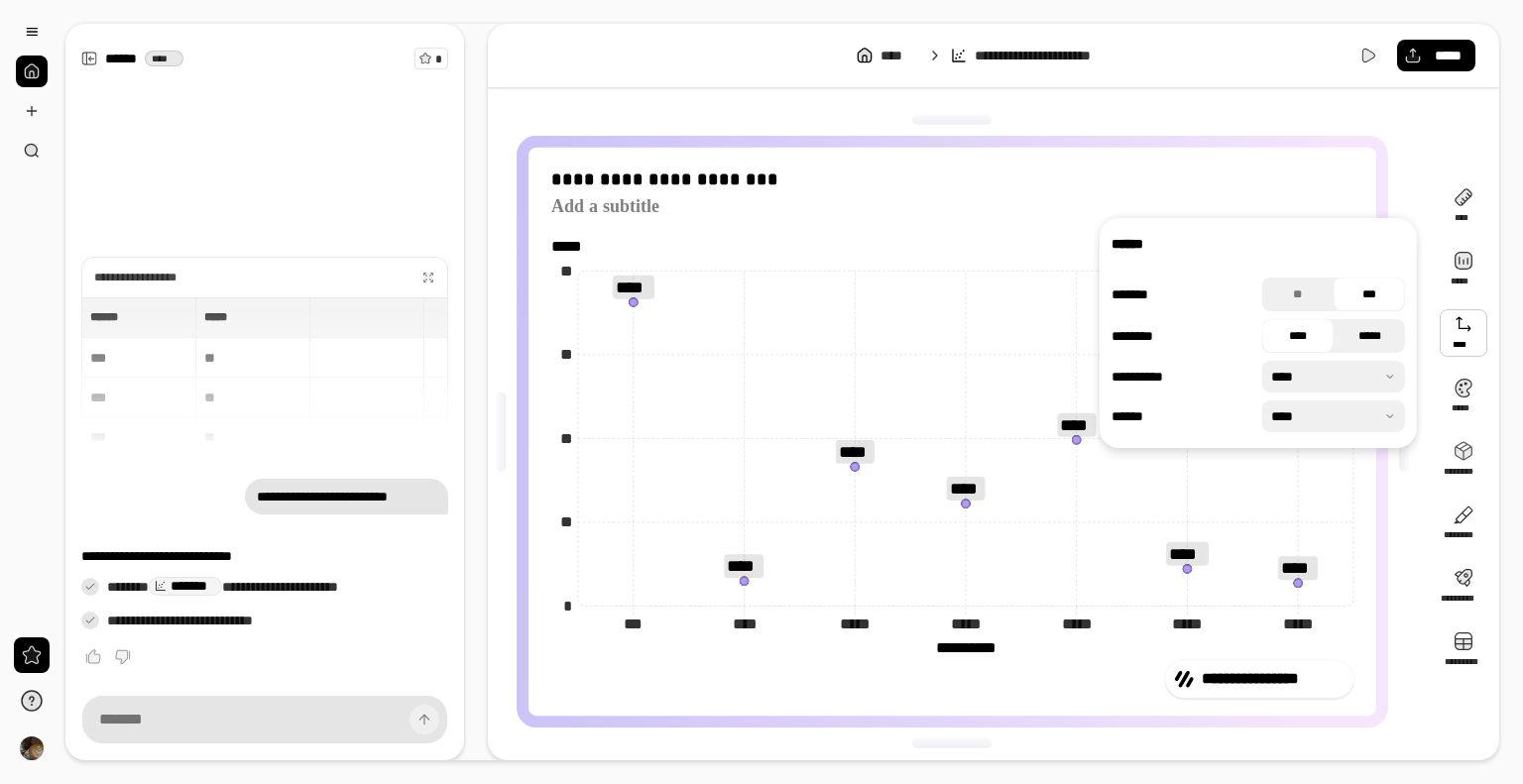 click on "*****" at bounding box center [1369, 336] 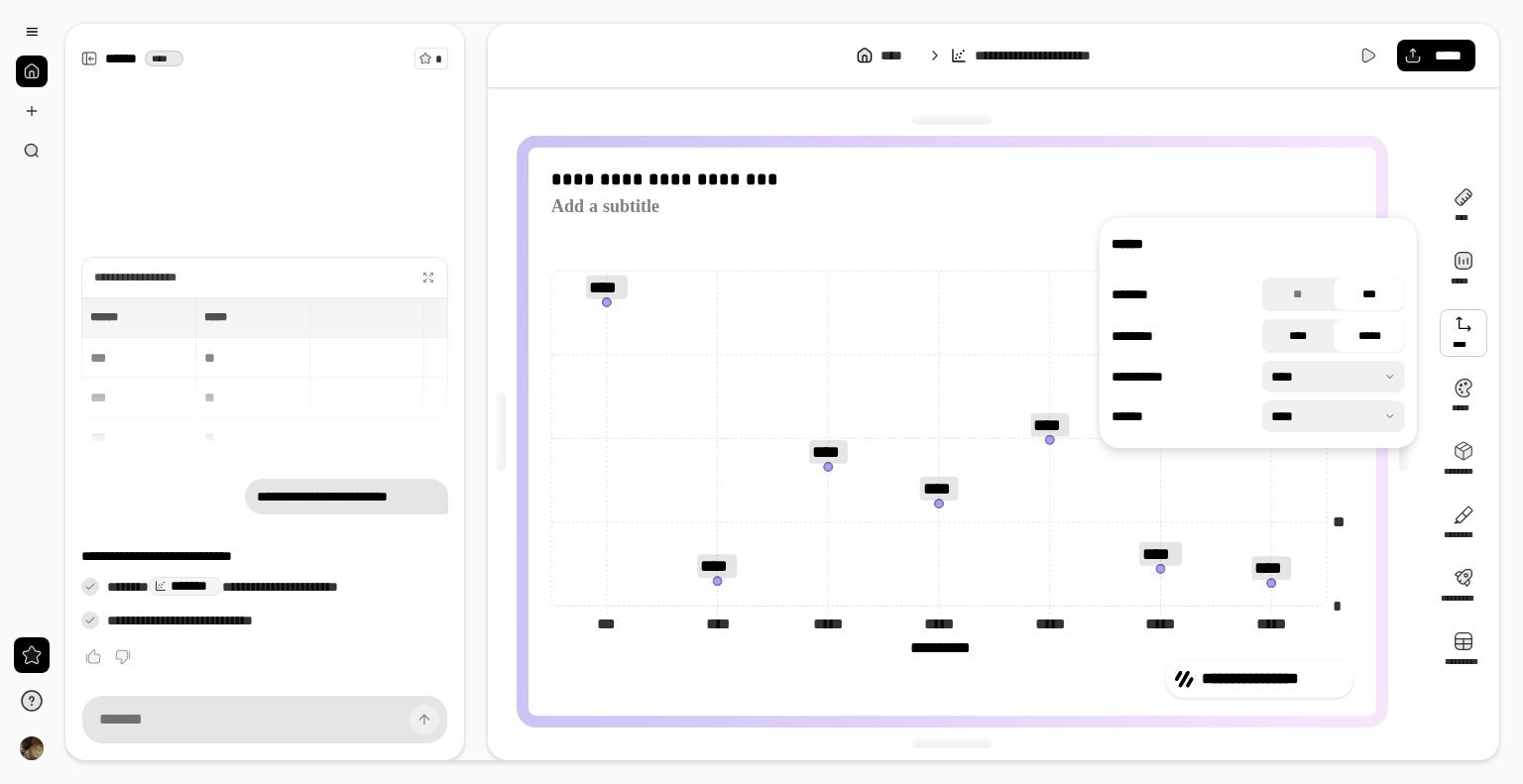 click on "****" at bounding box center (1298, 336) 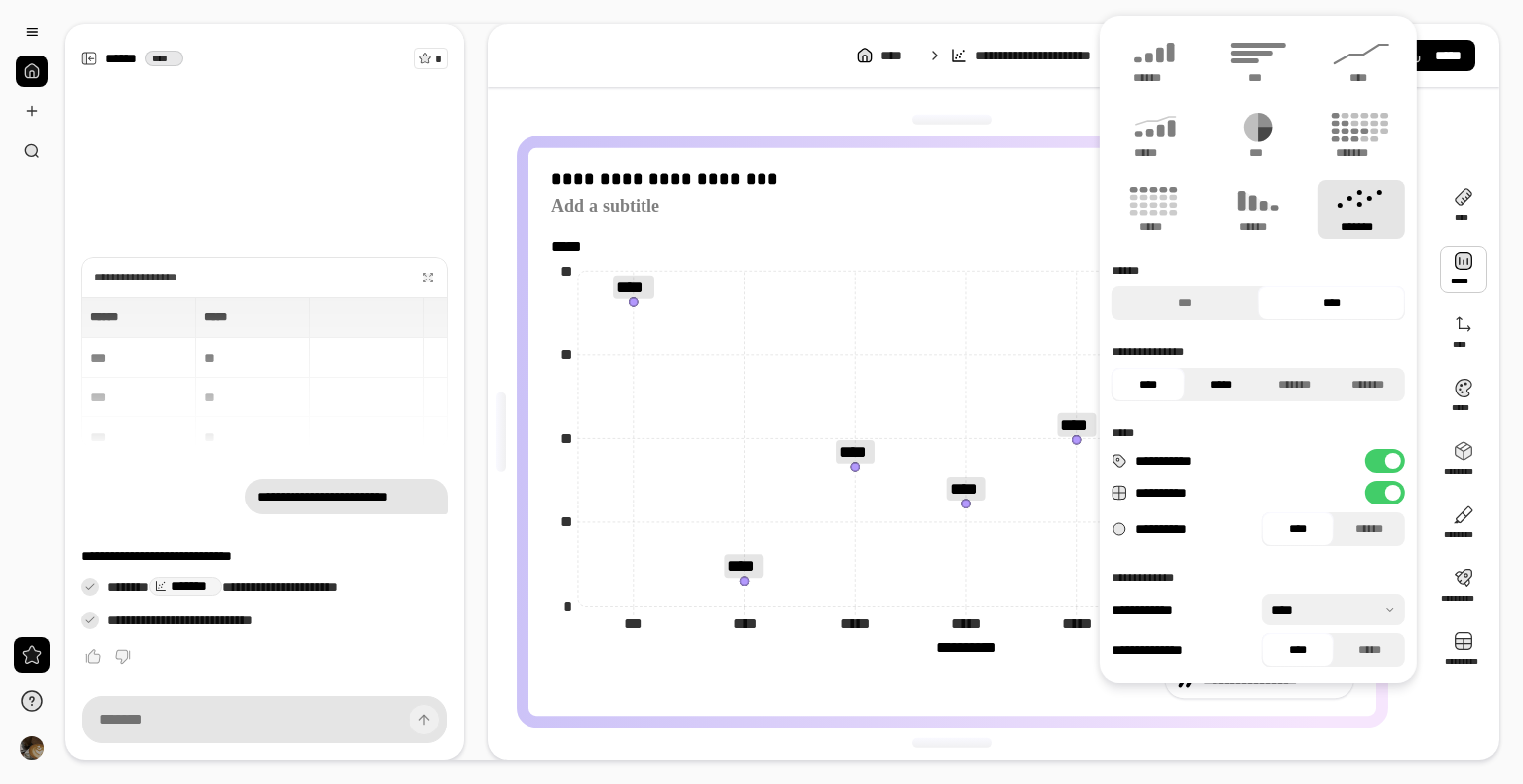 click on "*****" at bounding box center (1222, 385) 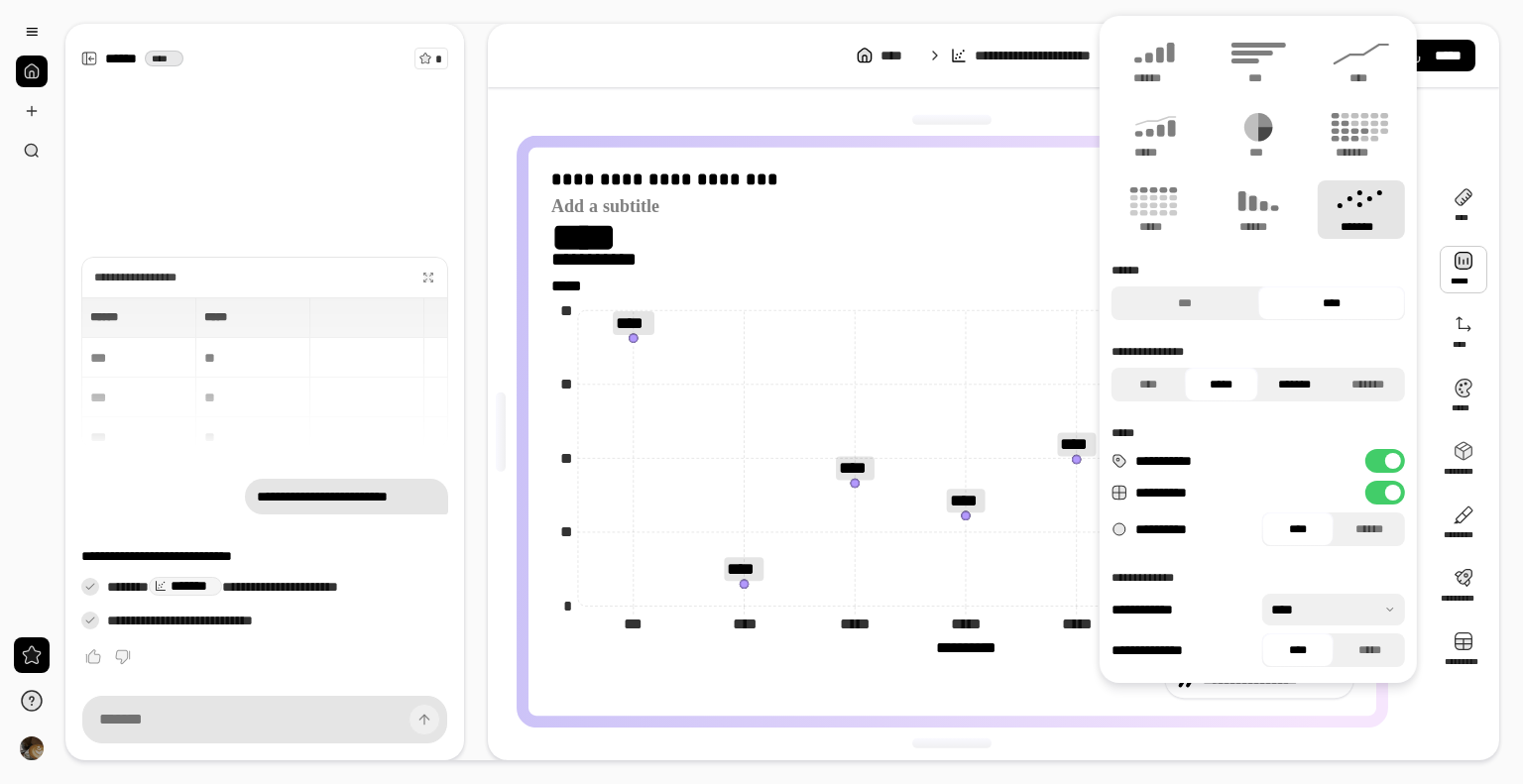 click on "*******" at bounding box center (1295, 385) 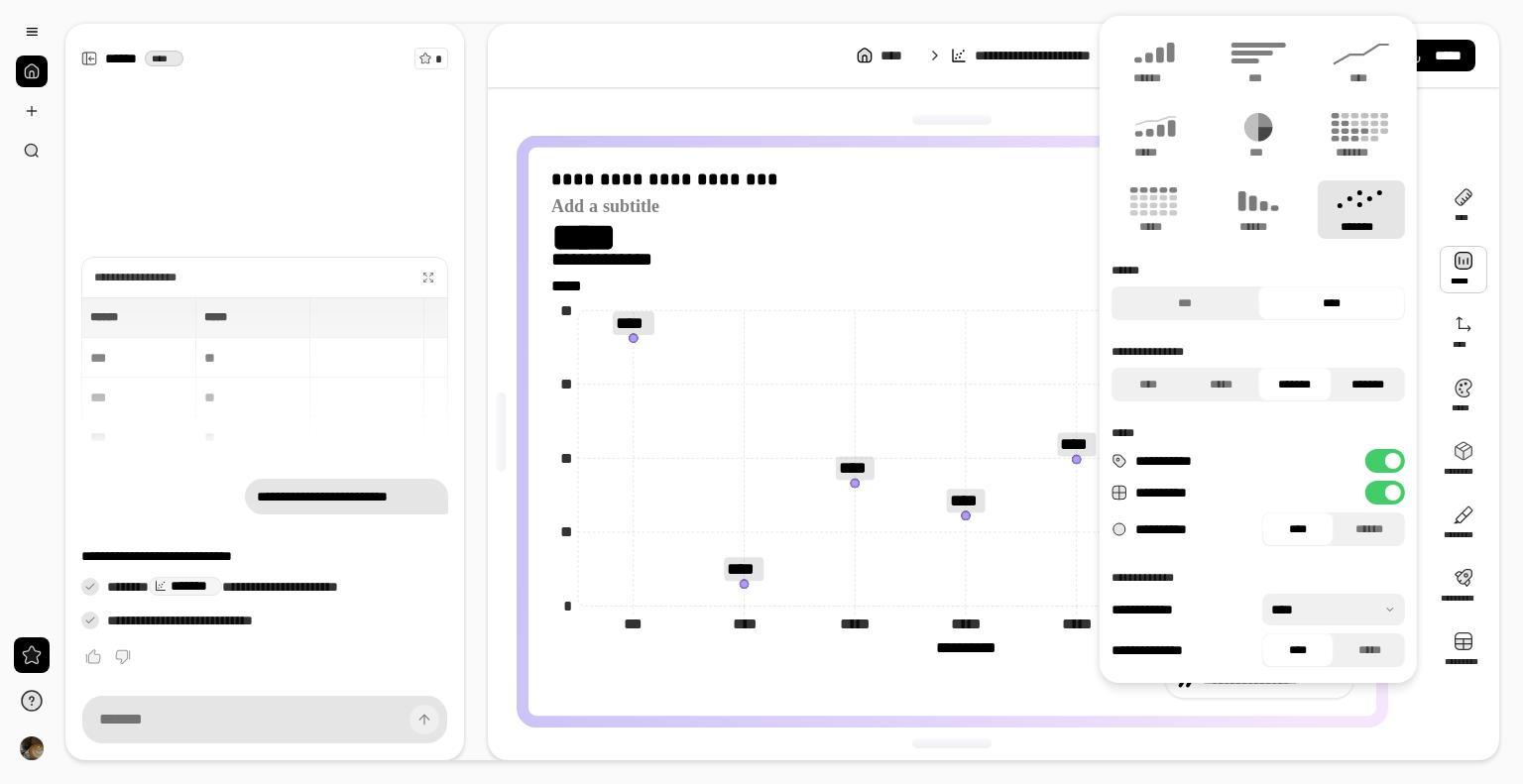 click on "*******" at bounding box center [1368, 385] 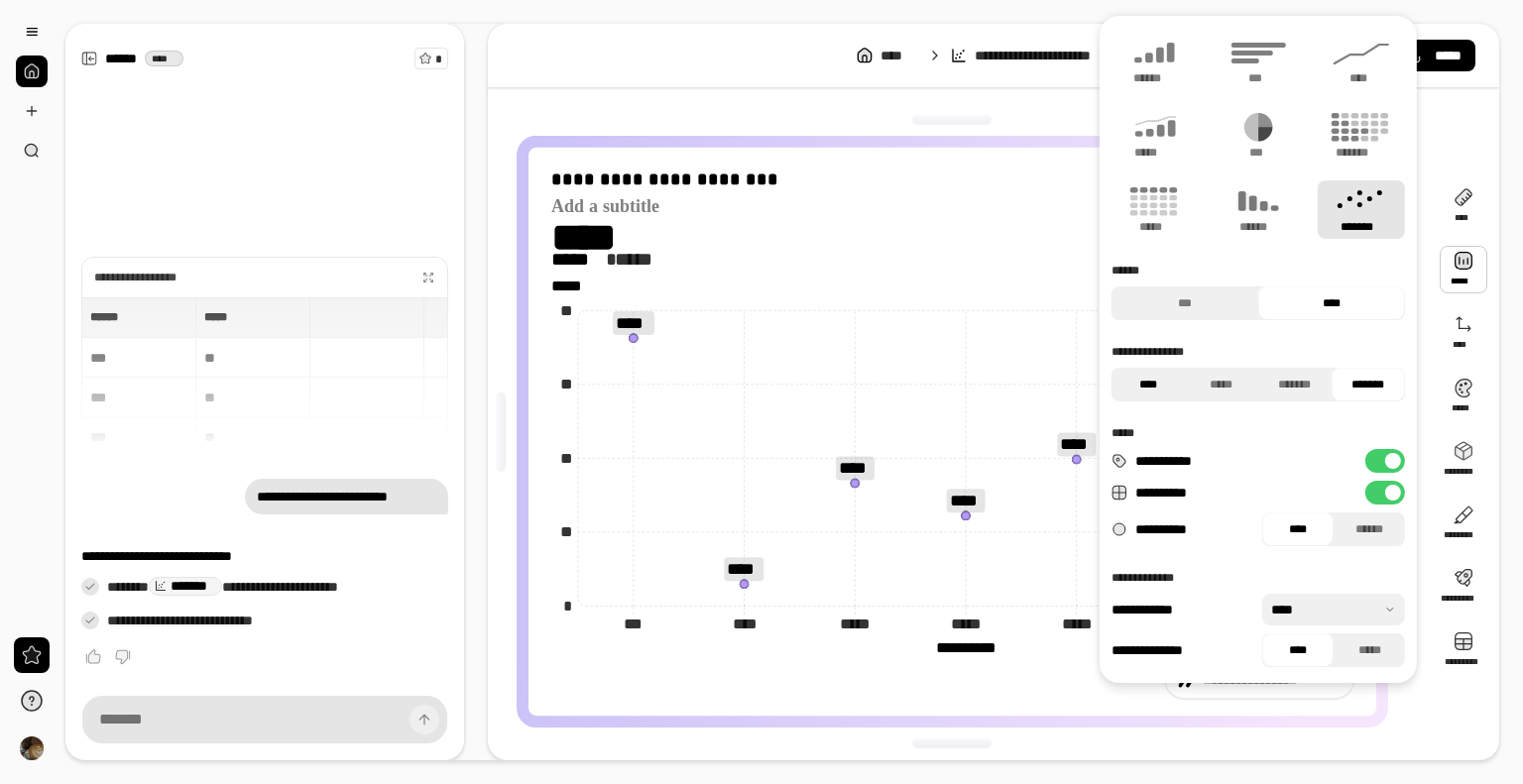 click on "****" at bounding box center [1148, 385] 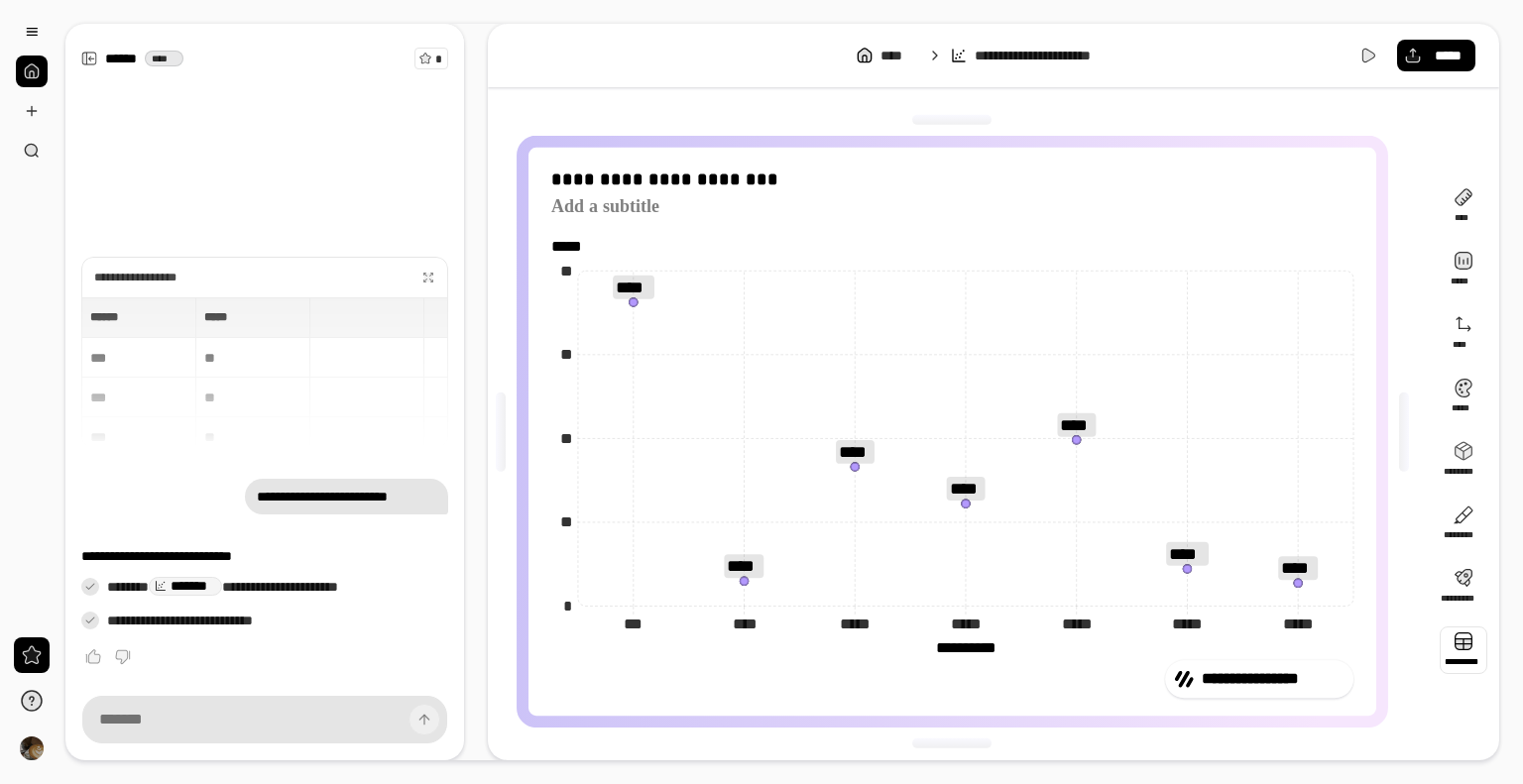 click at bounding box center (1464, 650) 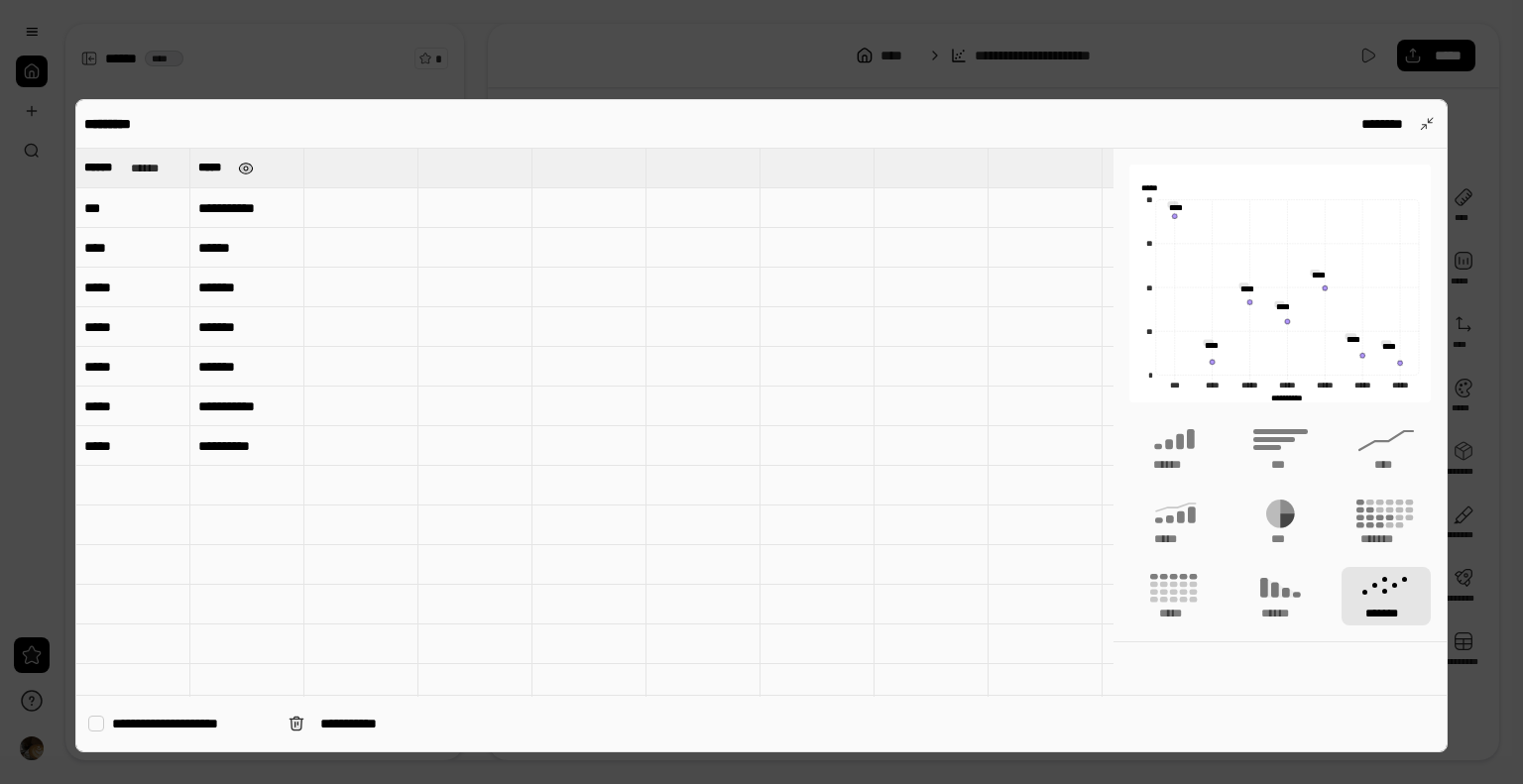 click at bounding box center (246, 168) 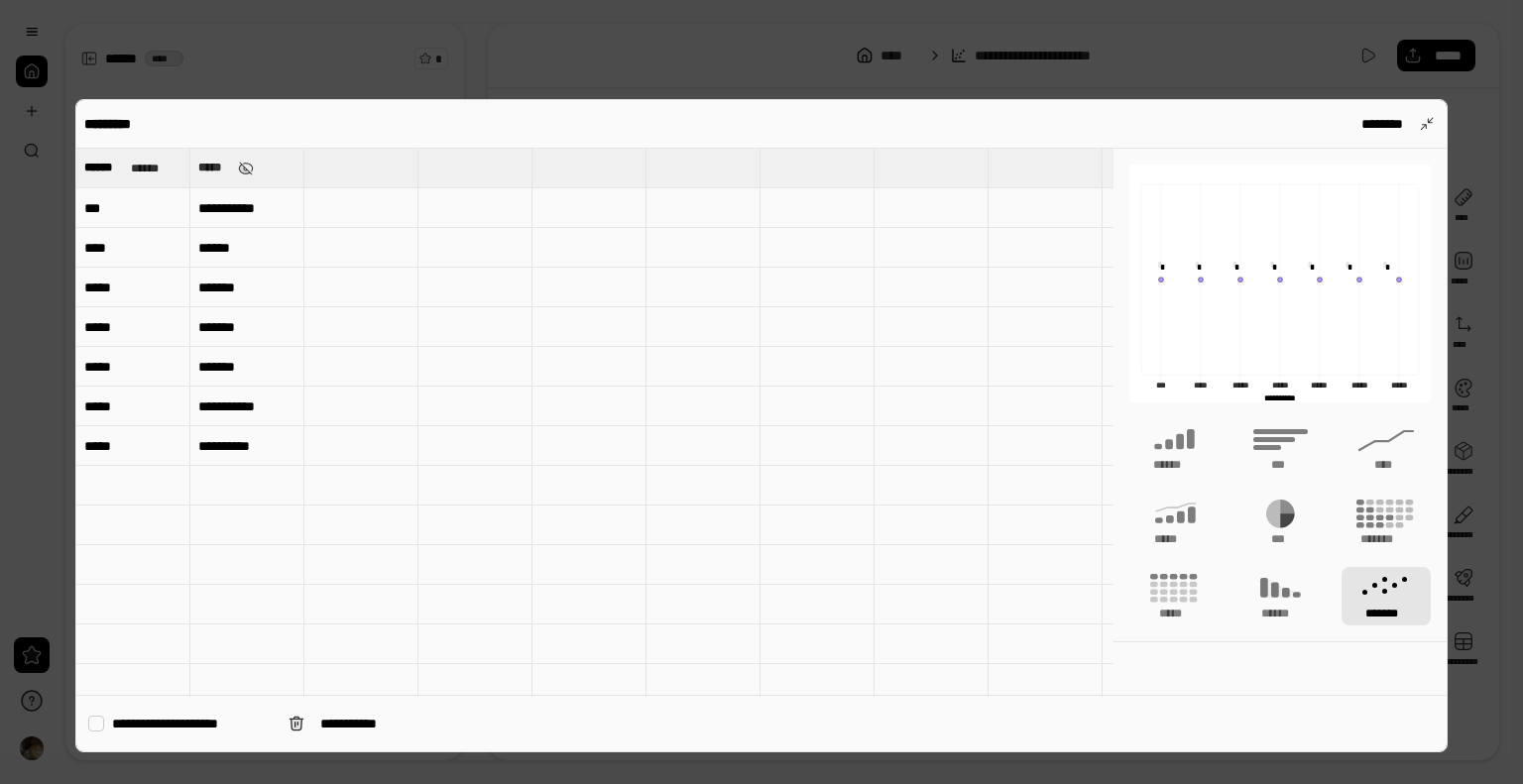 click on "*****" at bounding box center [214, 168] 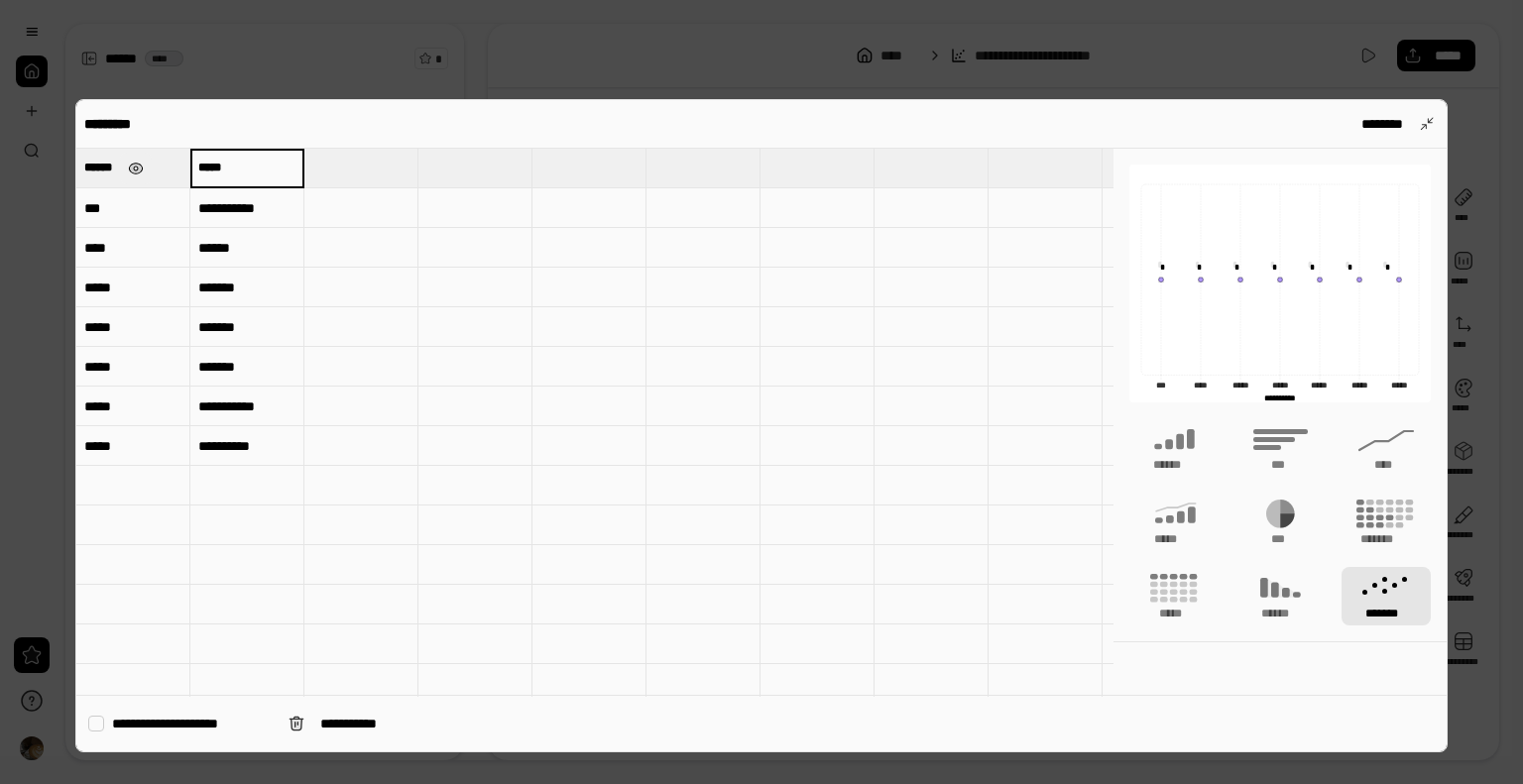 click at bounding box center (136, 168) 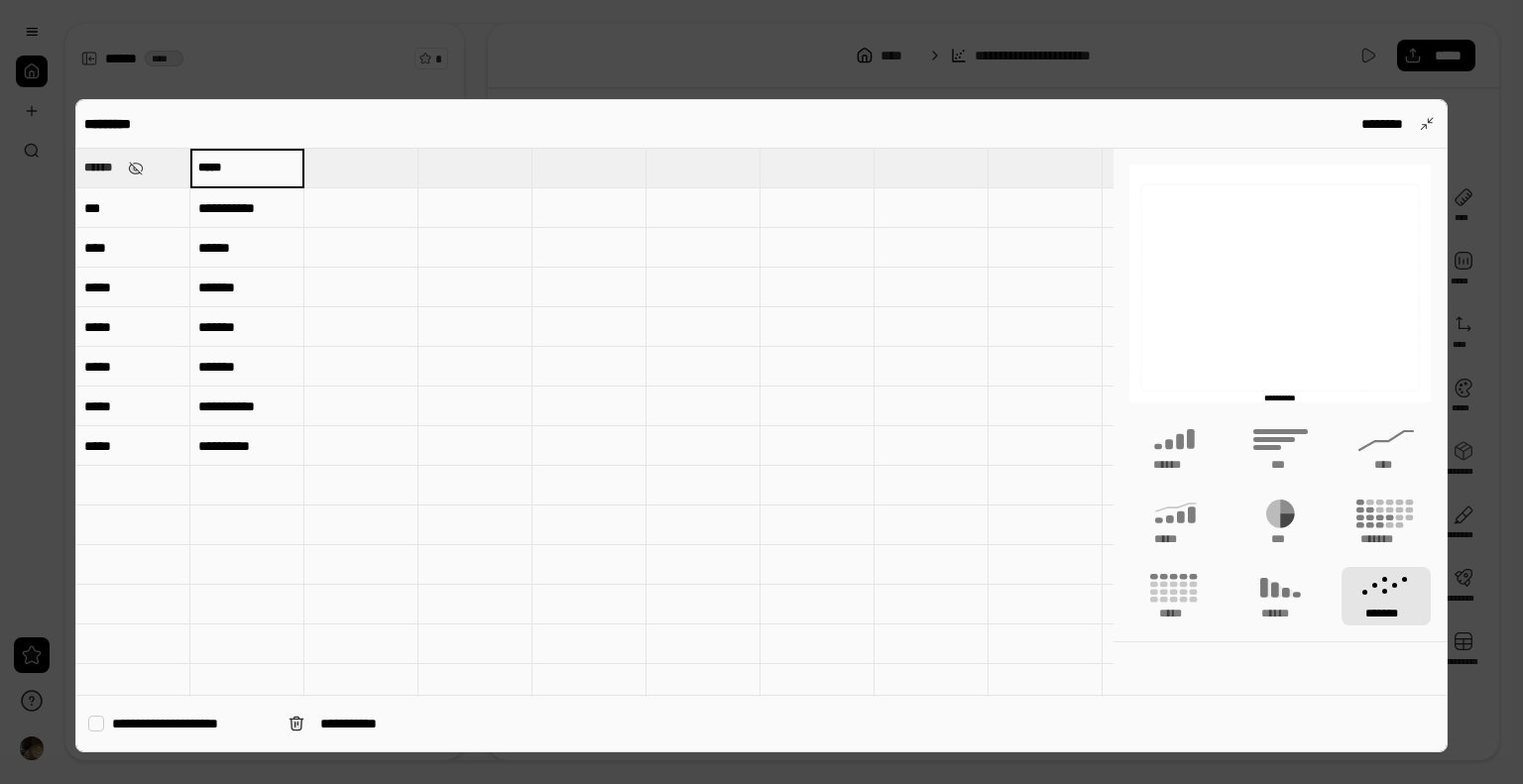 click on "******" at bounding box center [102, 168] 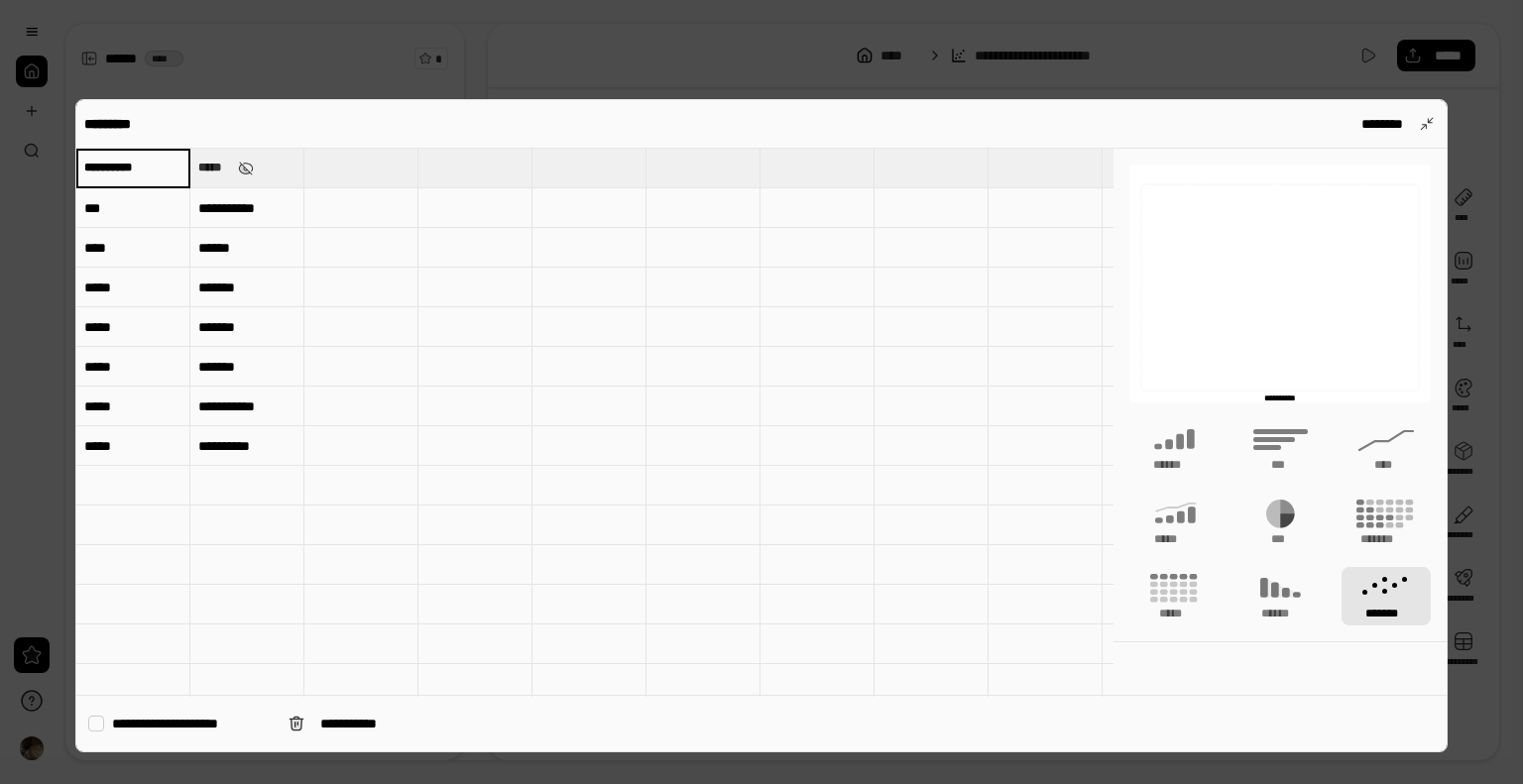type on "**********" 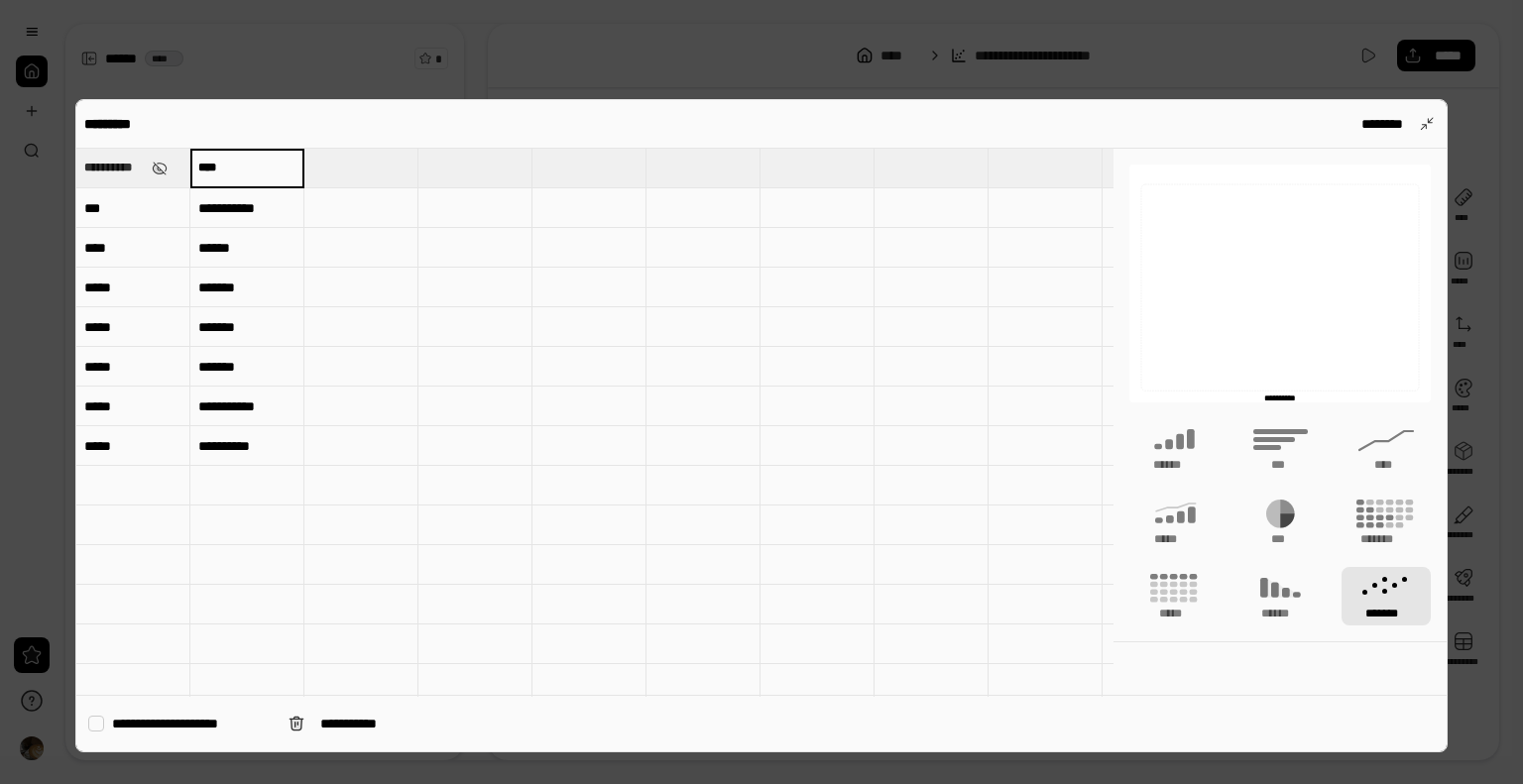 paste on "**********" 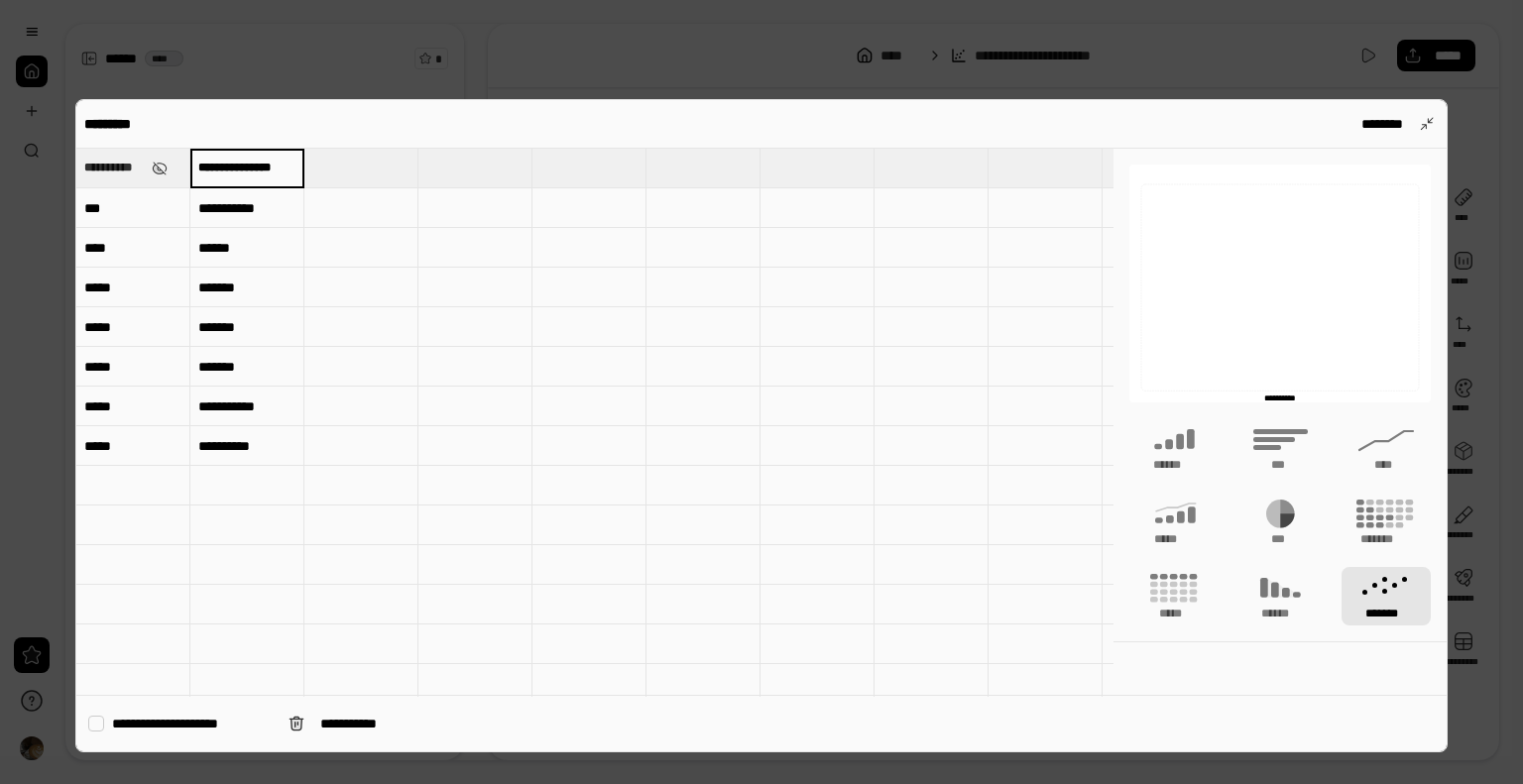 scroll, scrollTop: 0, scrollLeft: 0, axis: both 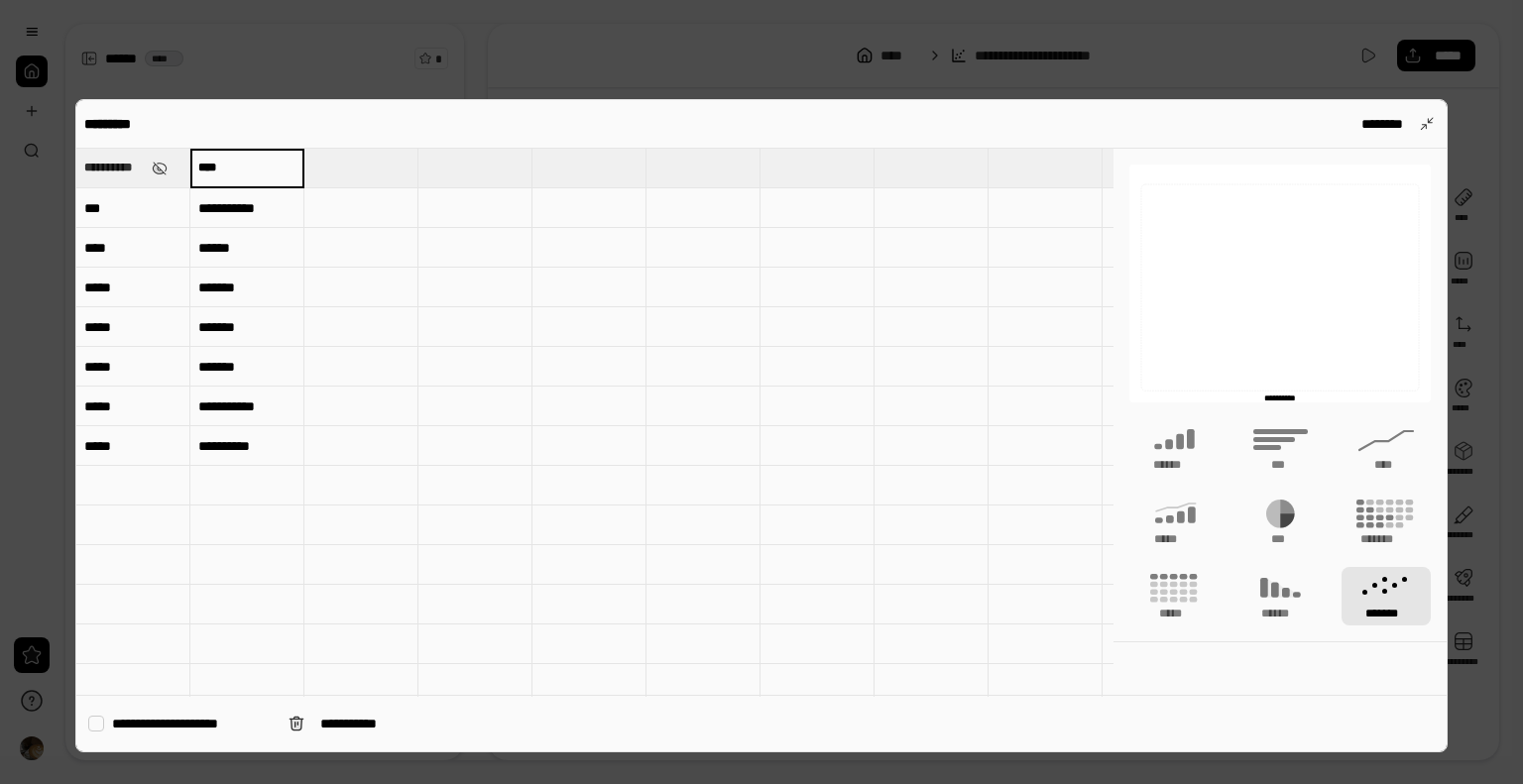 paste on "**********" 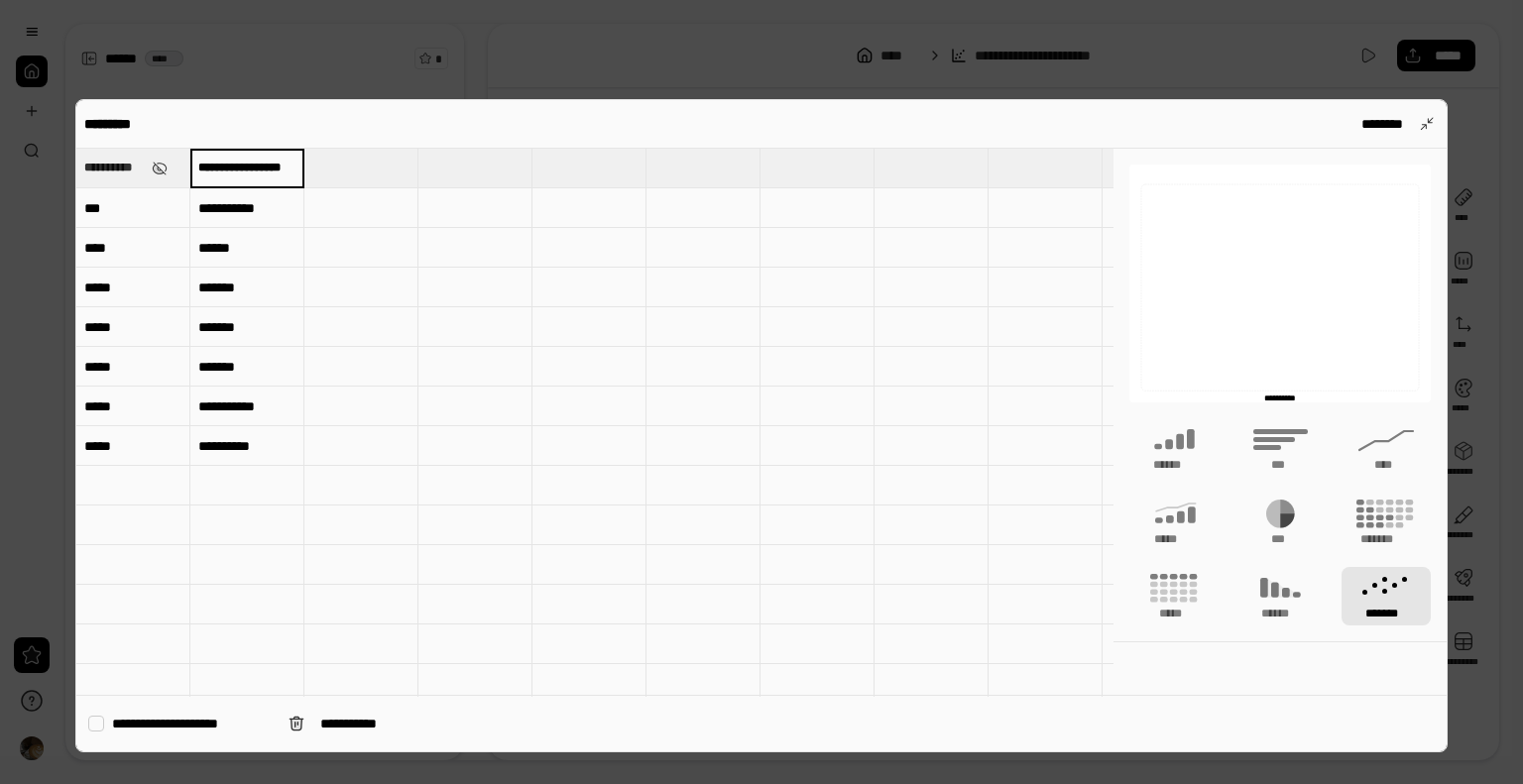 scroll, scrollTop: 0, scrollLeft: 21, axis: horizontal 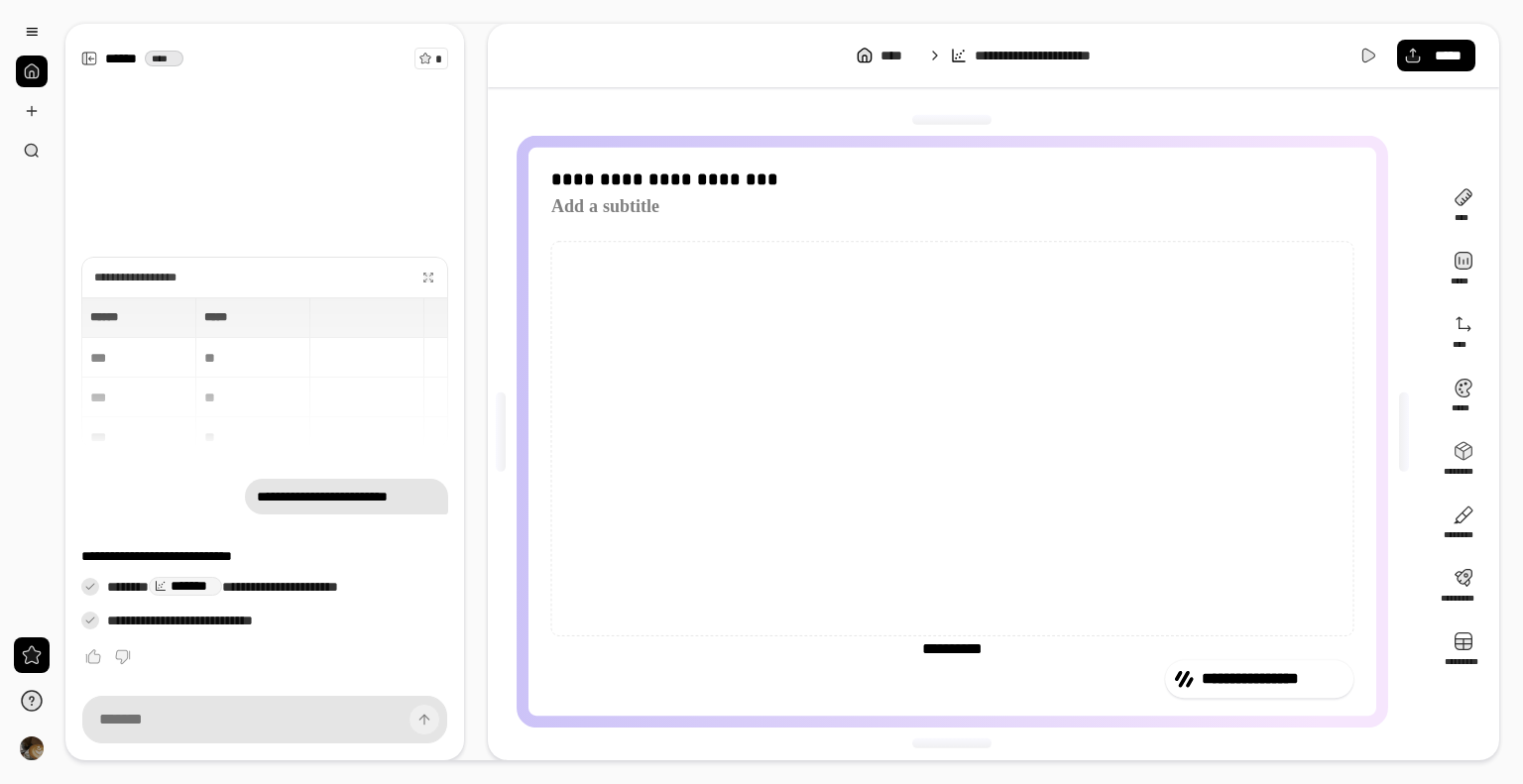 click 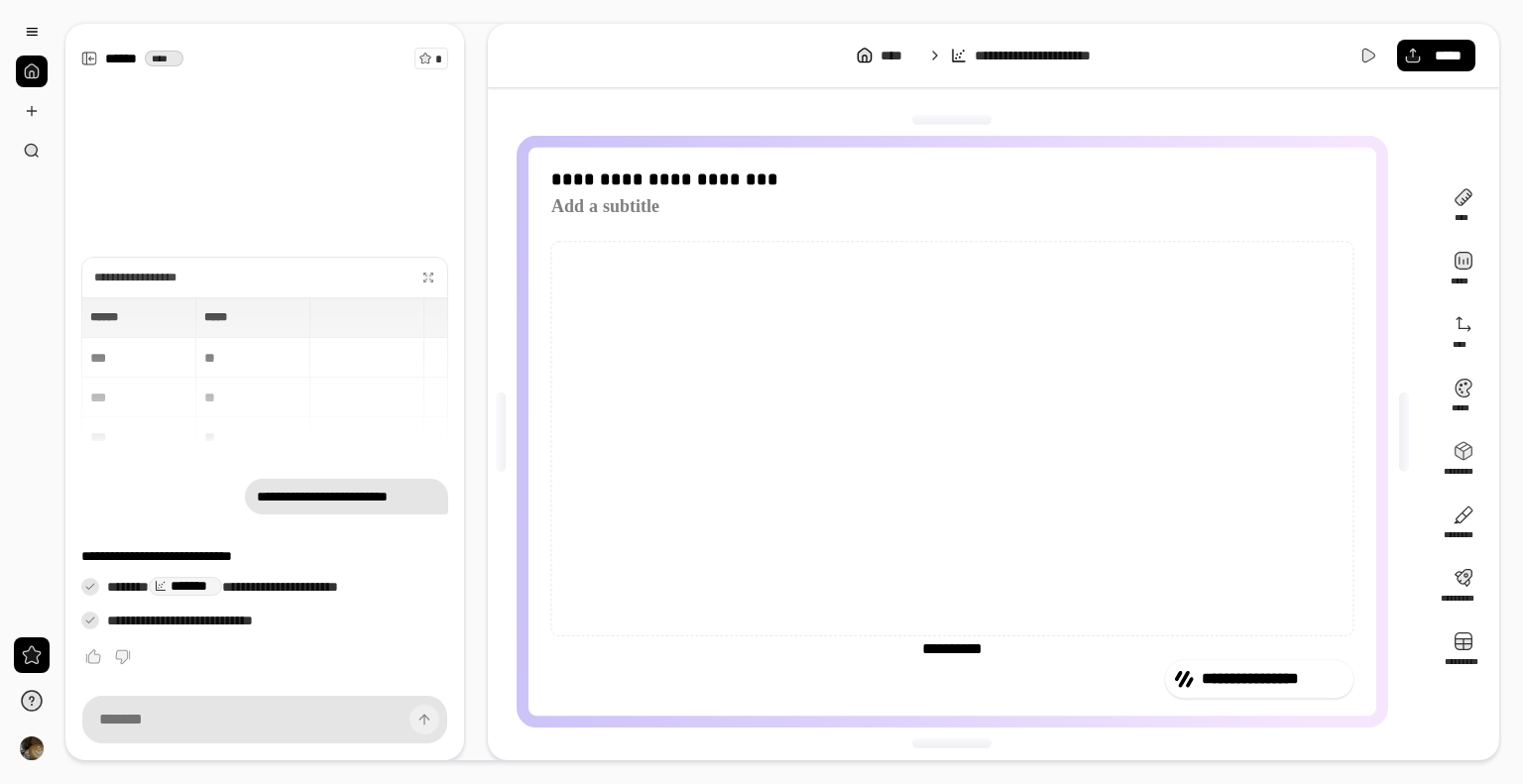 click 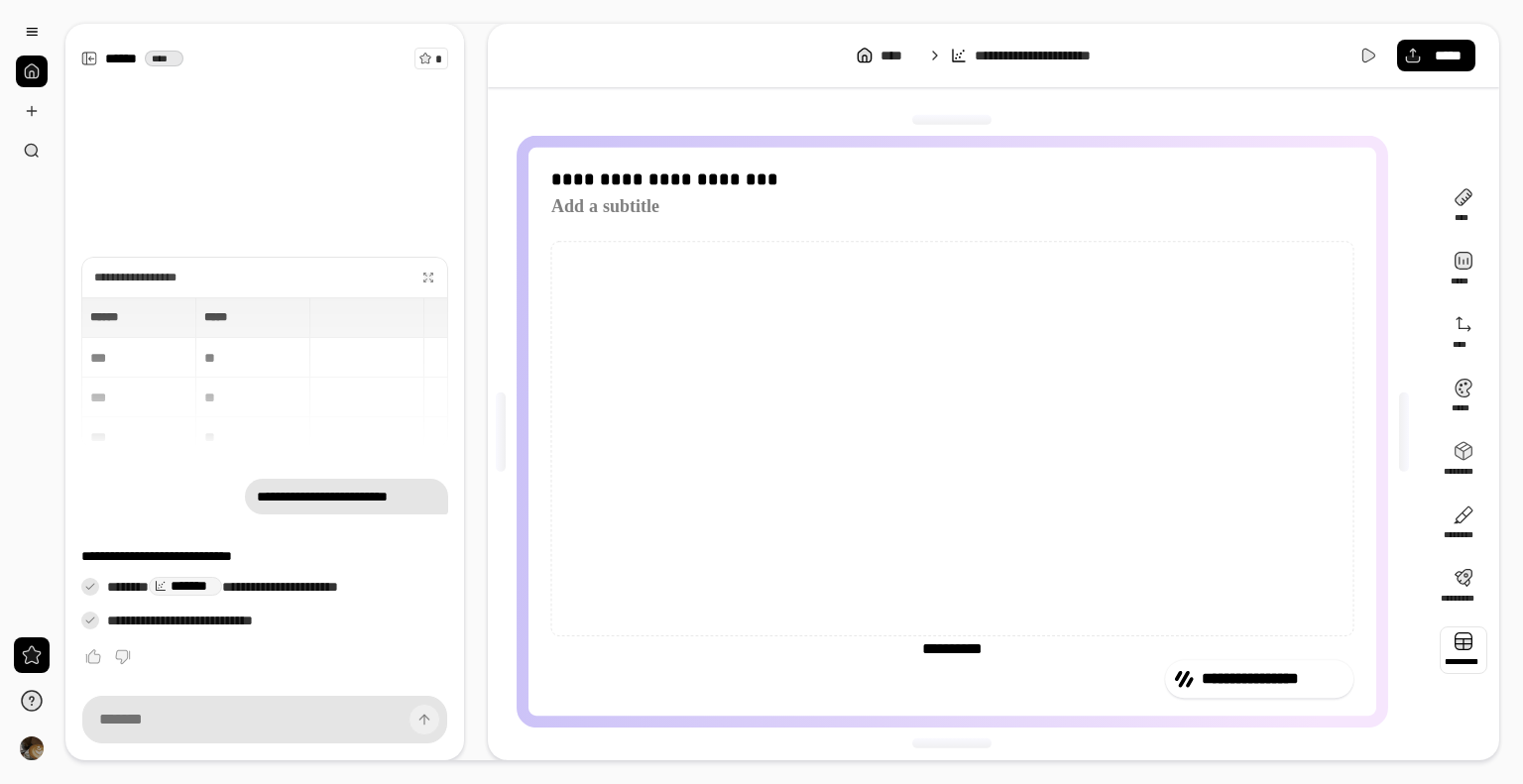 click at bounding box center (1464, 650) 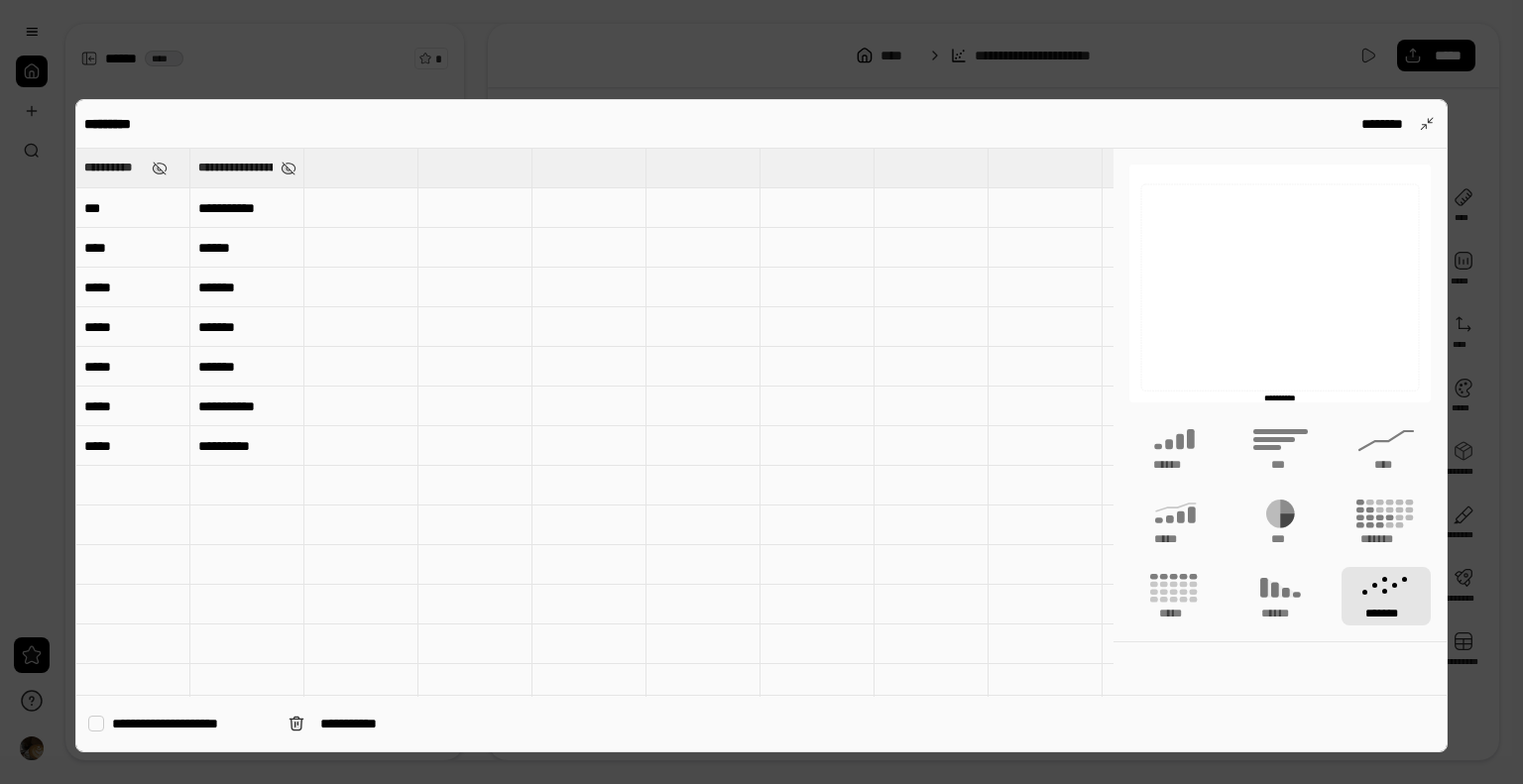 click at bounding box center [703, 287] 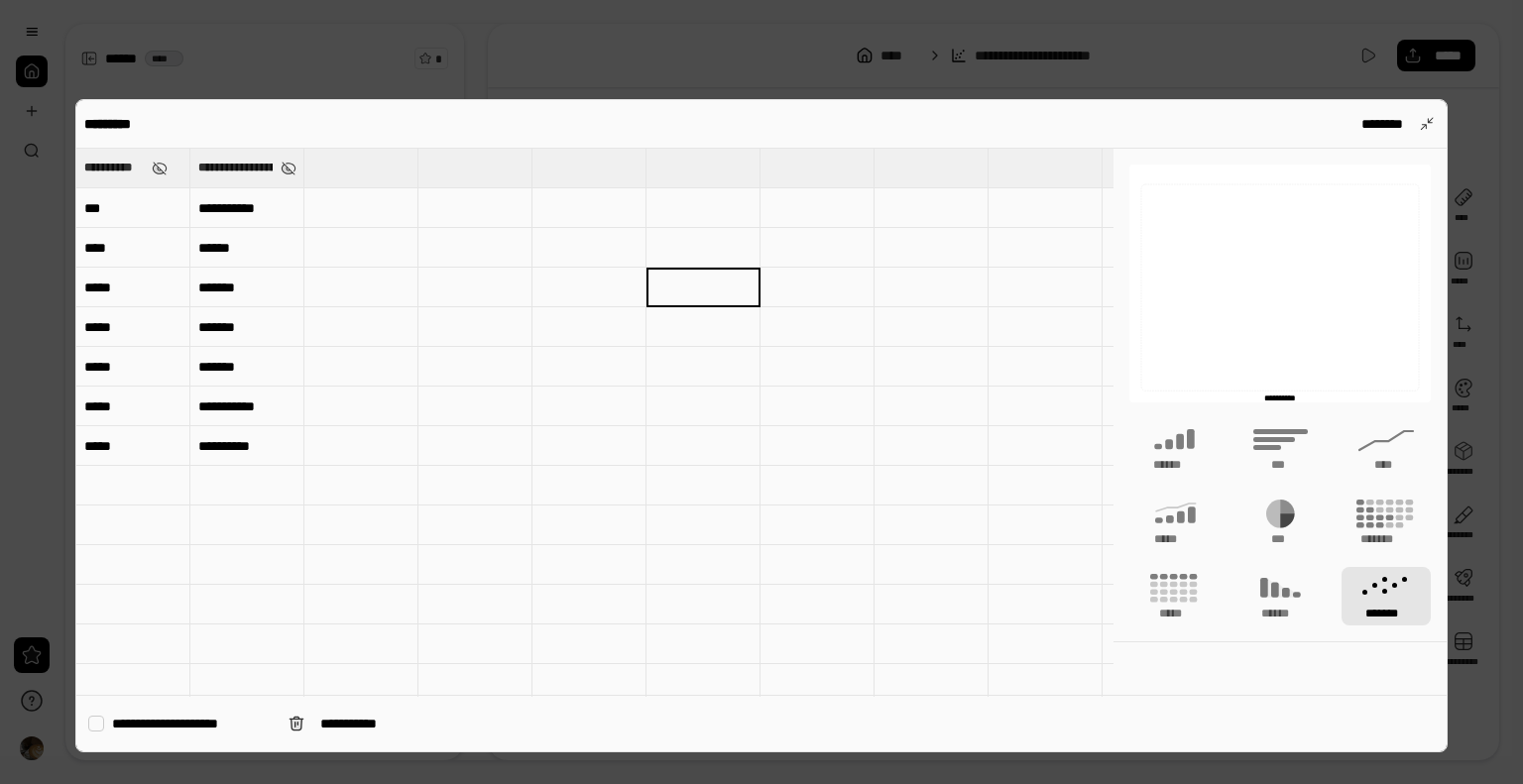 click on "**********" at bounding box center [114, 168] 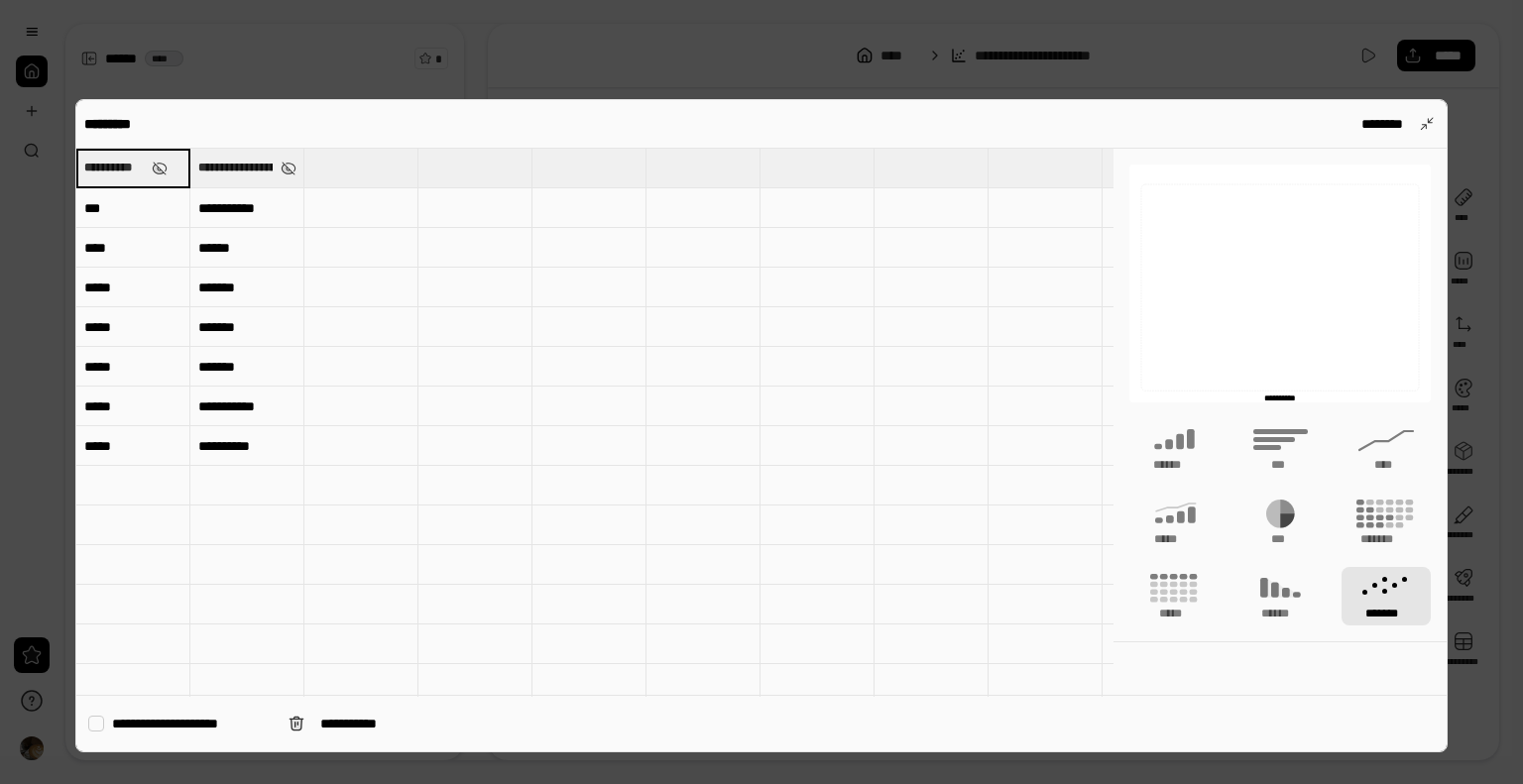 type on "*" 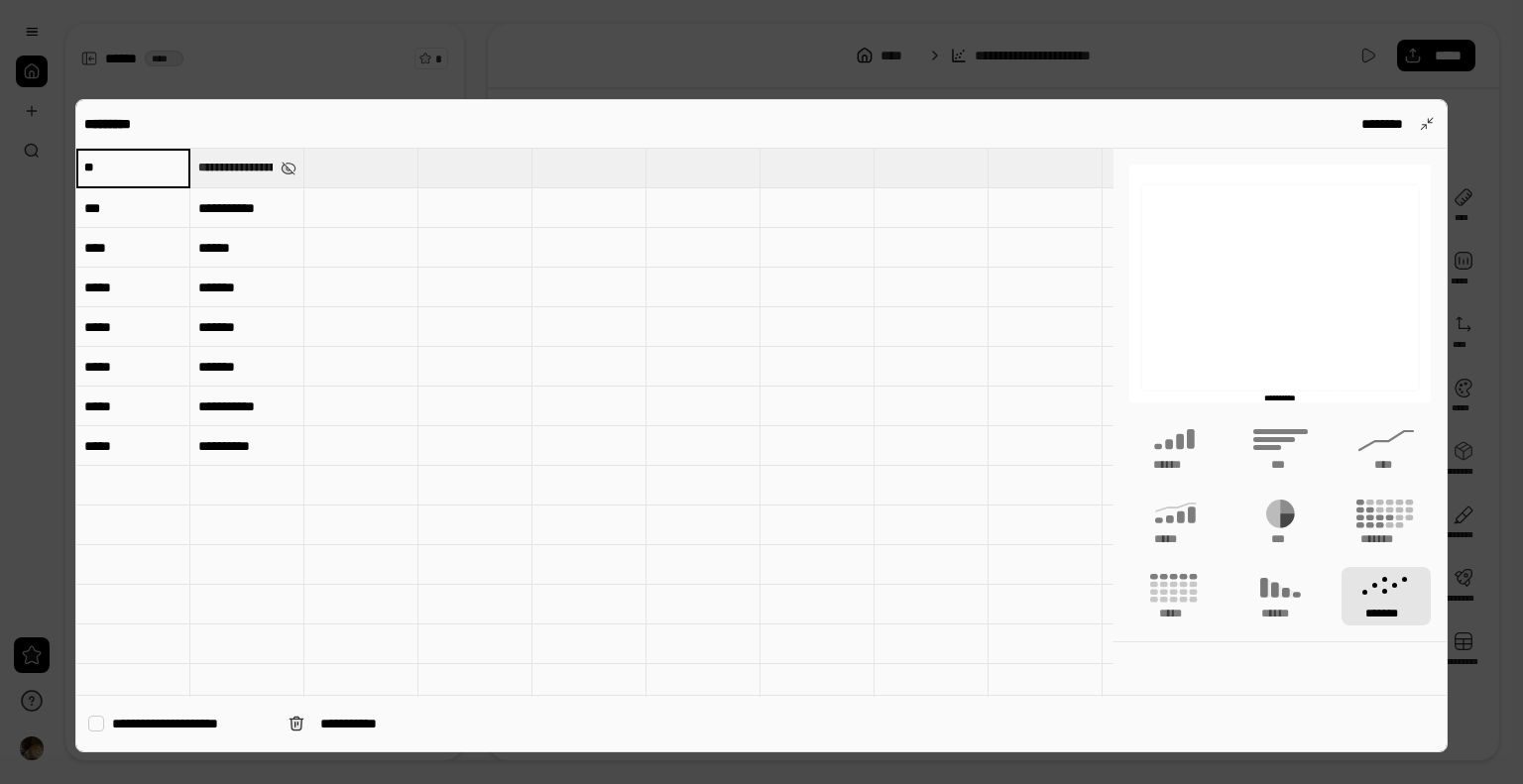 type on "*" 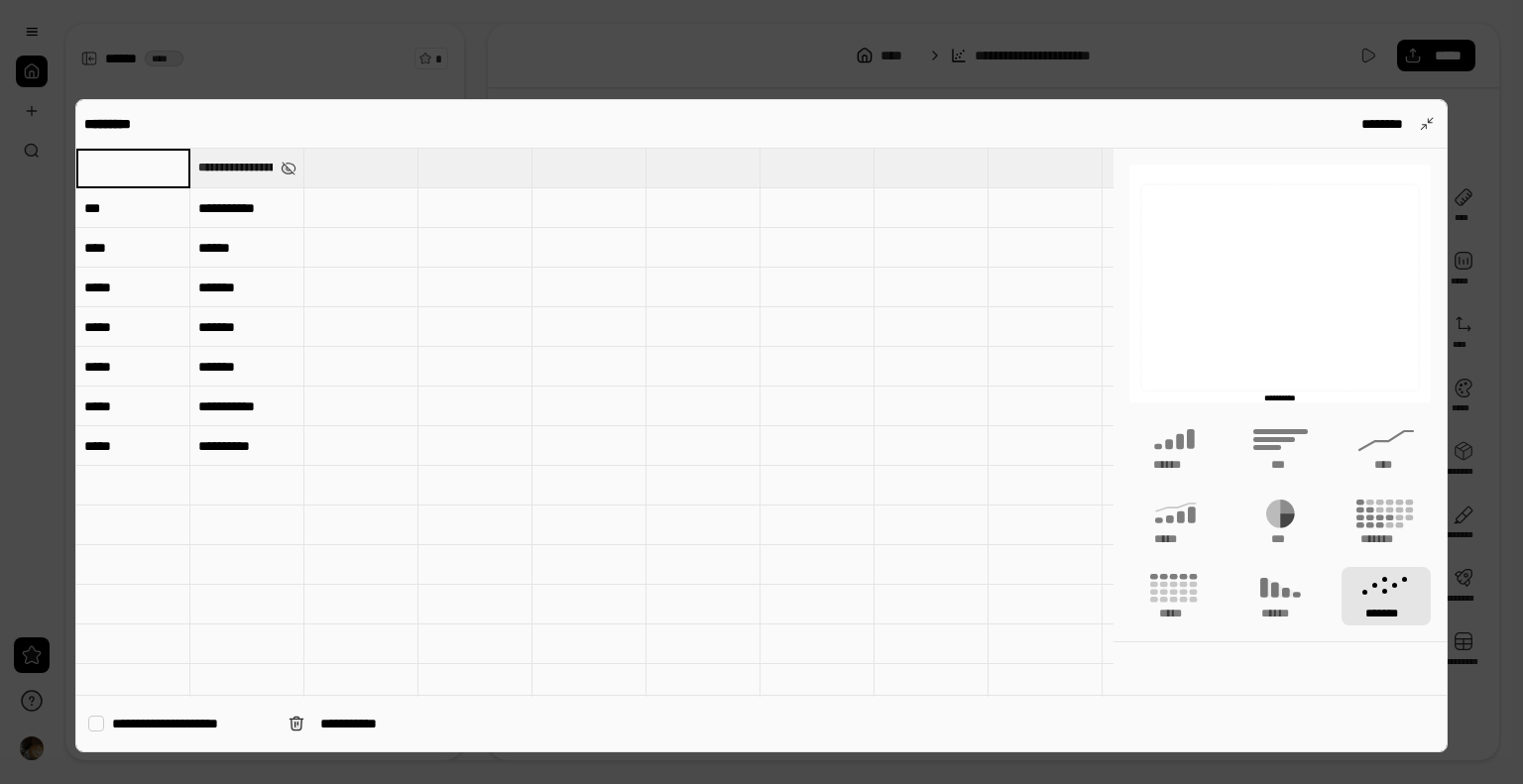 type on "*" 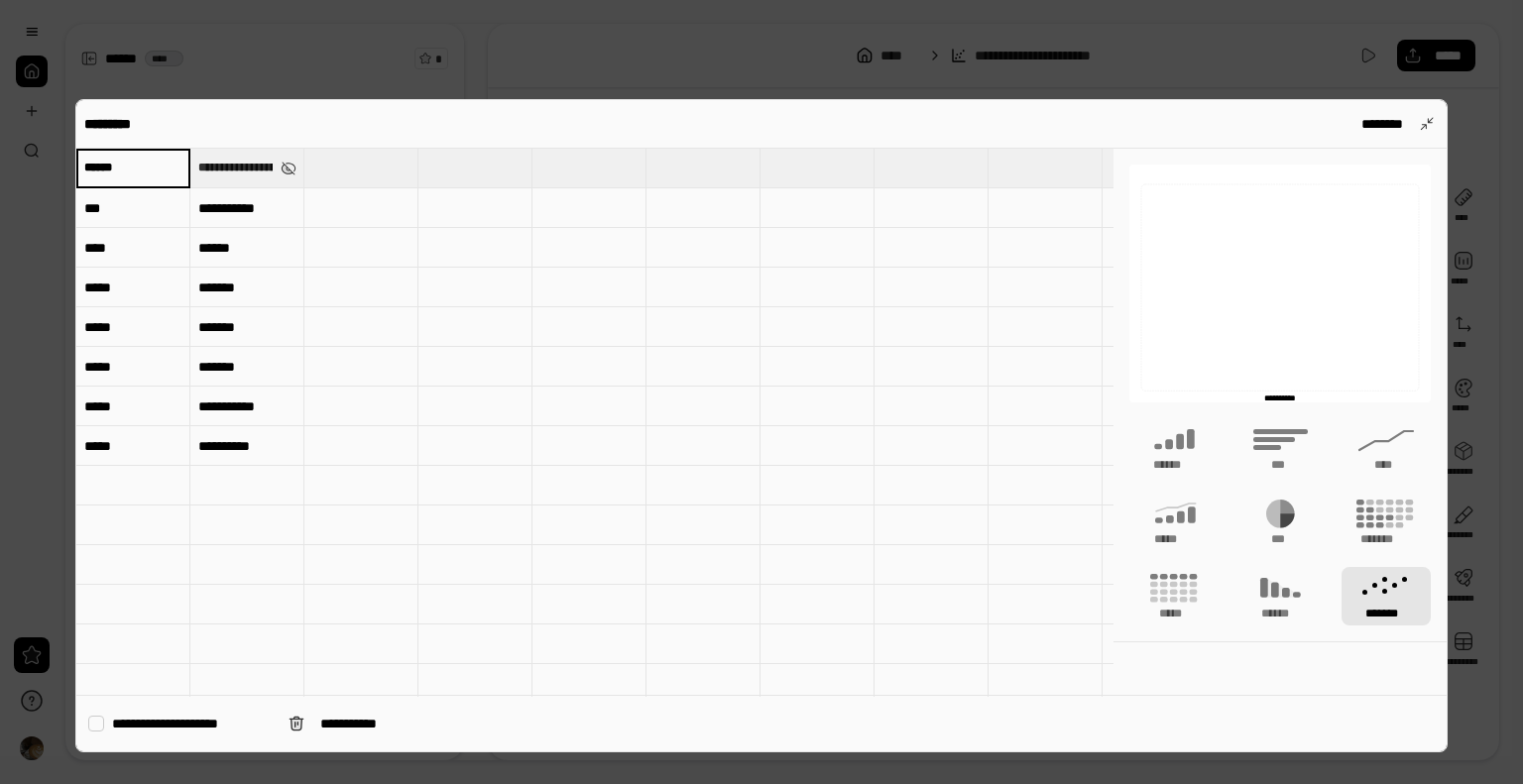 type on "******" 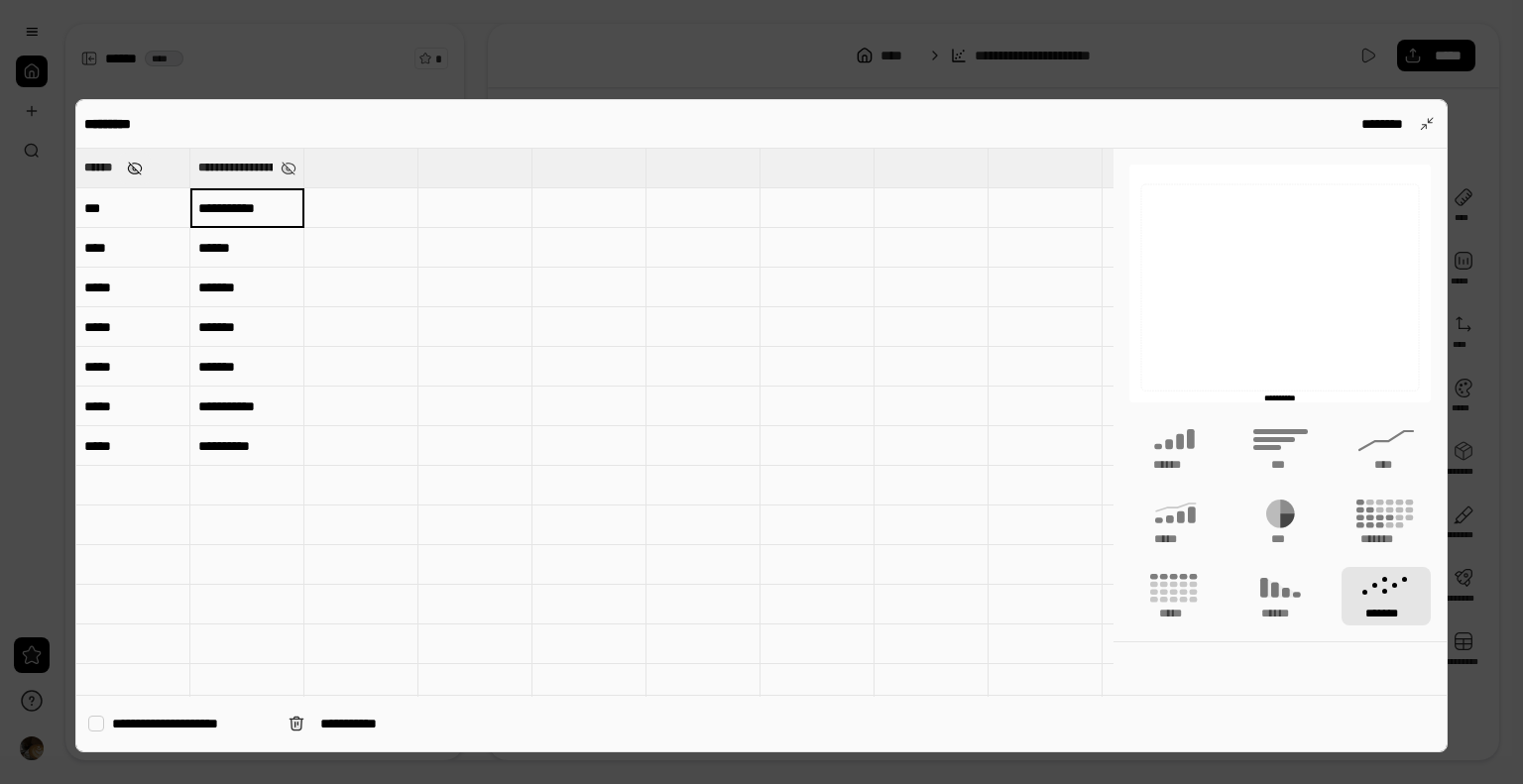 click at bounding box center [134, 168] 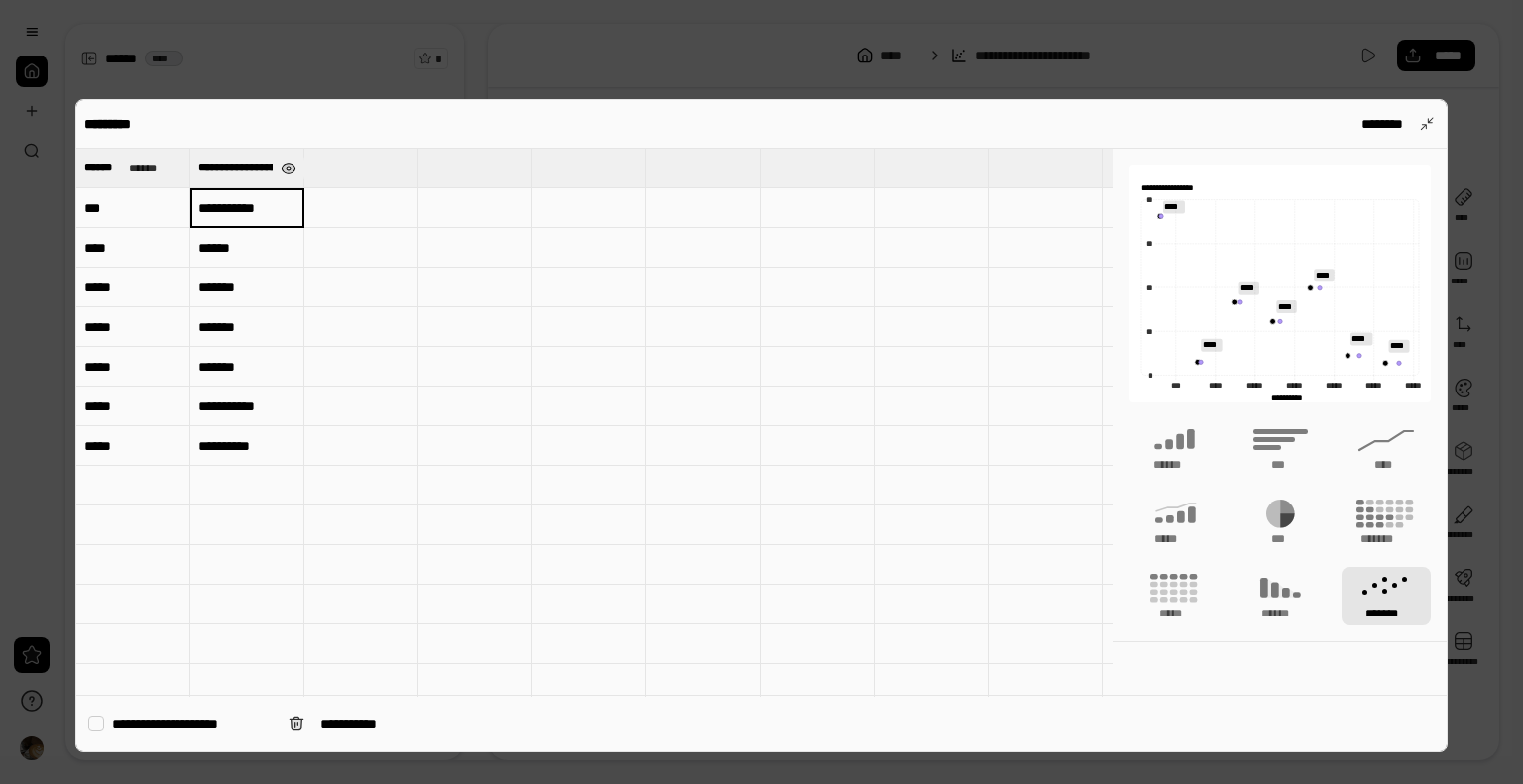 click at bounding box center (288, 168) 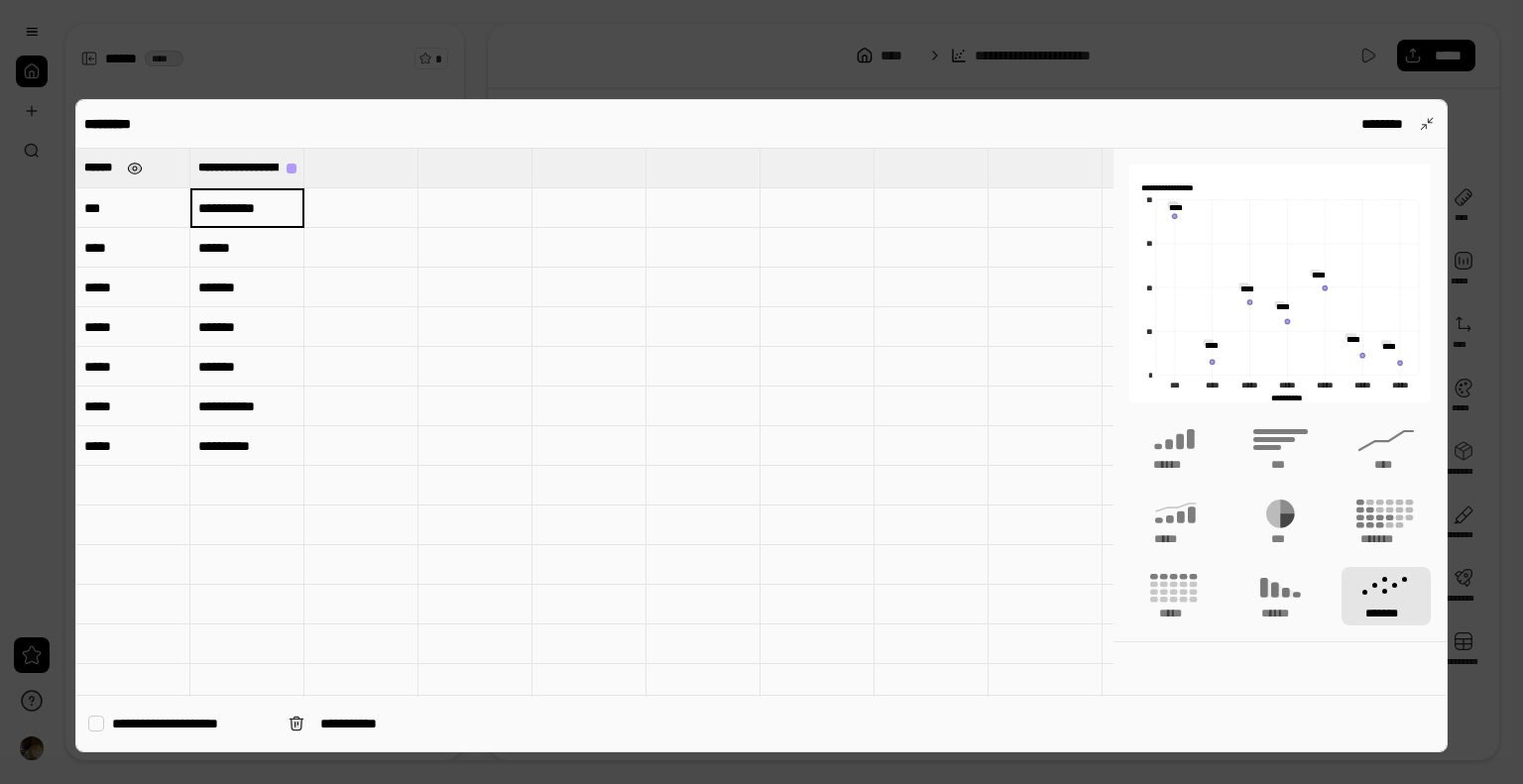 click at bounding box center (134, 168) 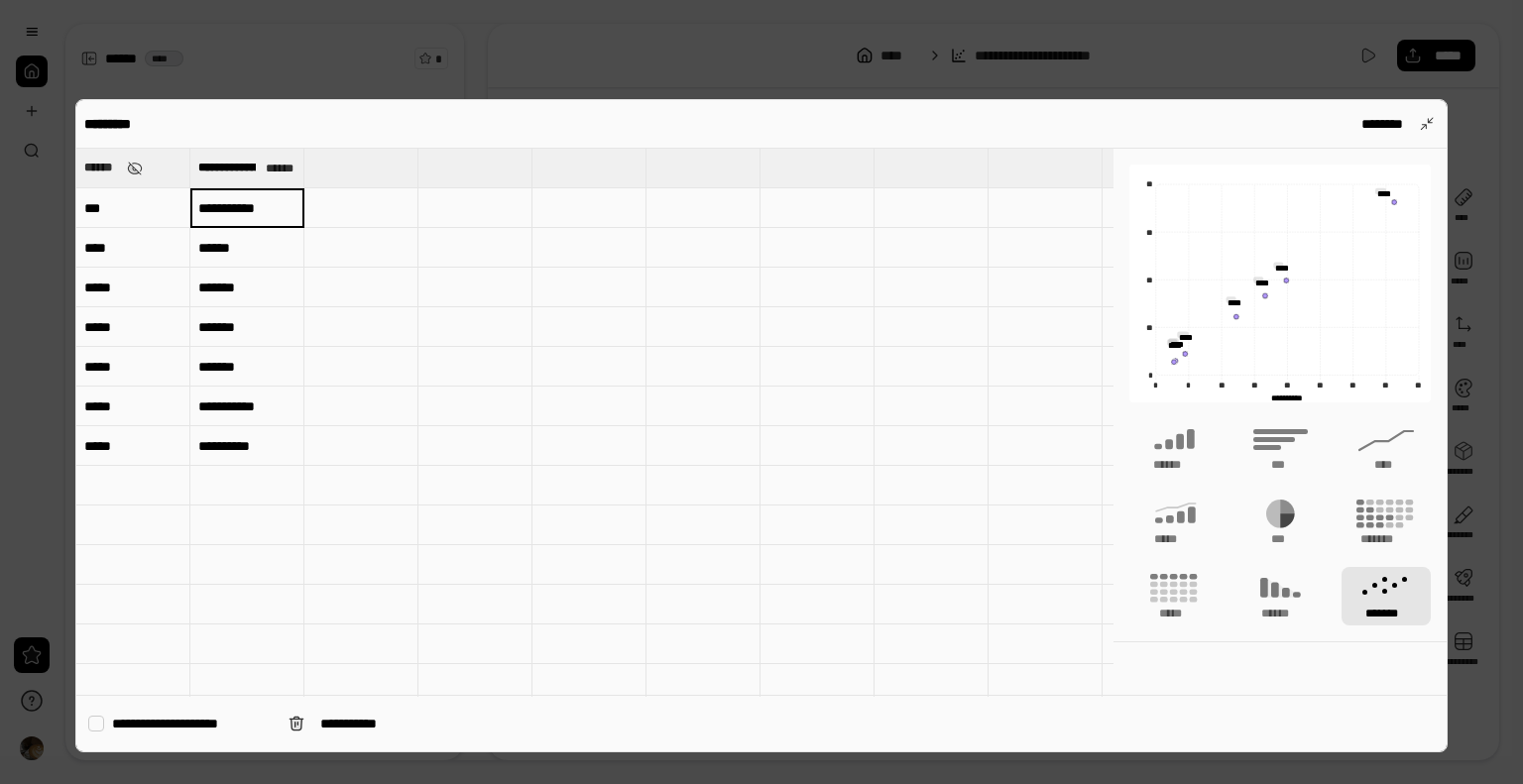 click on "******" at bounding box center (101, 168) 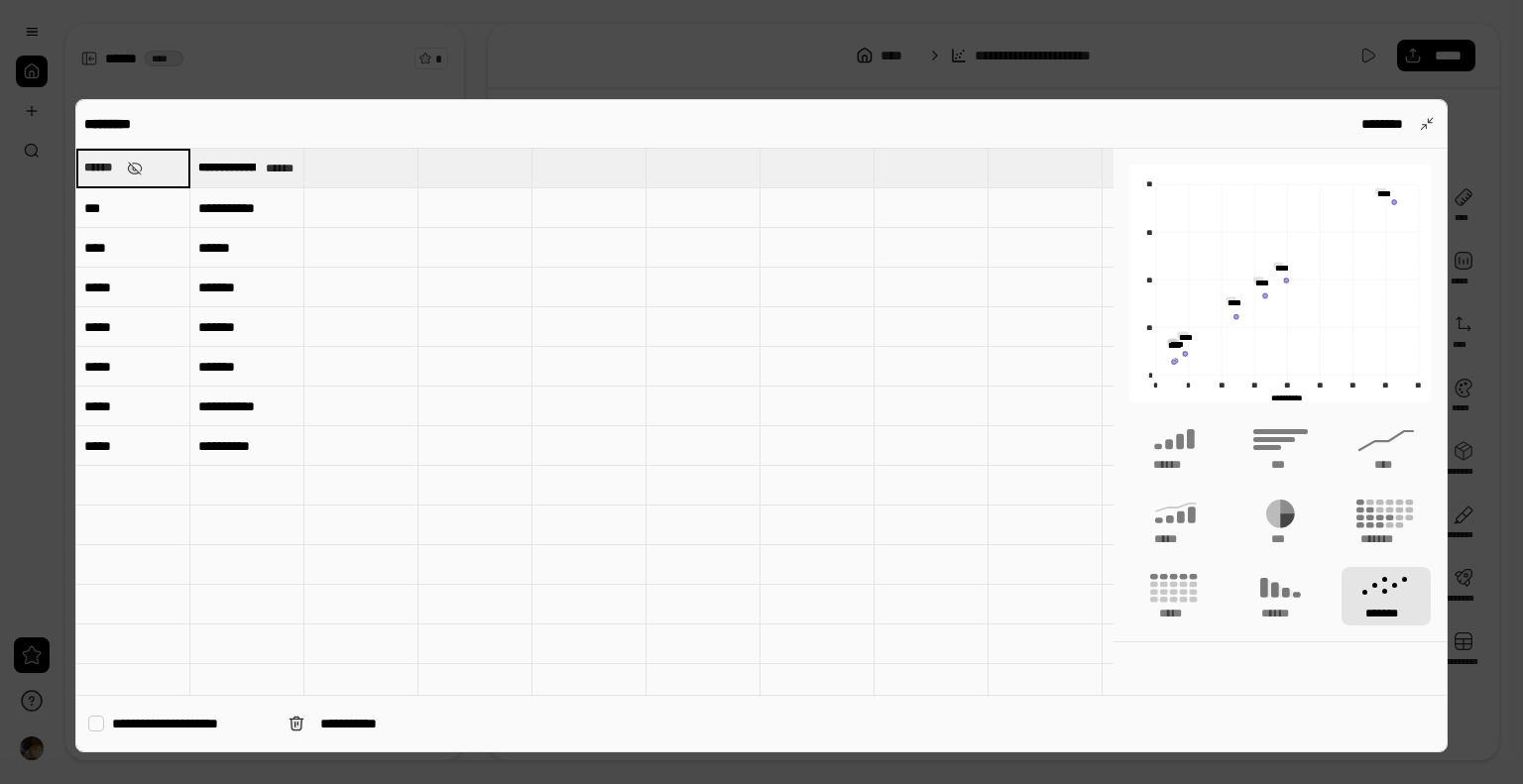 click on "******" at bounding box center (133, 168) 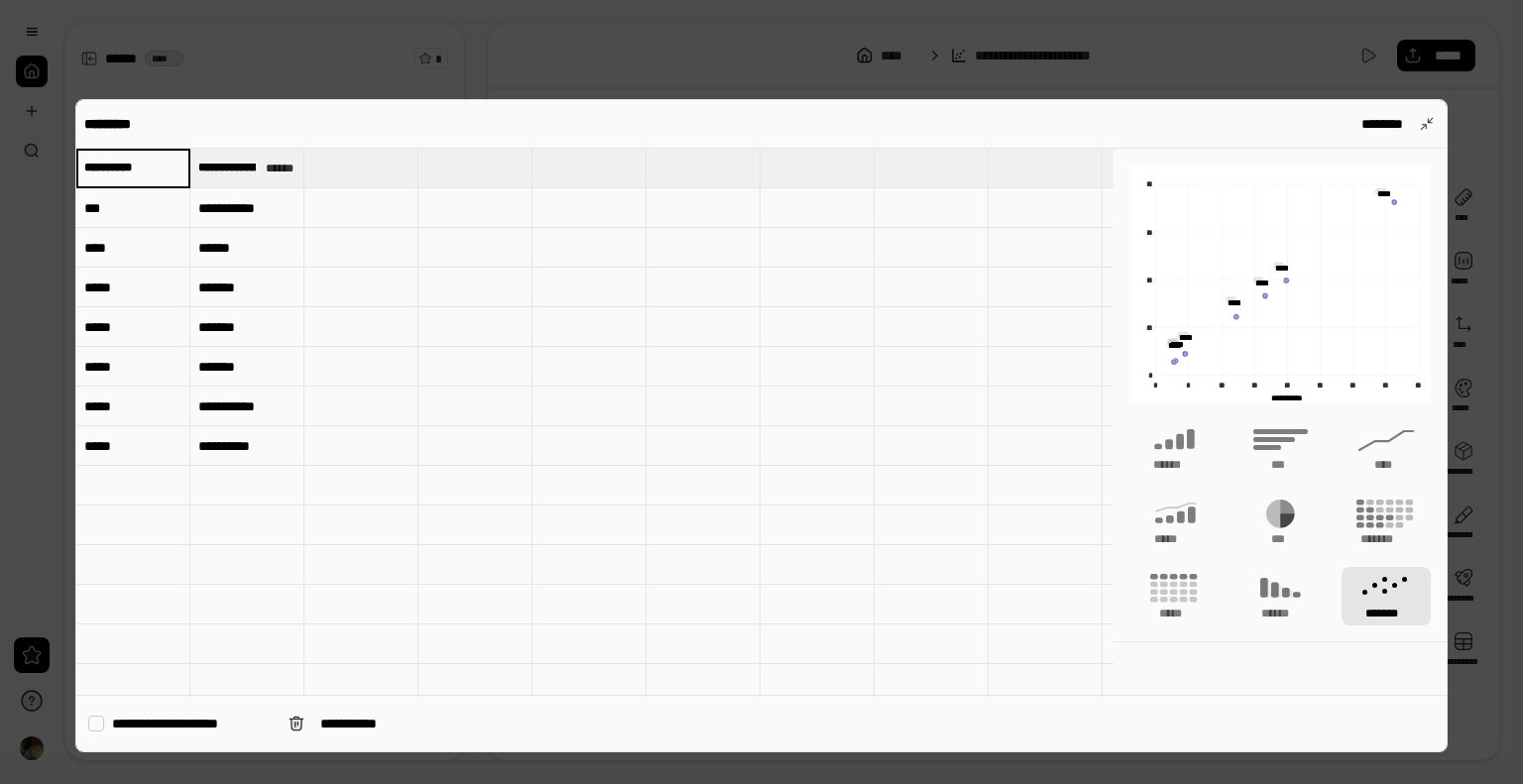 type on "**********" 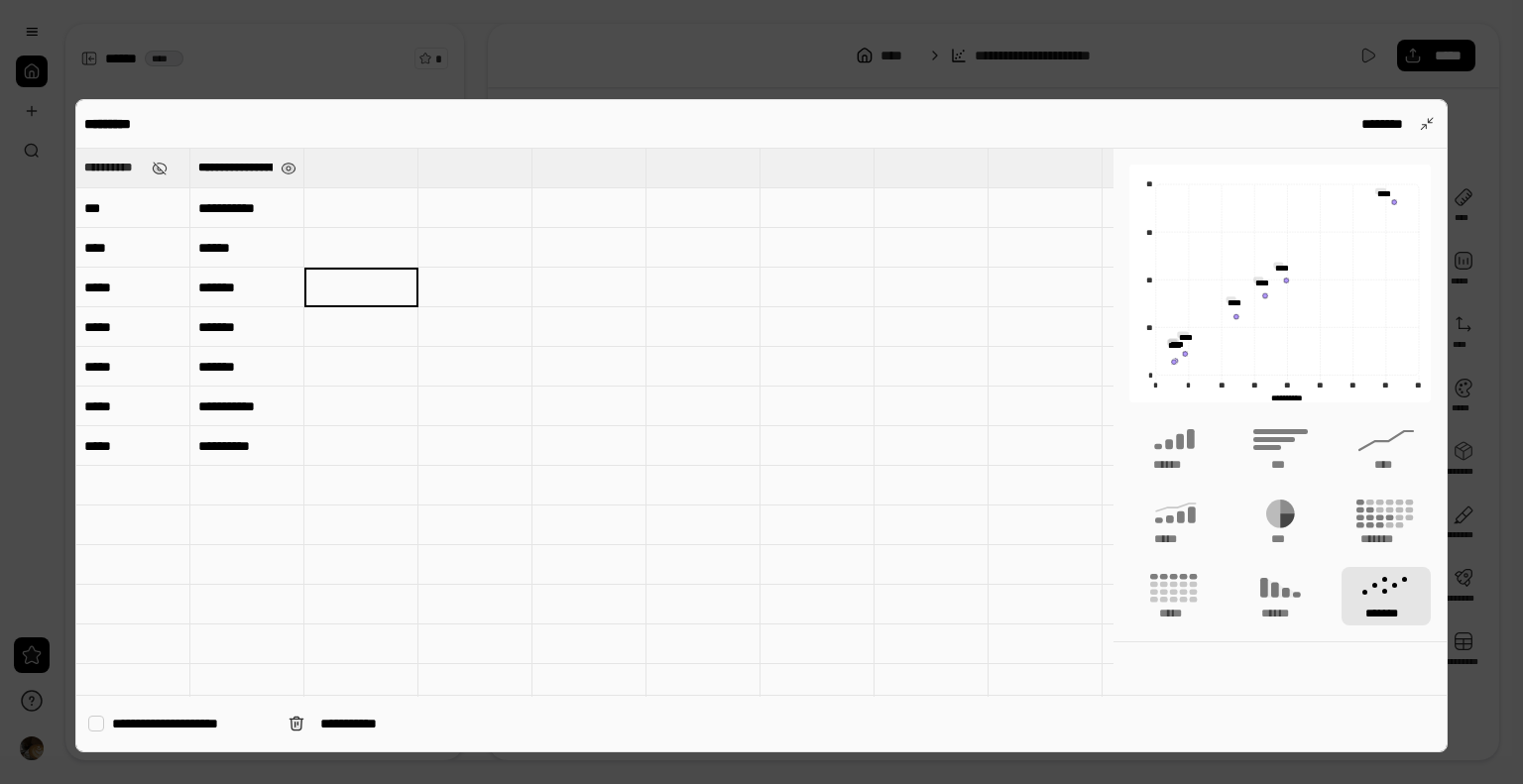click on "**********" at bounding box center [235, 168] 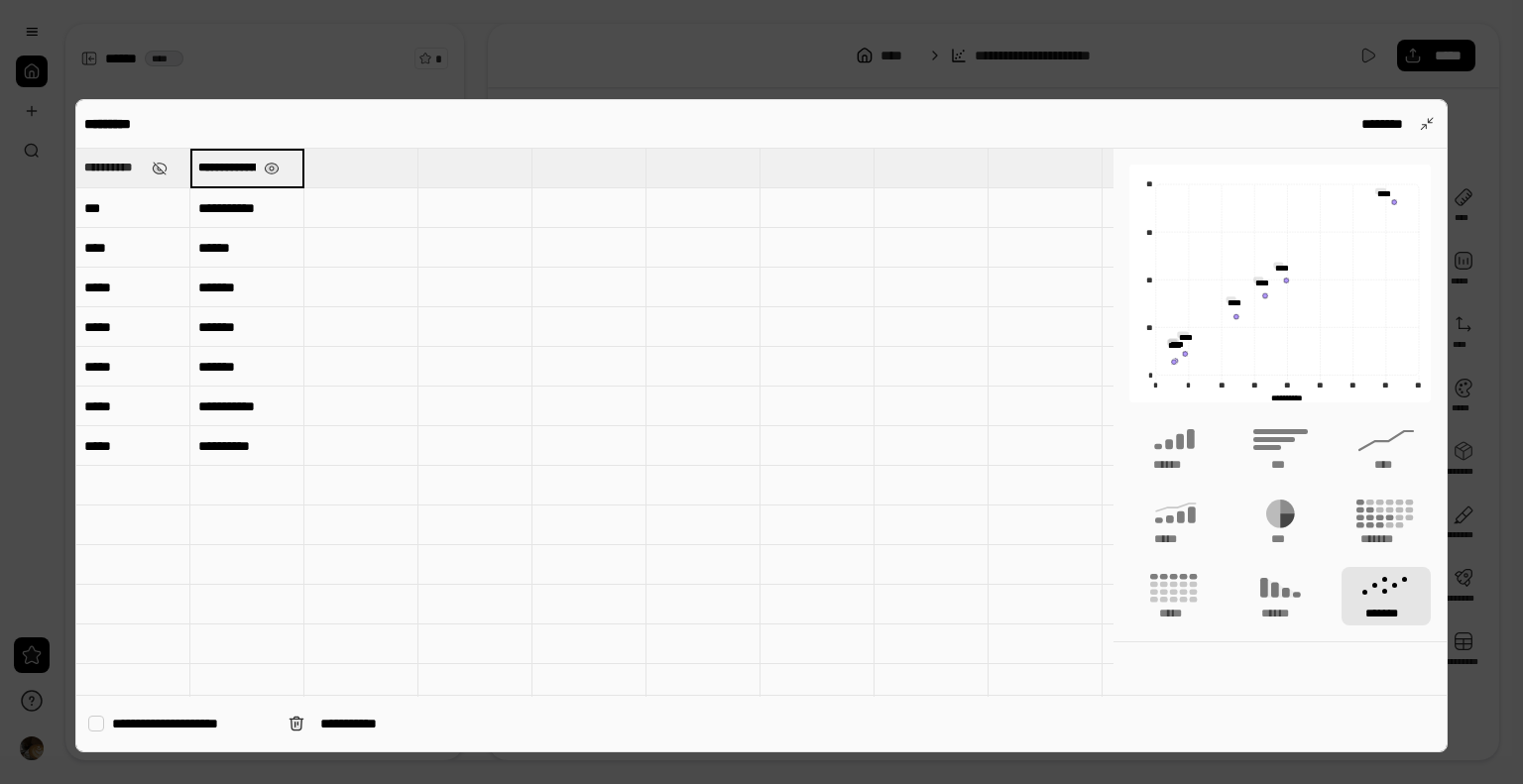 click at bounding box center (475, 208) 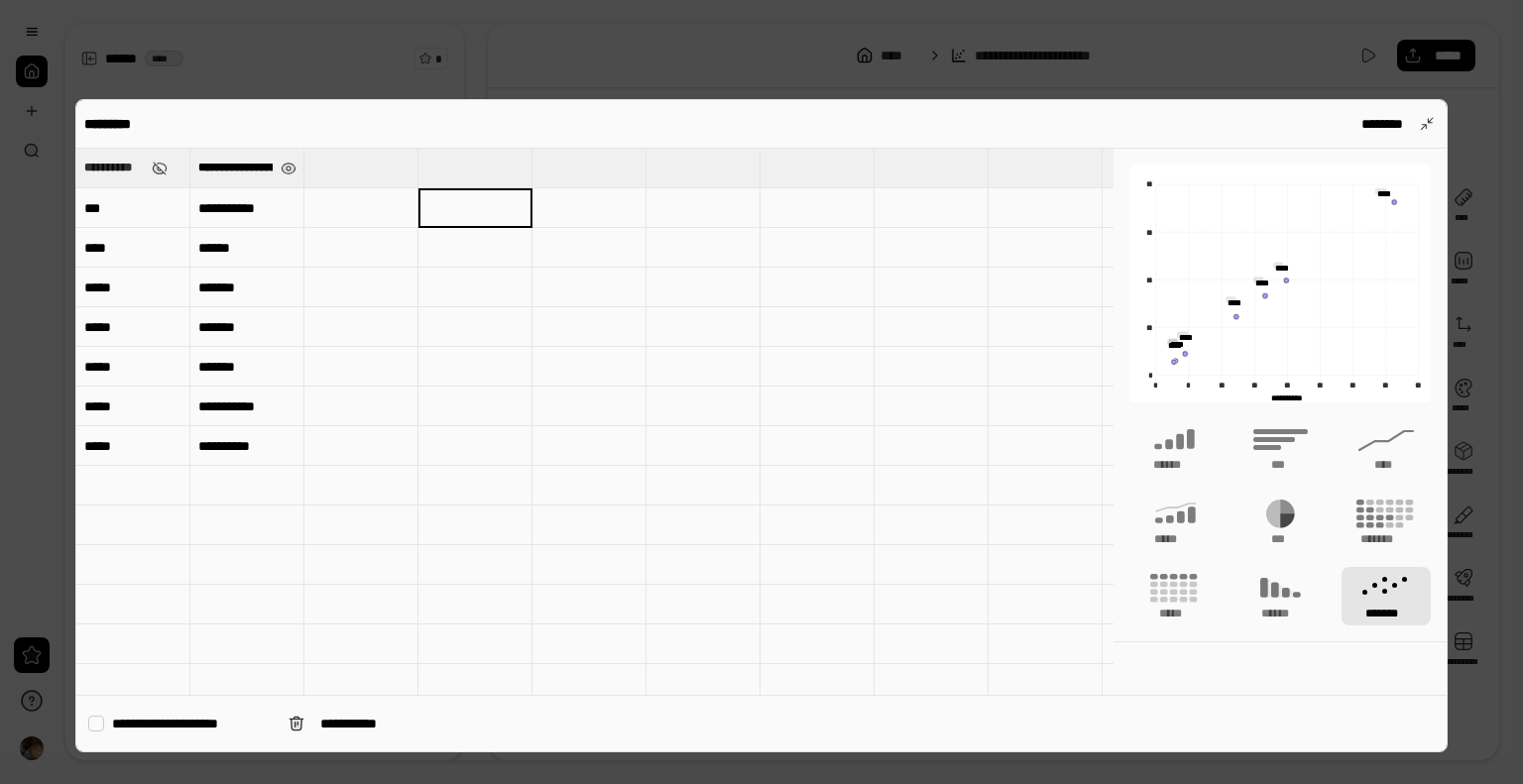 click on "**********" at bounding box center [235, 168] 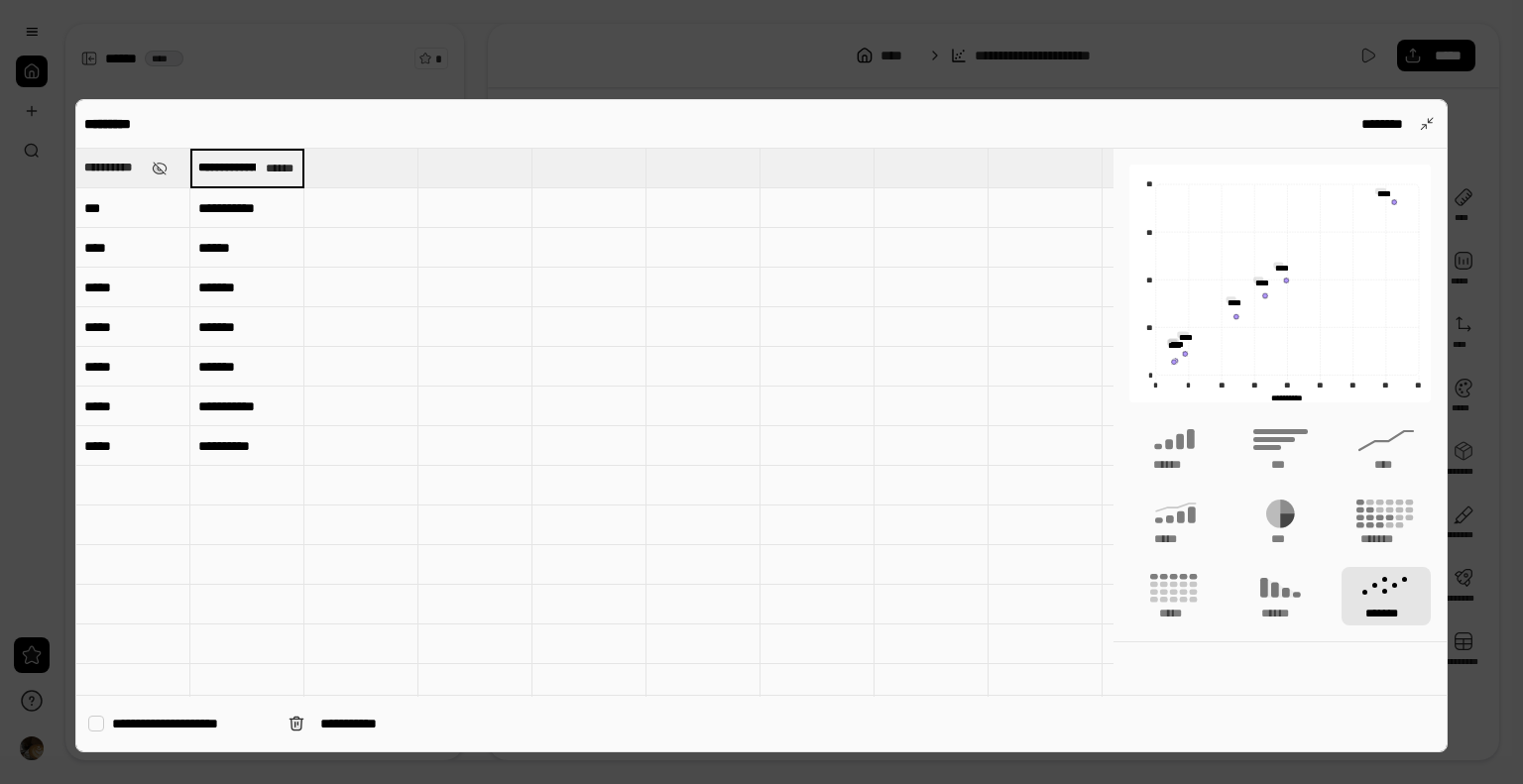 click at bounding box center (475, 248) 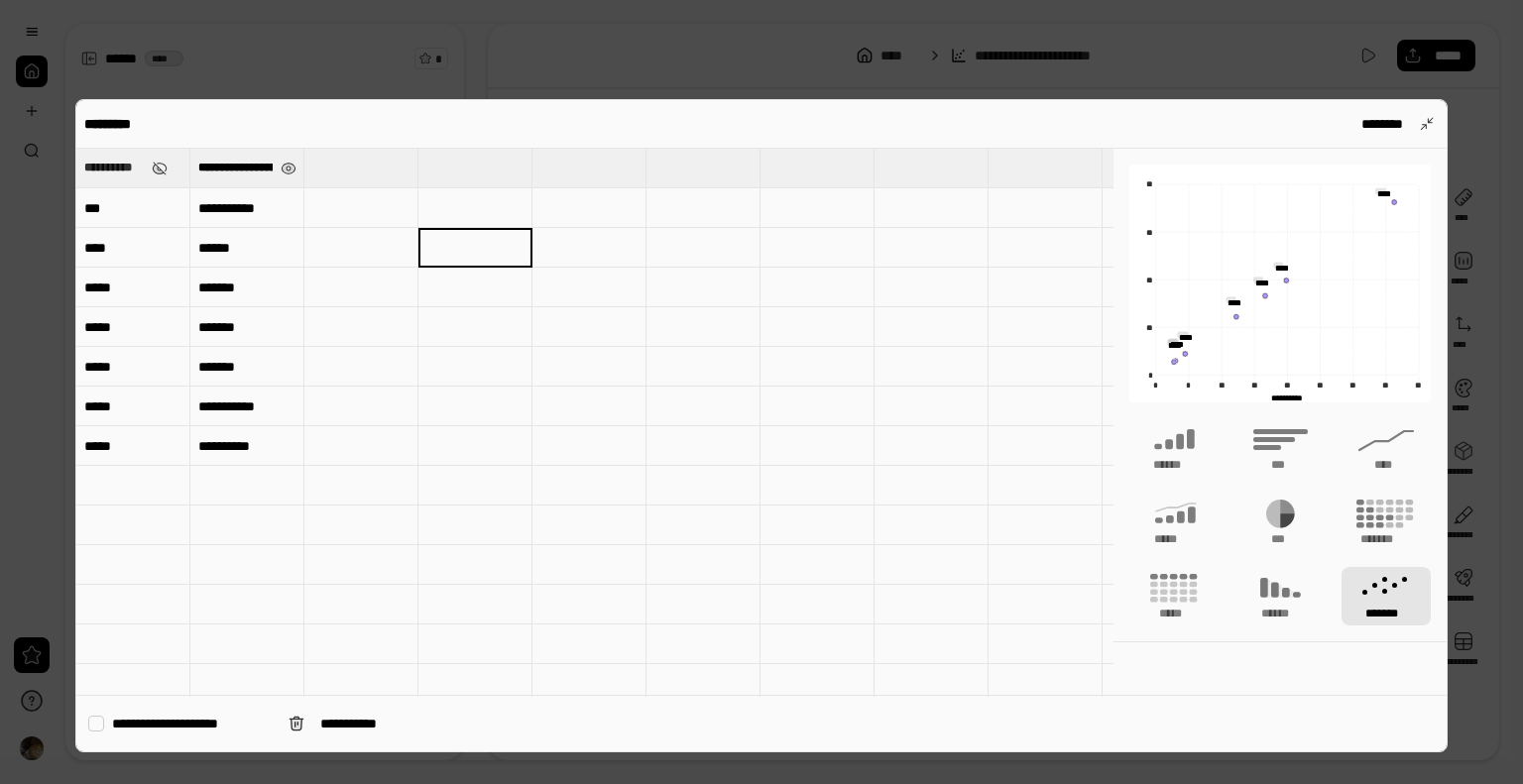 click on "**********" at bounding box center (235, 168) 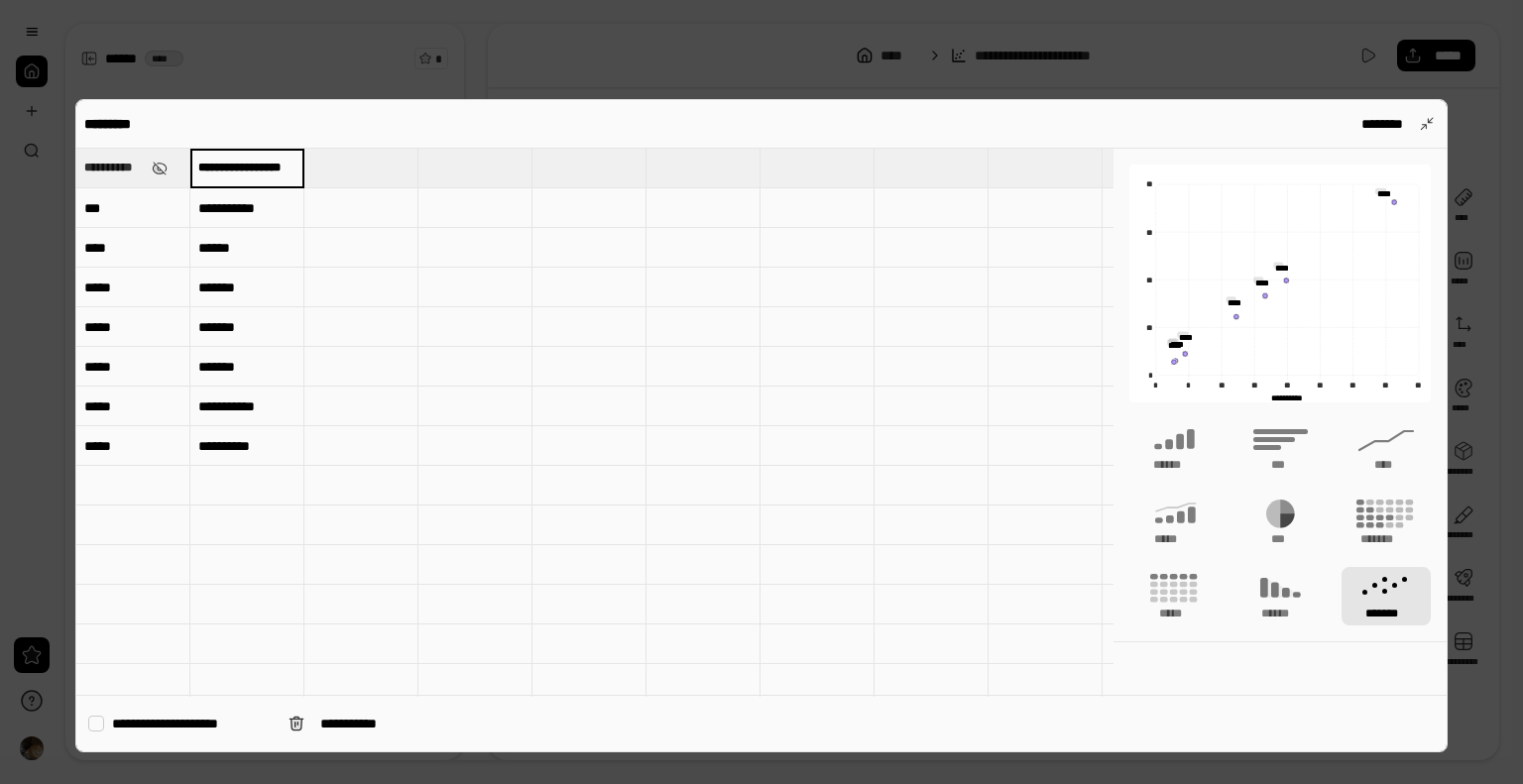 scroll, scrollTop: 0, scrollLeft: 21, axis: horizontal 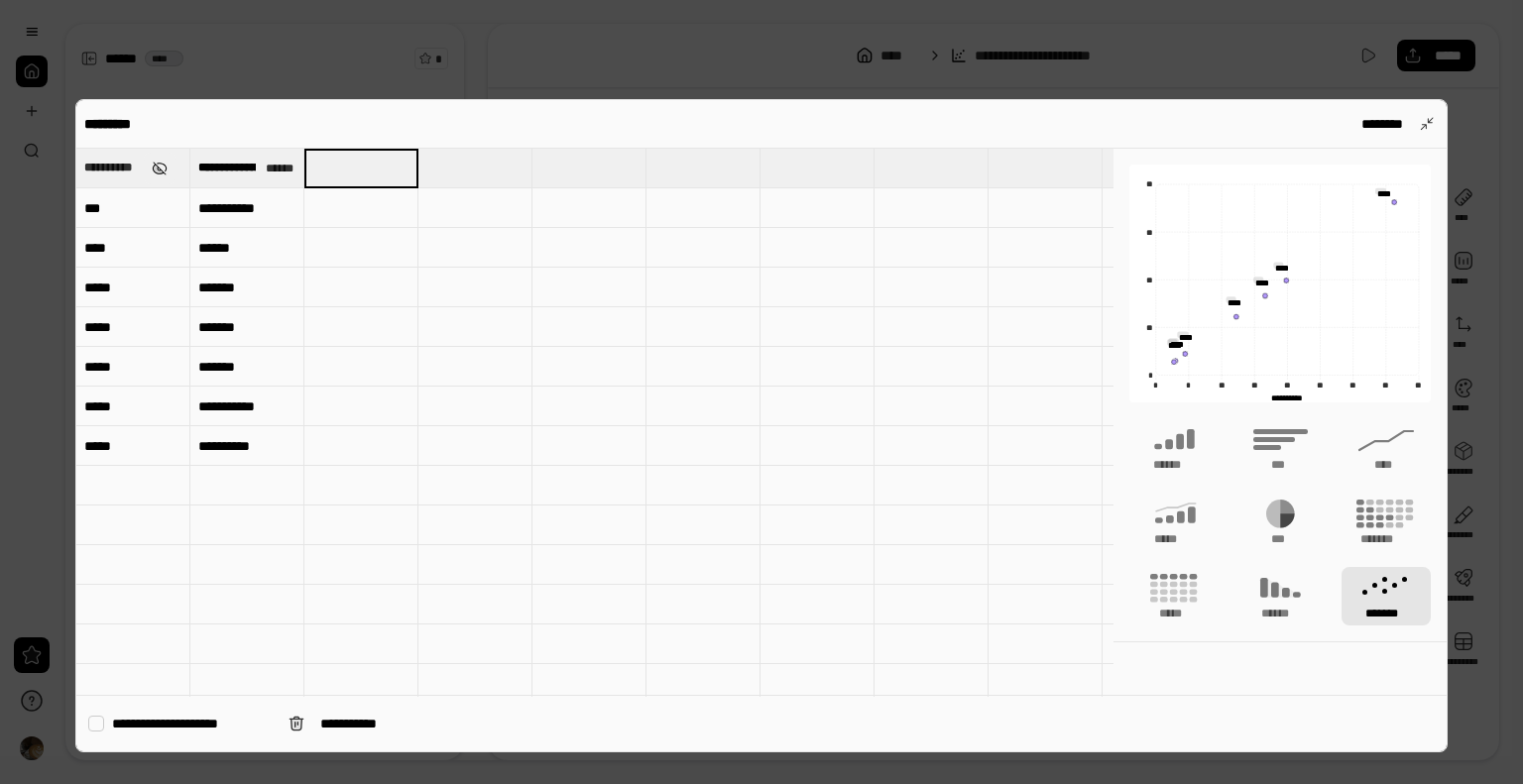 click at bounding box center [159, 168] 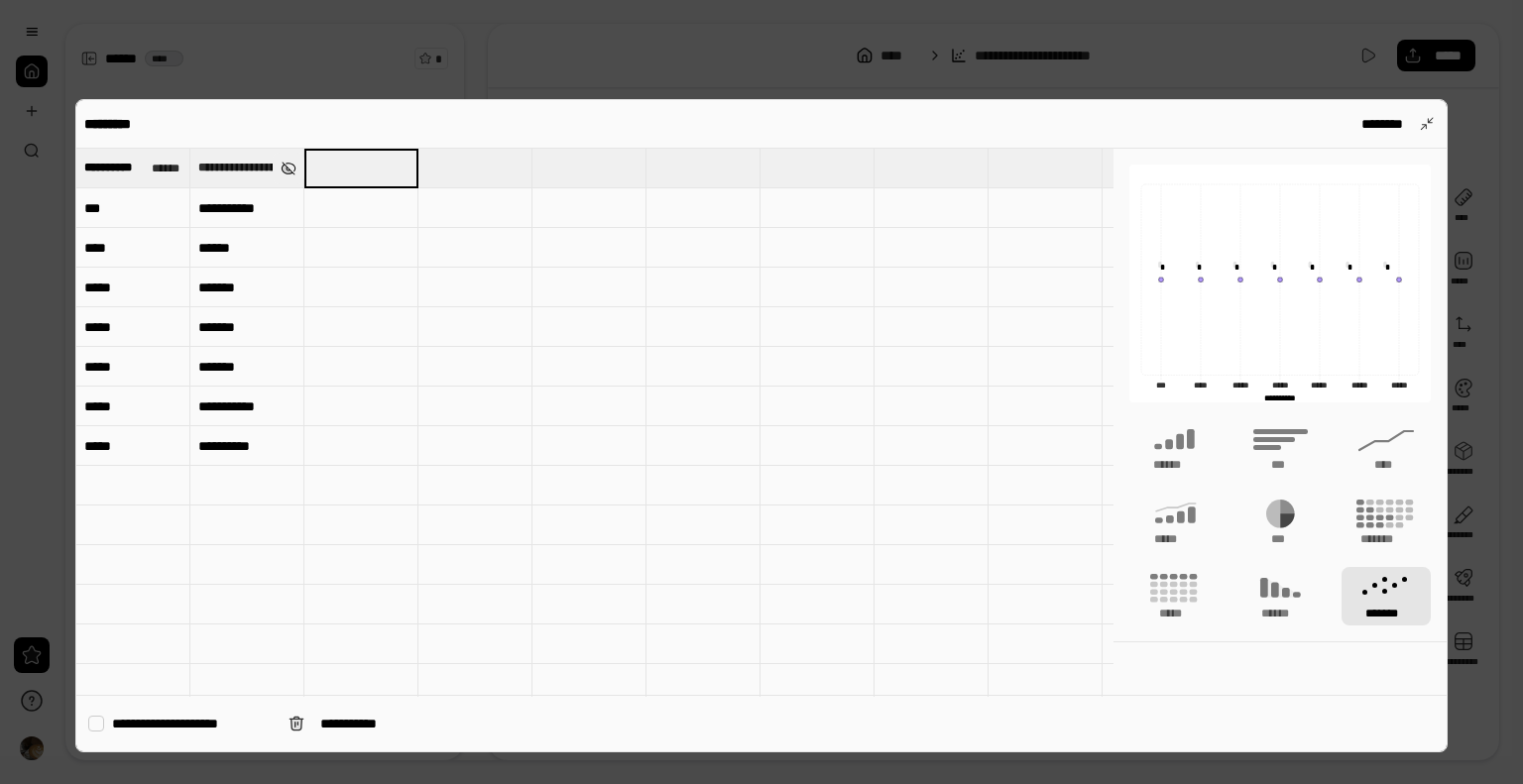 click at bounding box center [288, 168] 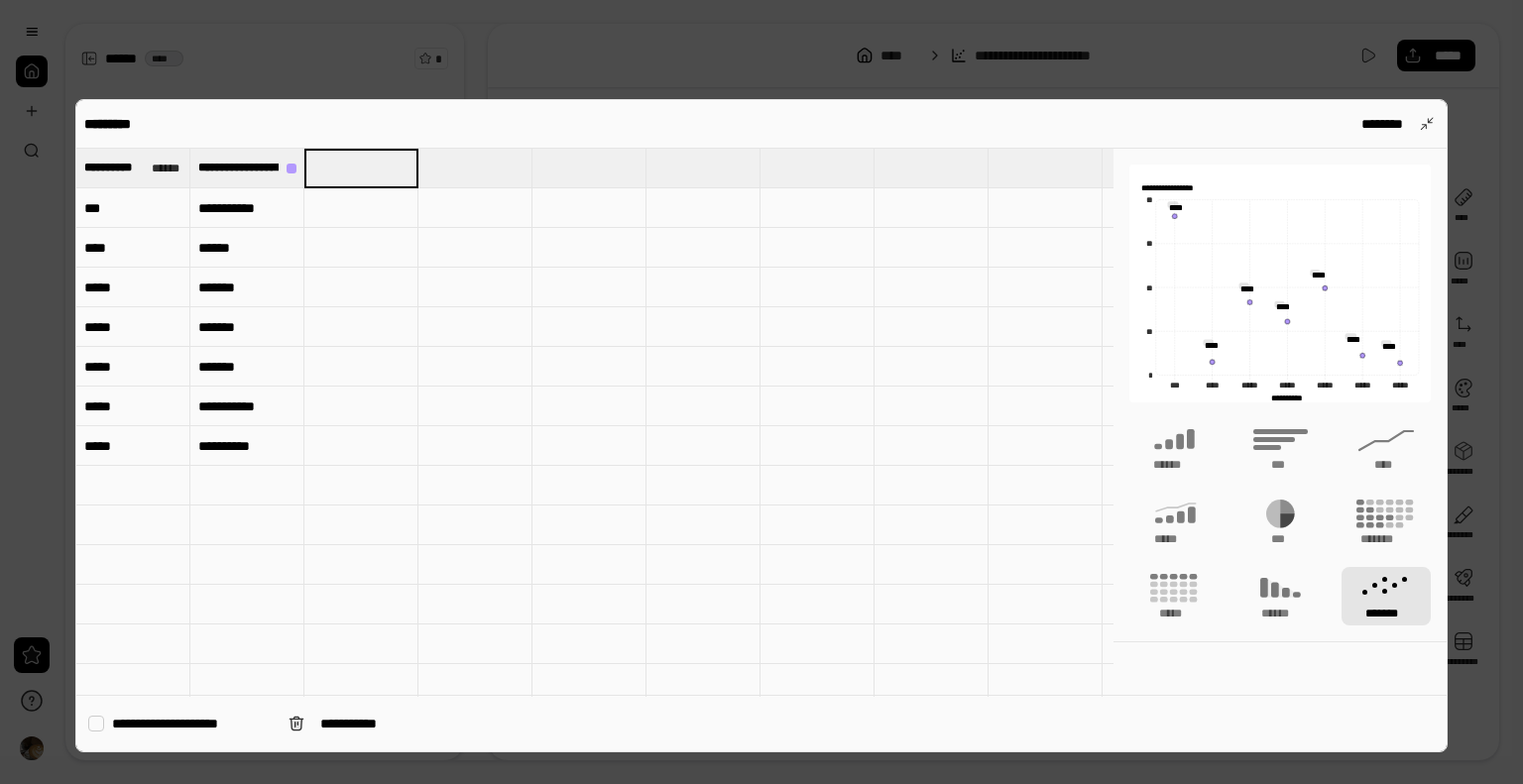 click at bounding box center (589, 287) 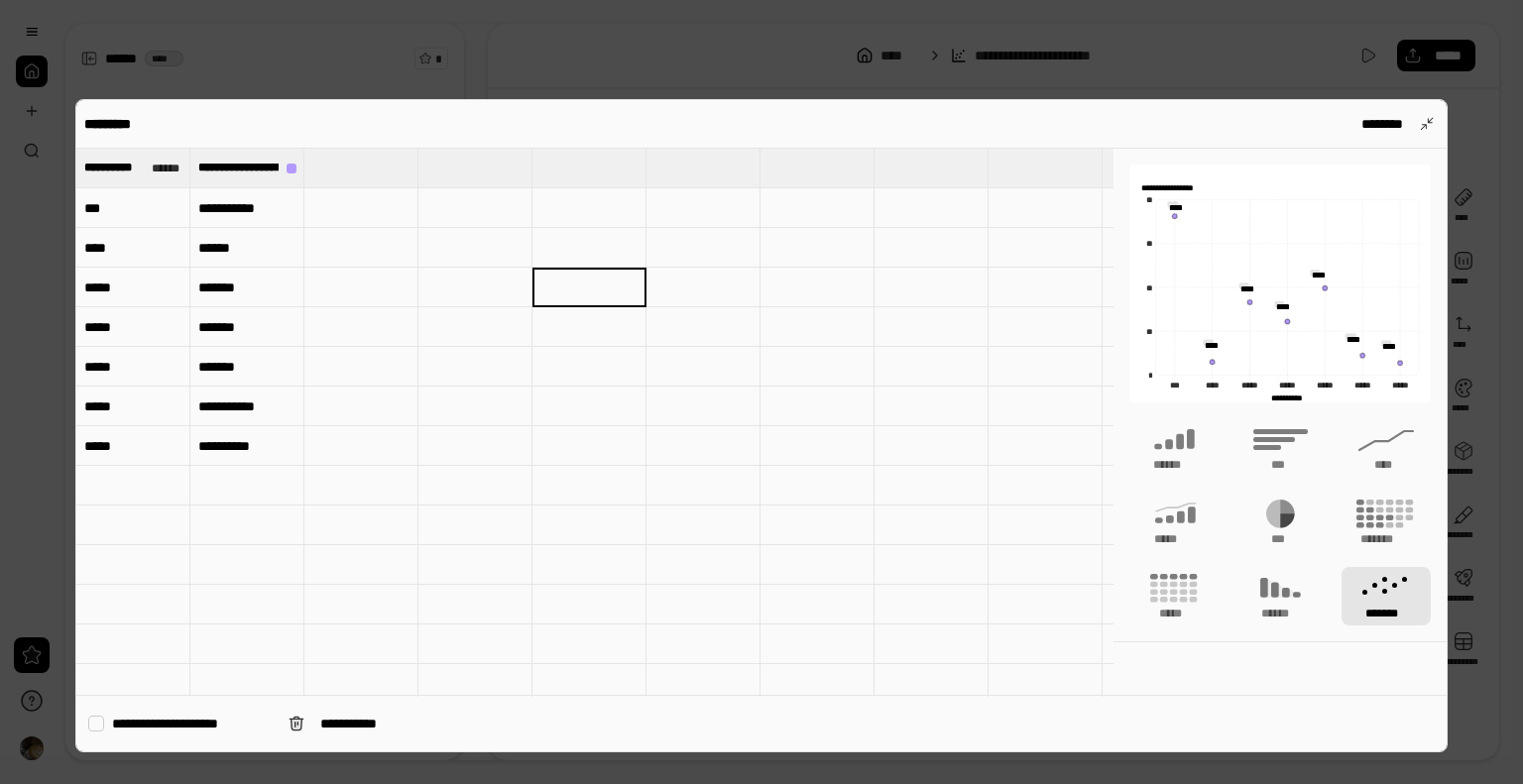 click on "**********" at bounding box center (762, 425) 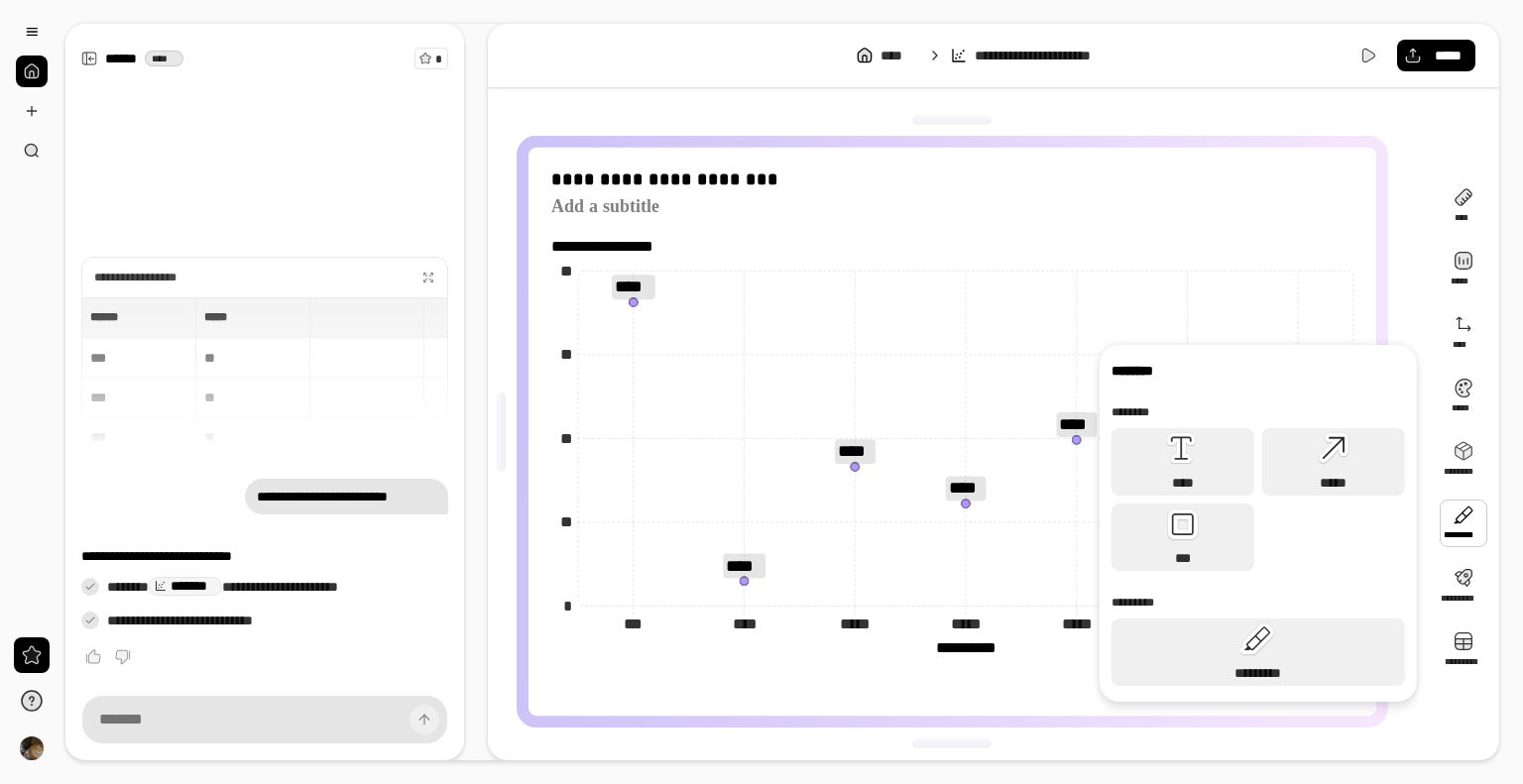 click on "**********" at bounding box center [994, 56] 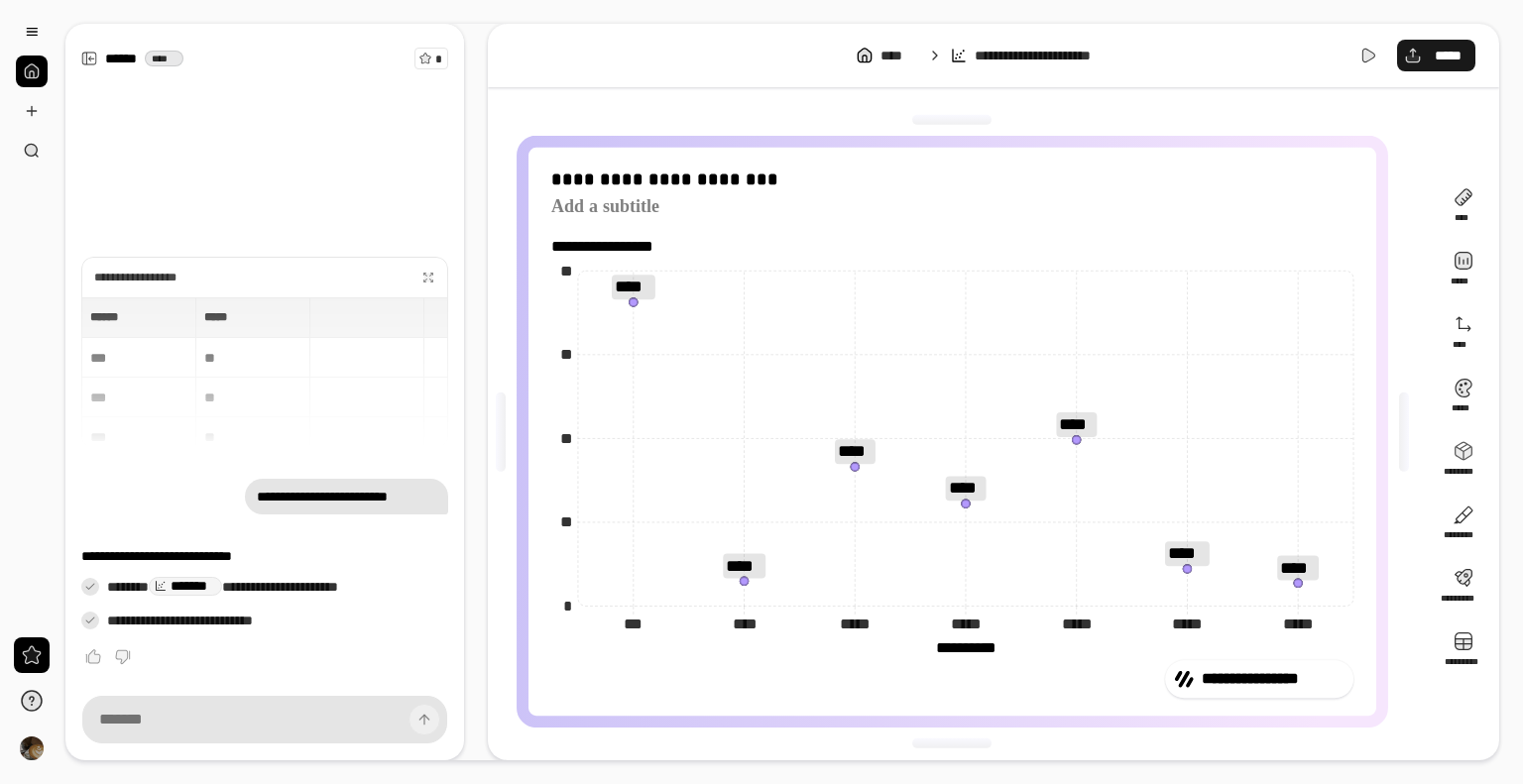 click on "*****" at bounding box center [1436, 56] 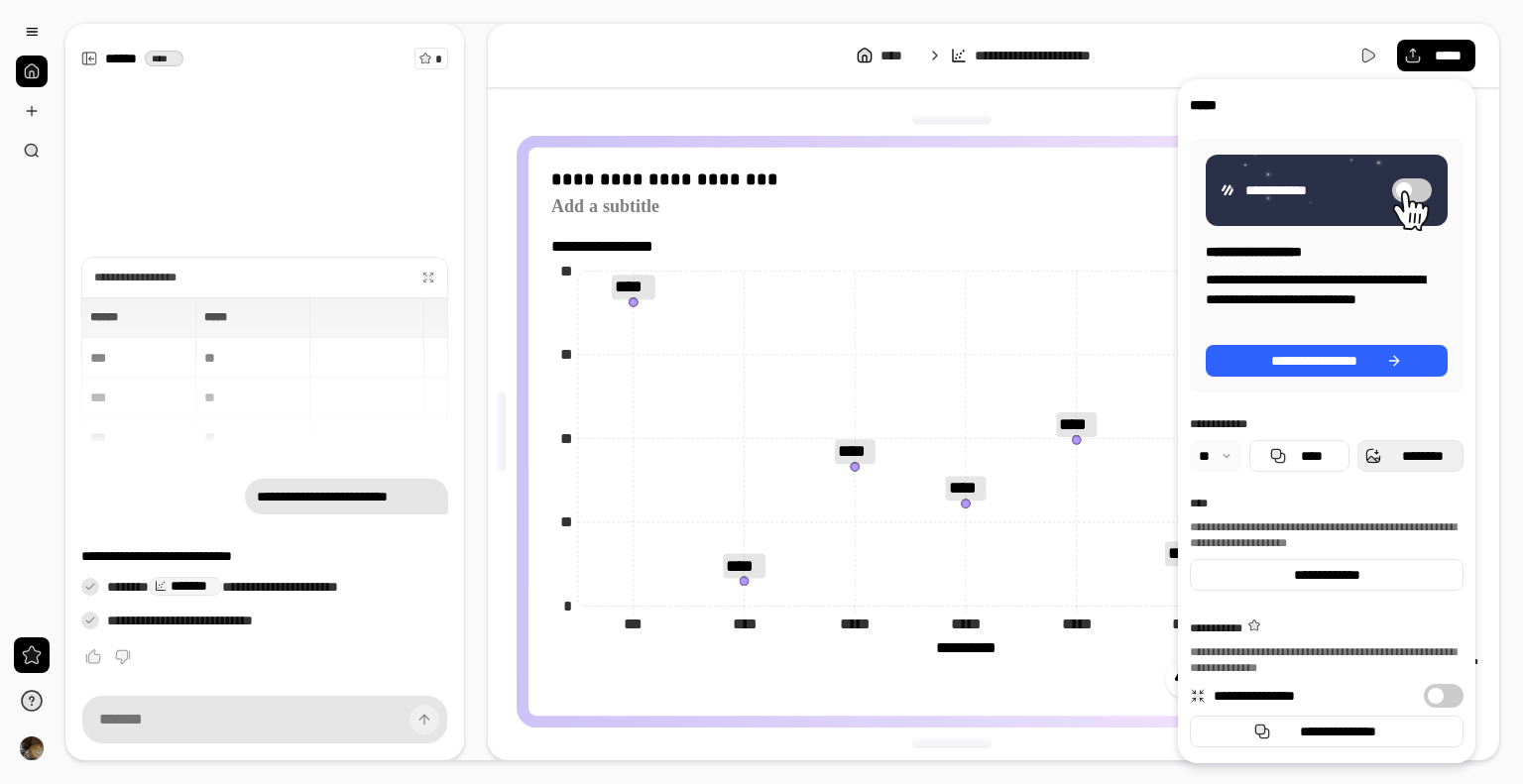 click on "********" at bounding box center (1422, 456) 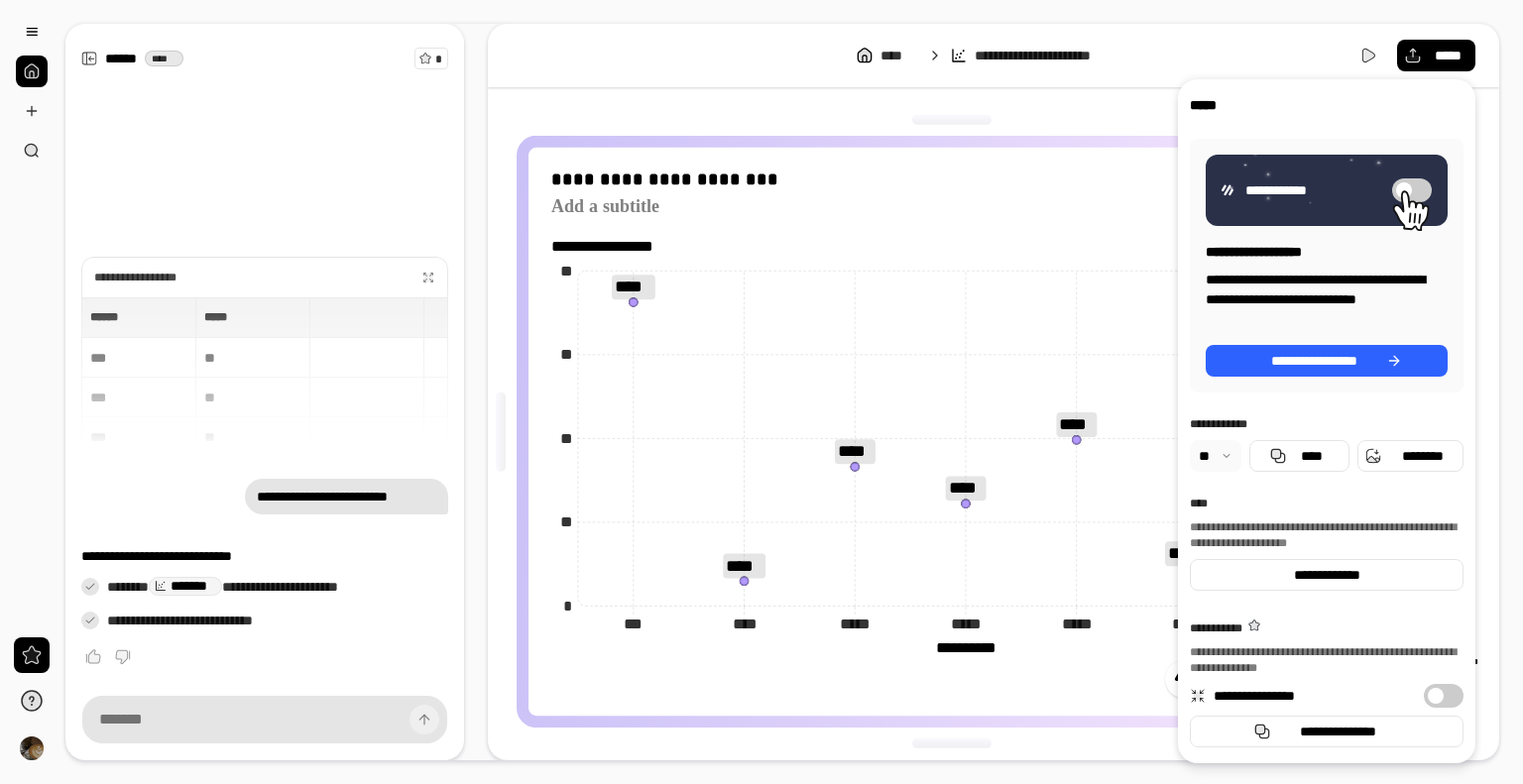 click on "**********" at bounding box center (994, 56) 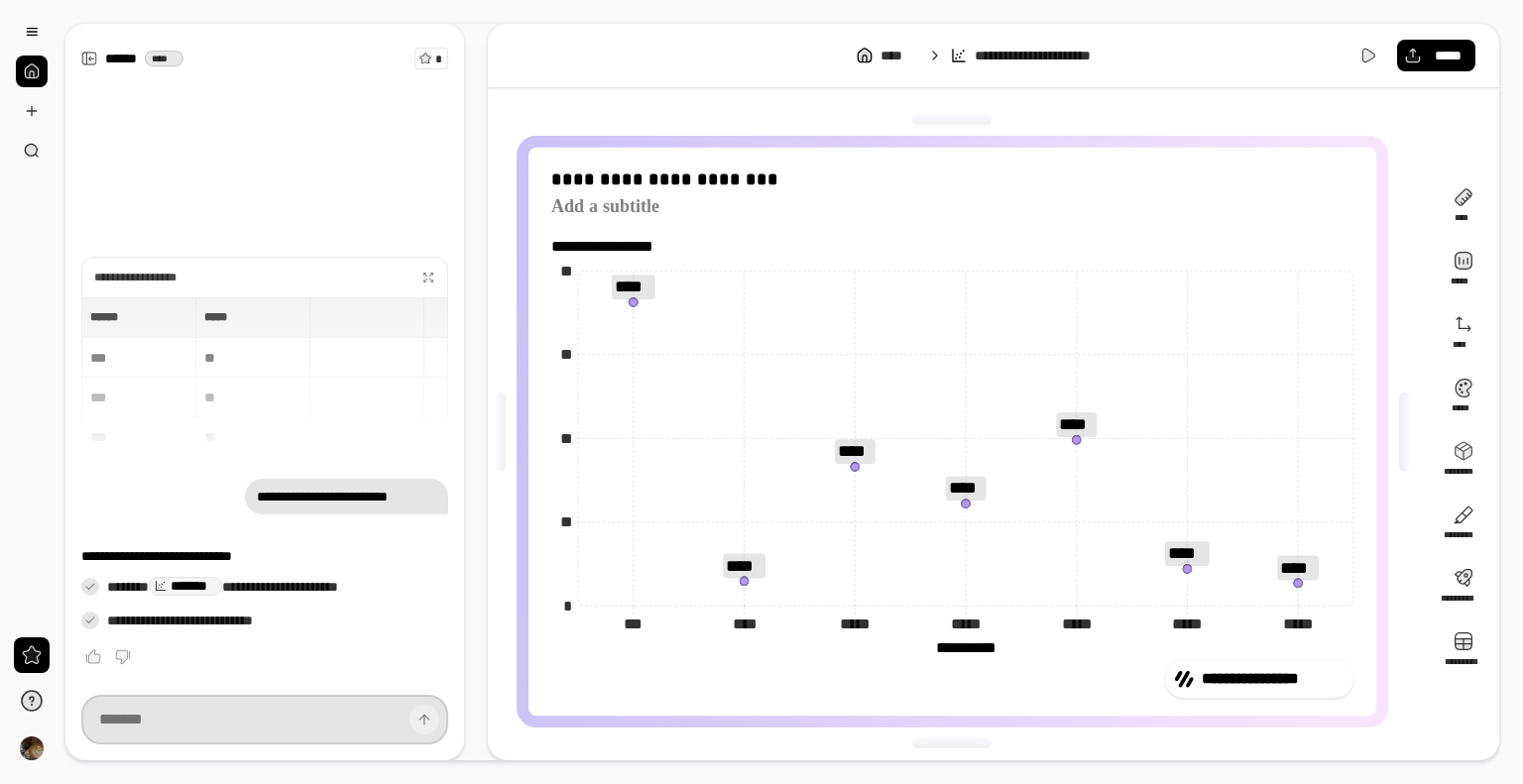 click at bounding box center [265, 720] 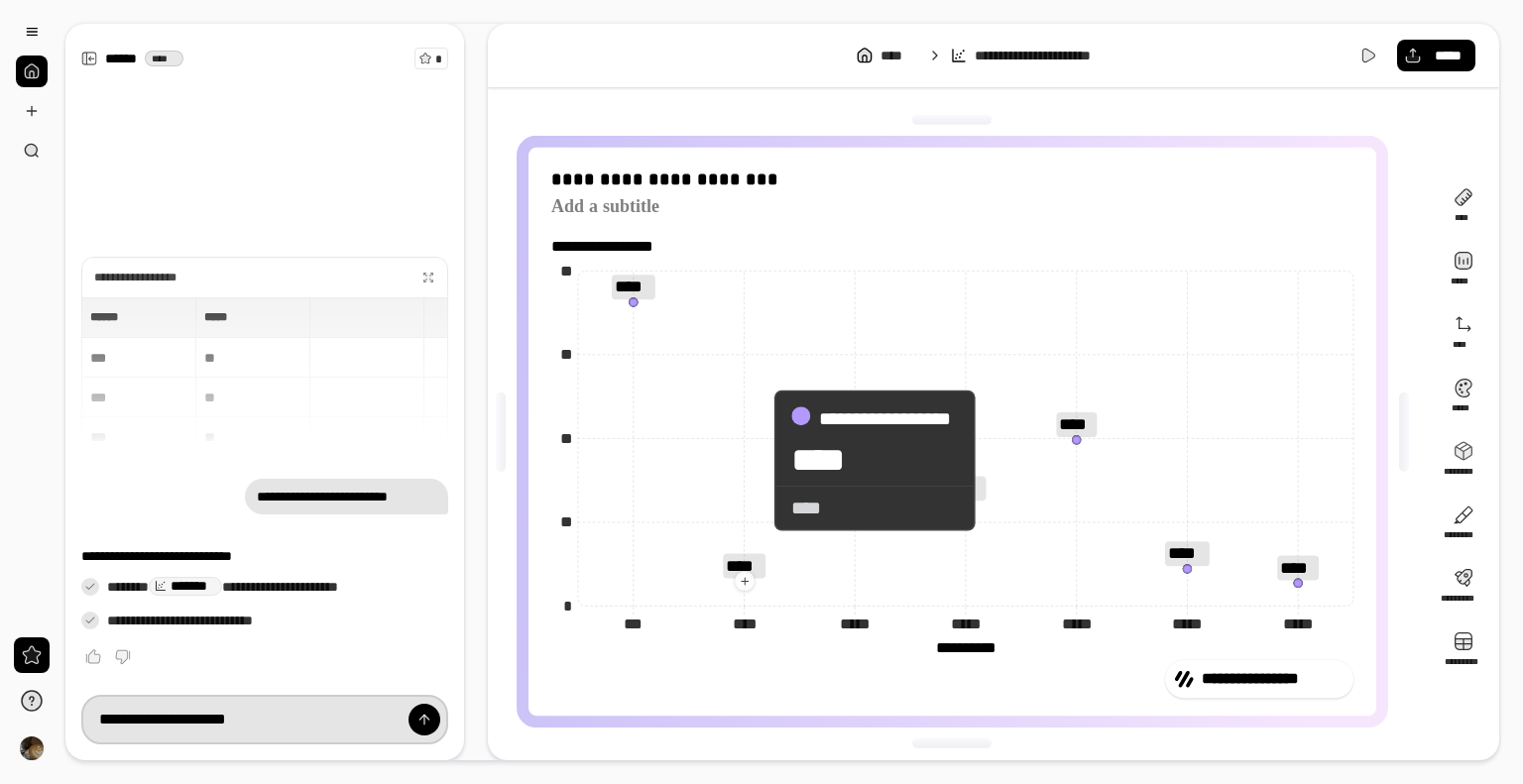type on "**********" 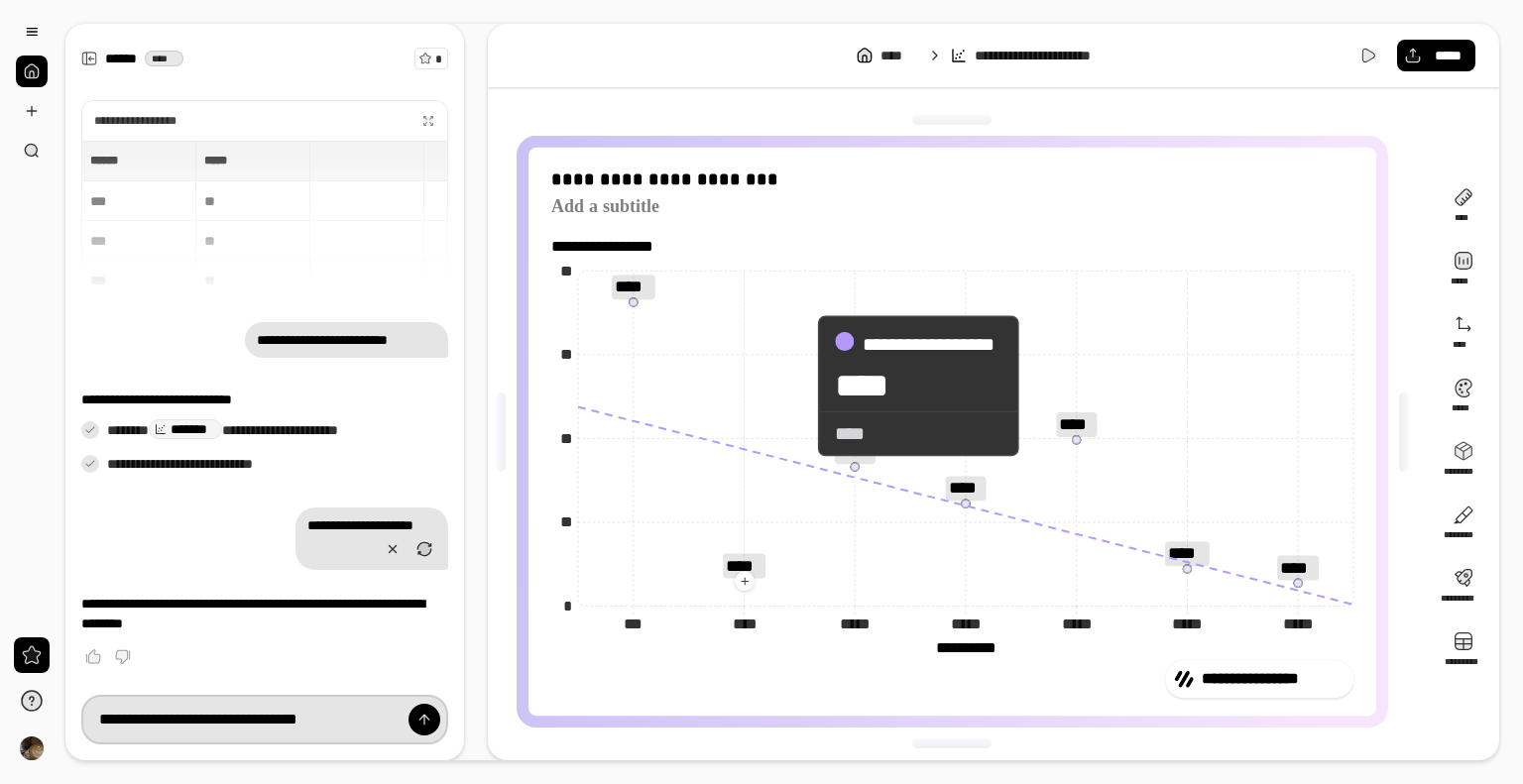type on "**********" 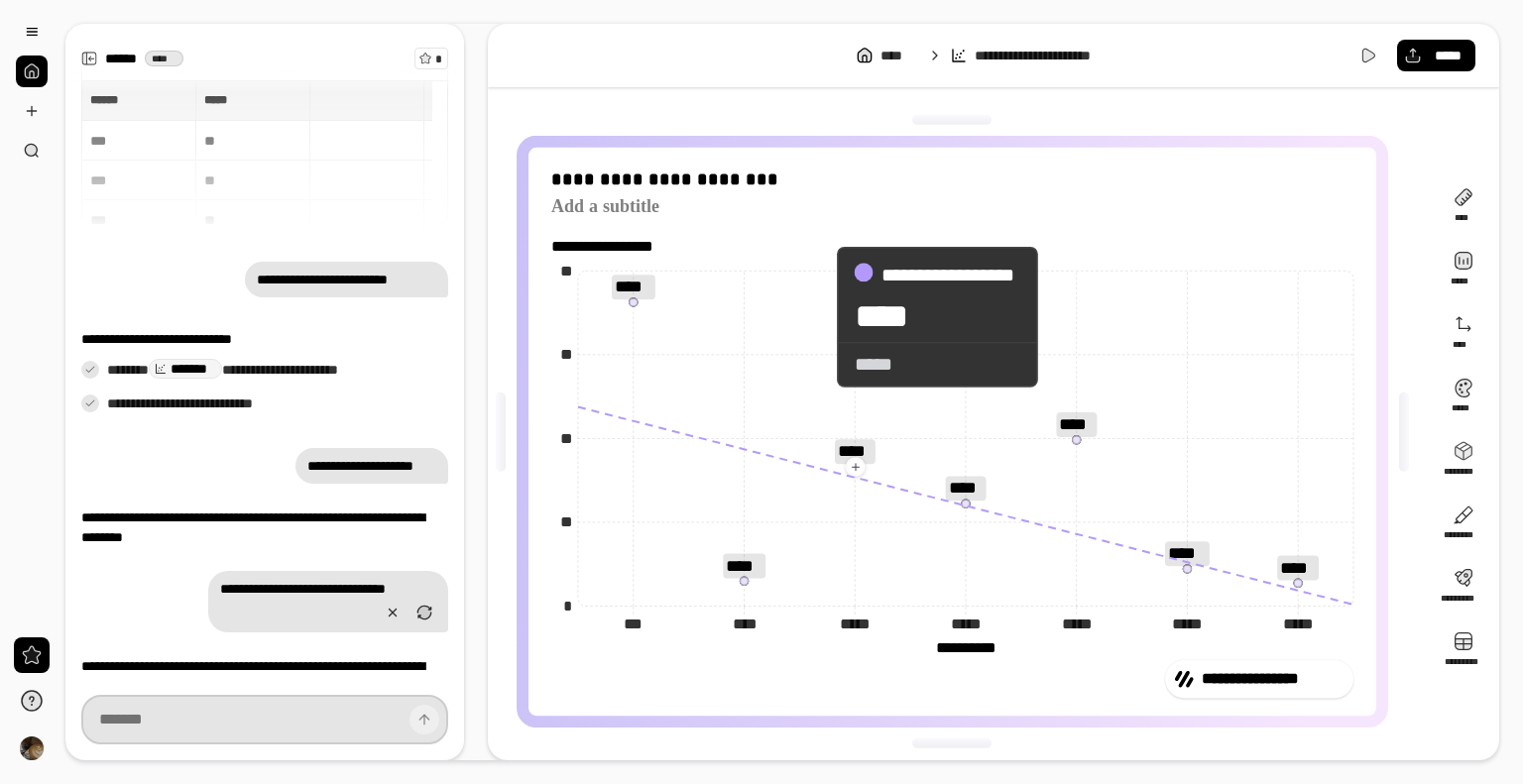 scroll, scrollTop: 79, scrollLeft: 0, axis: vertical 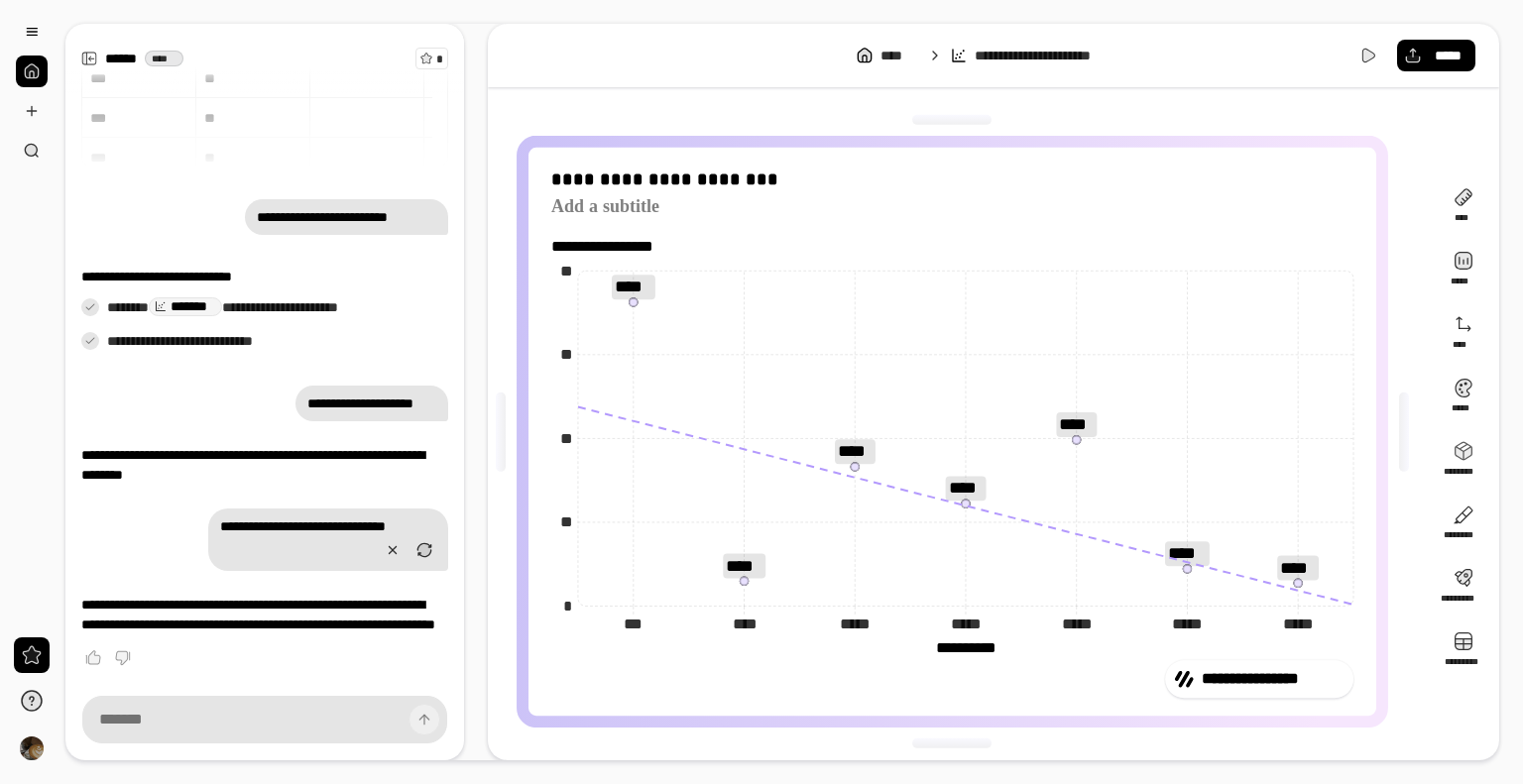 click on "**********" at bounding box center [994, 392] 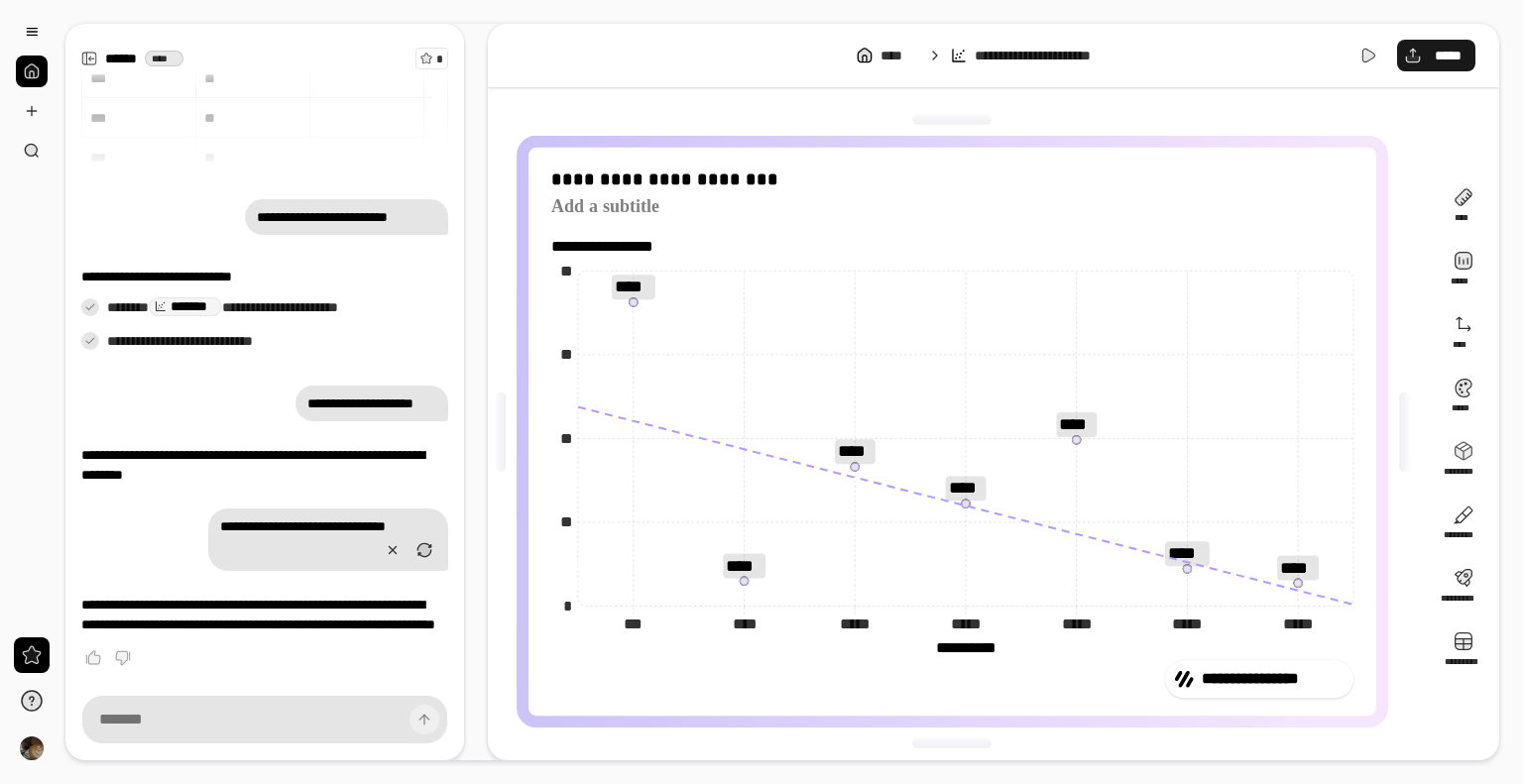 click on "*****" at bounding box center [1436, 56] 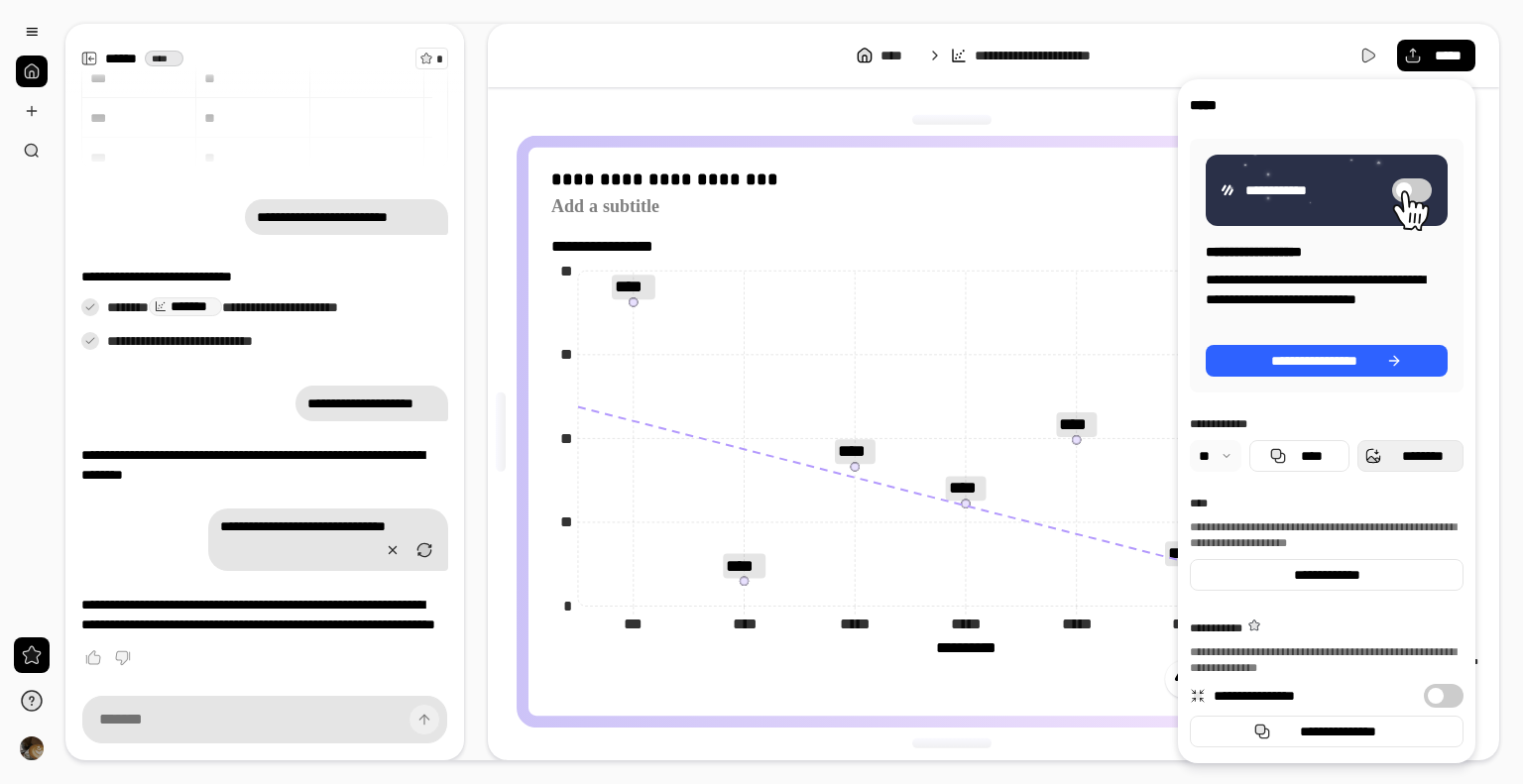 click on "********" at bounding box center (1422, 456) 